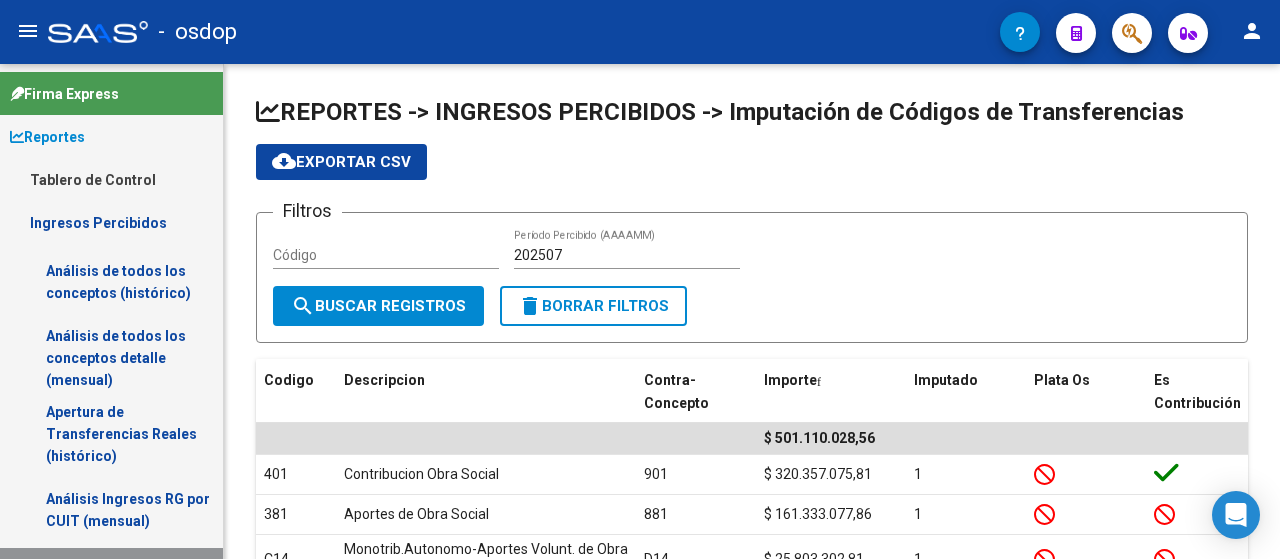 scroll, scrollTop: 0, scrollLeft: 0, axis: both 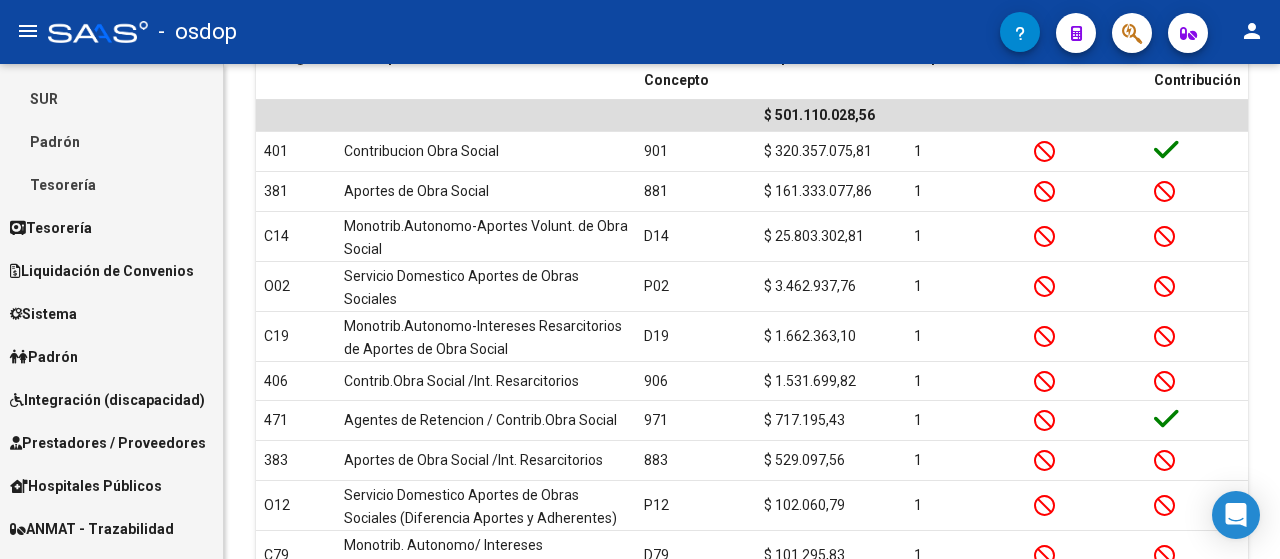 click on "Sistema" at bounding box center [43, 314] 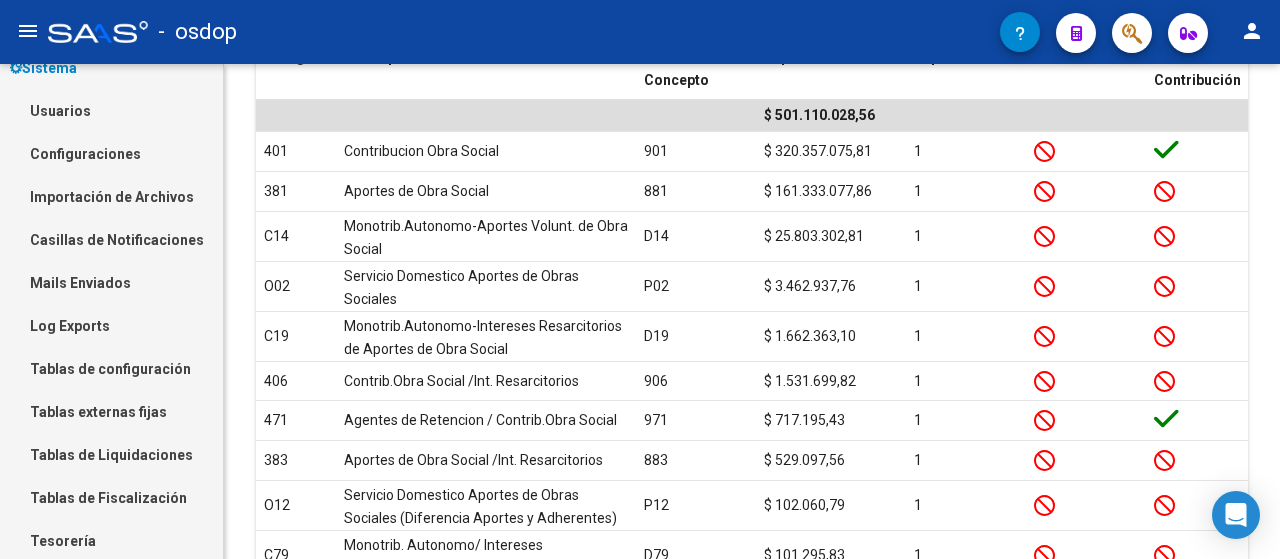 scroll, scrollTop: 0, scrollLeft: 0, axis: both 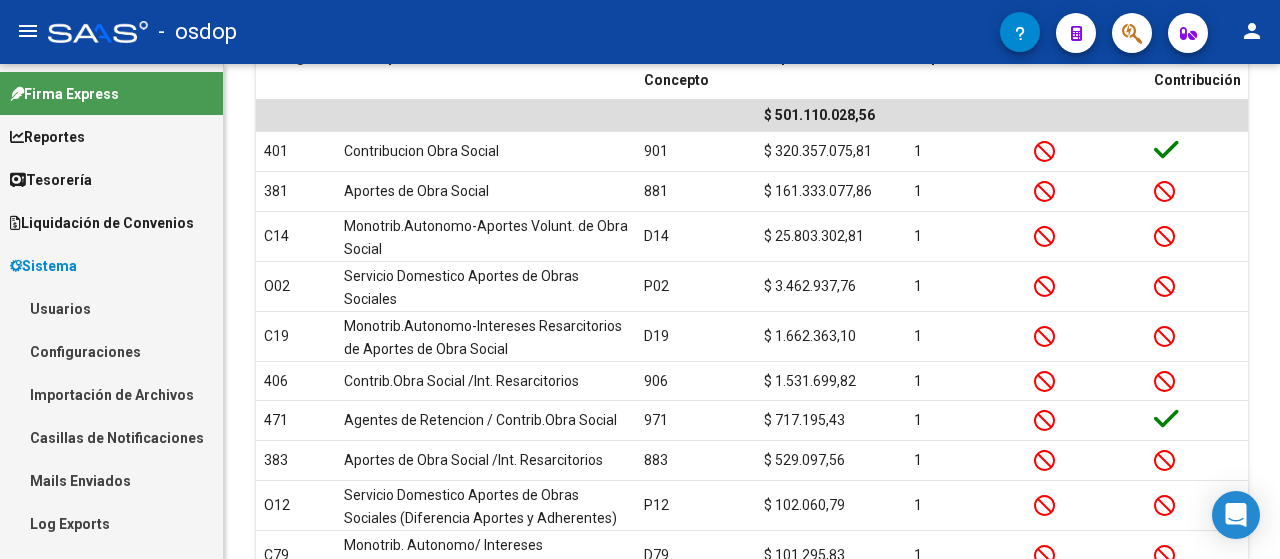 click on "Usuarios" at bounding box center [111, 308] 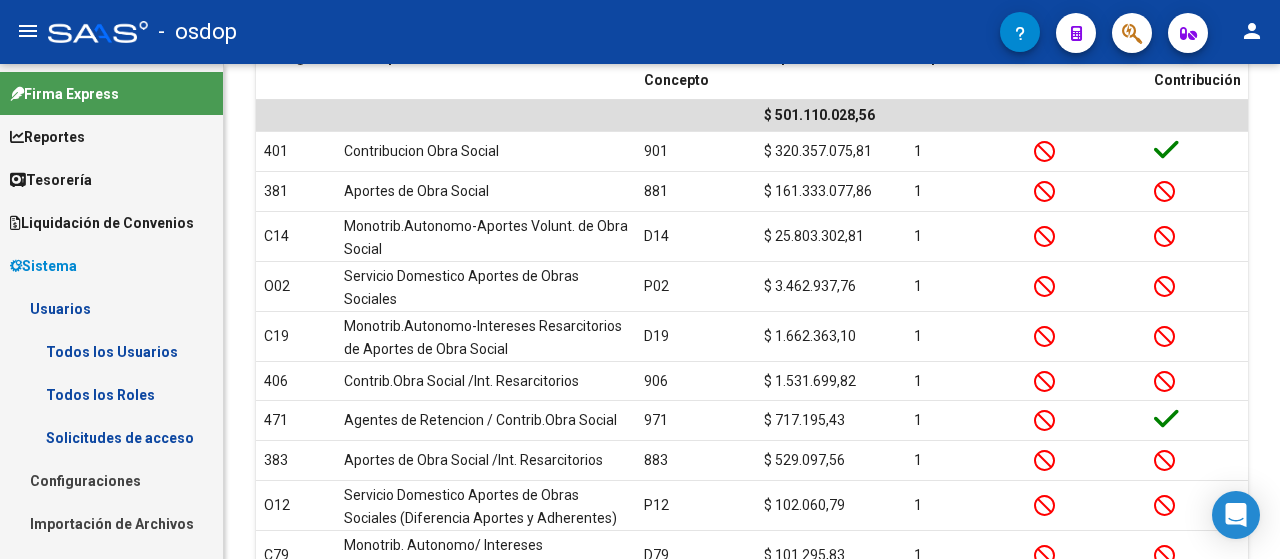 click on "Todos los Roles" at bounding box center [111, 394] 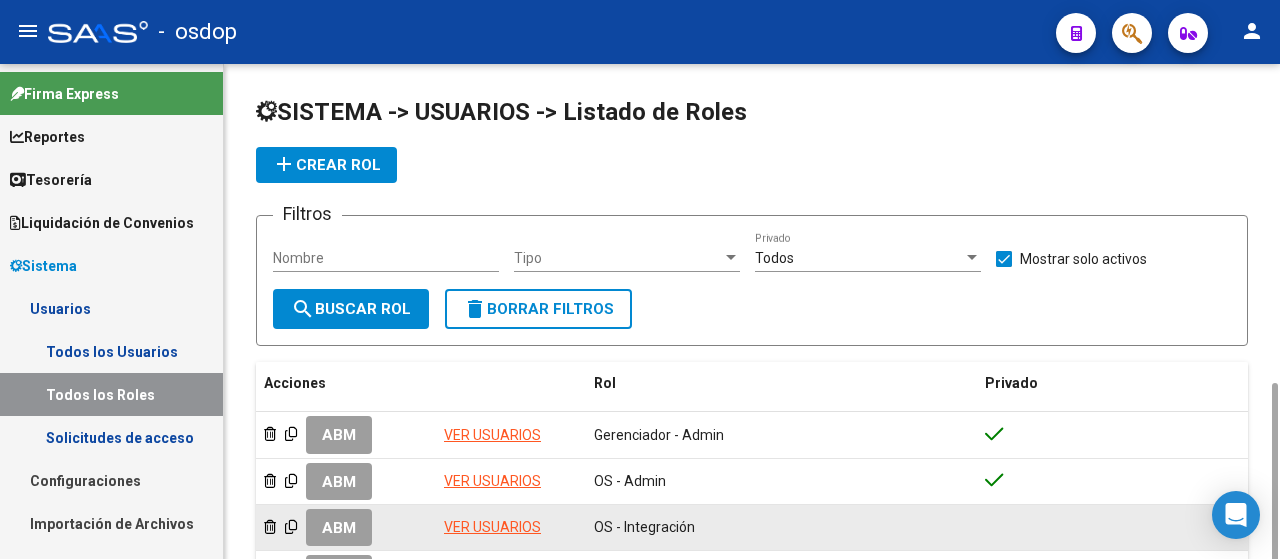 scroll, scrollTop: 200, scrollLeft: 0, axis: vertical 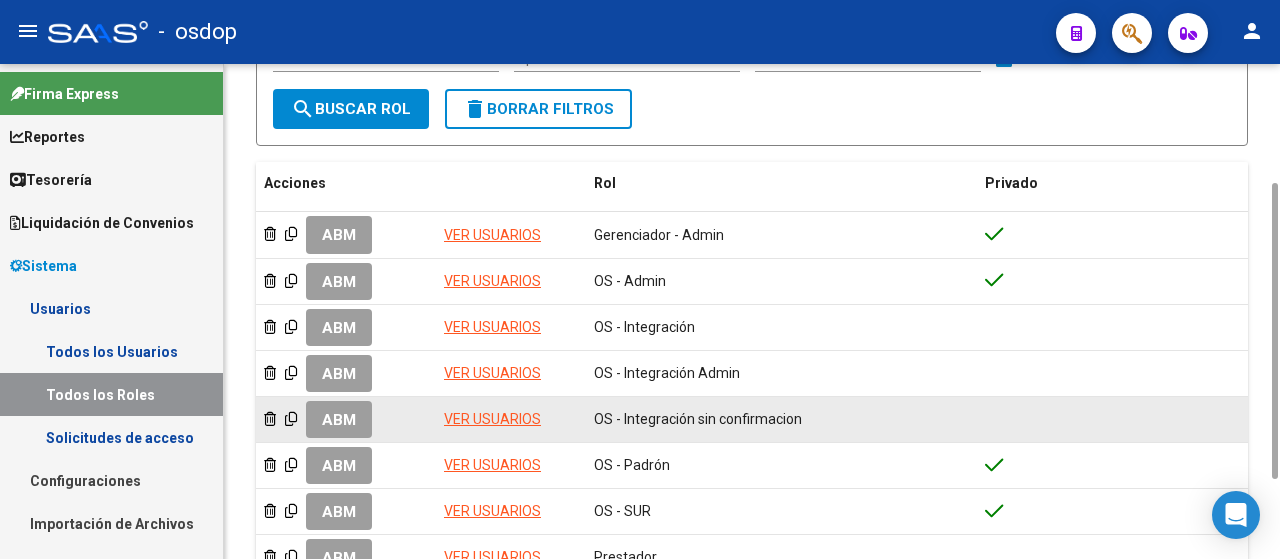 click on "ABM" 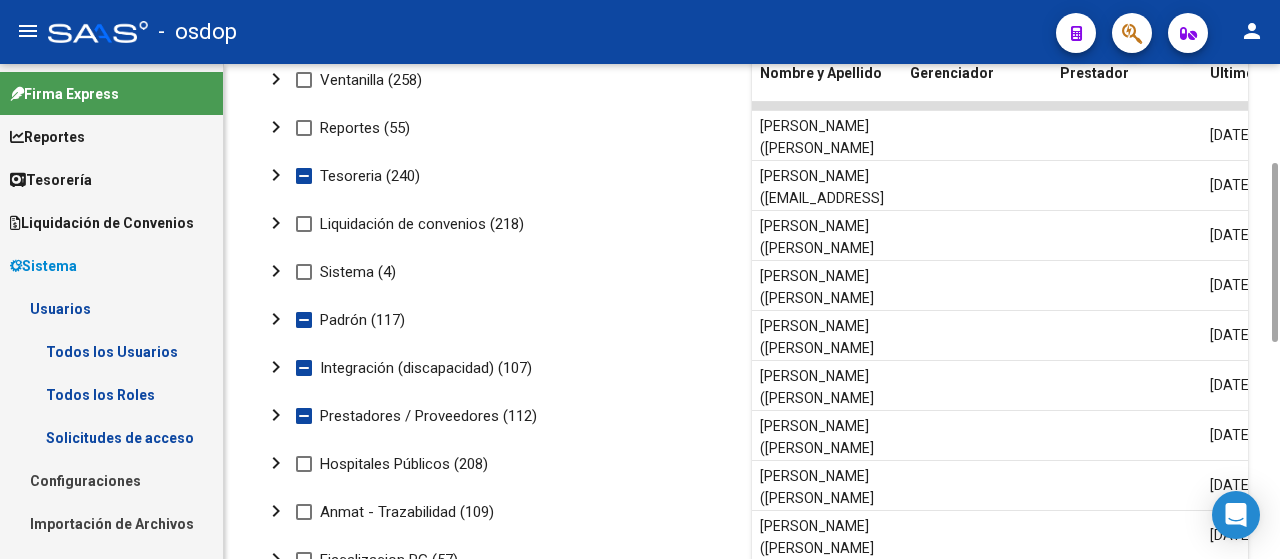 scroll, scrollTop: 74, scrollLeft: 0, axis: vertical 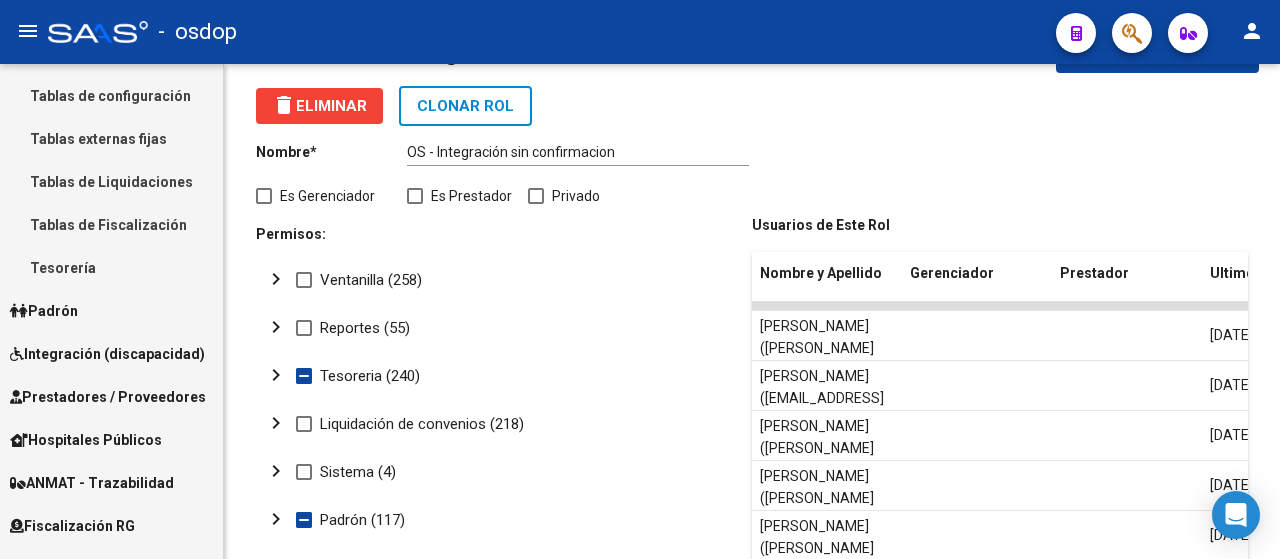click on "Prestadores / Proveedores" at bounding box center (108, 397) 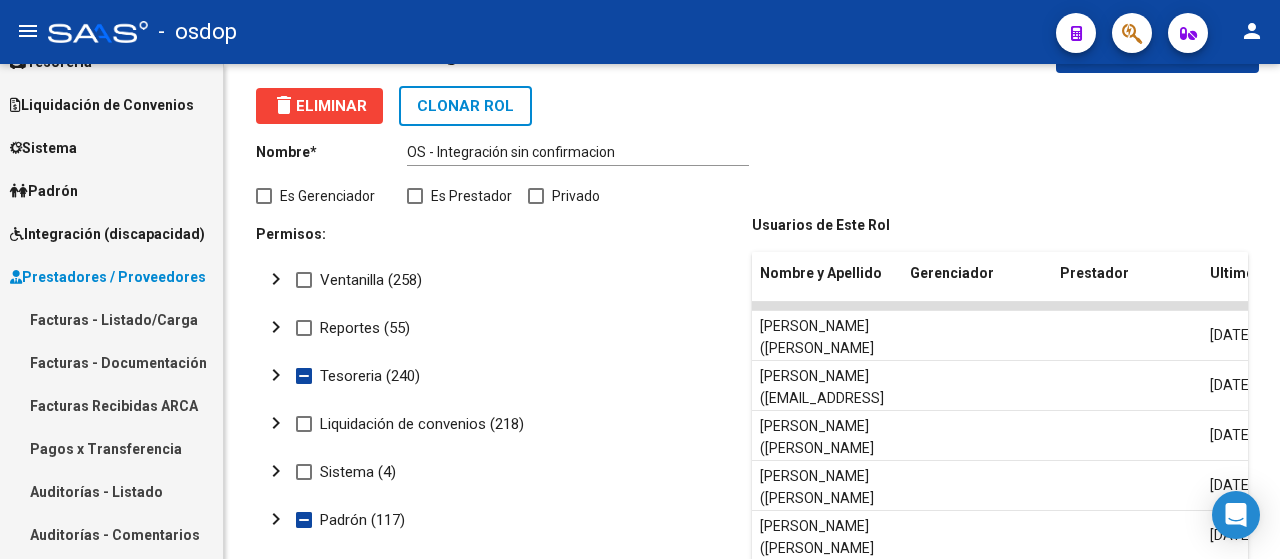 scroll, scrollTop: 0, scrollLeft: 0, axis: both 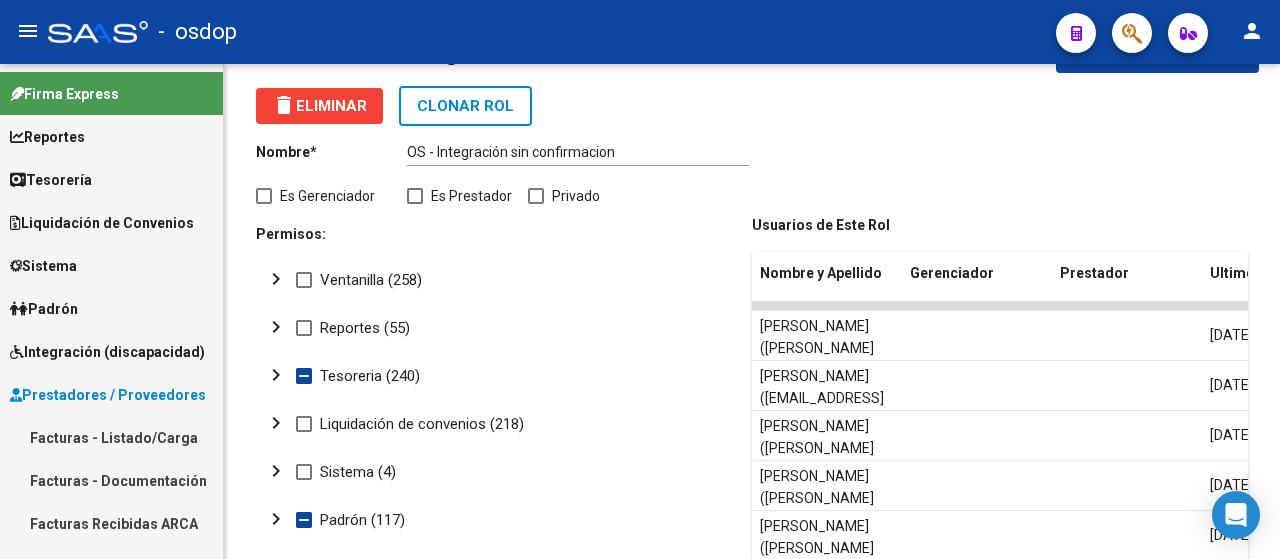 click on "Padrón" at bounding box center (44, 309) 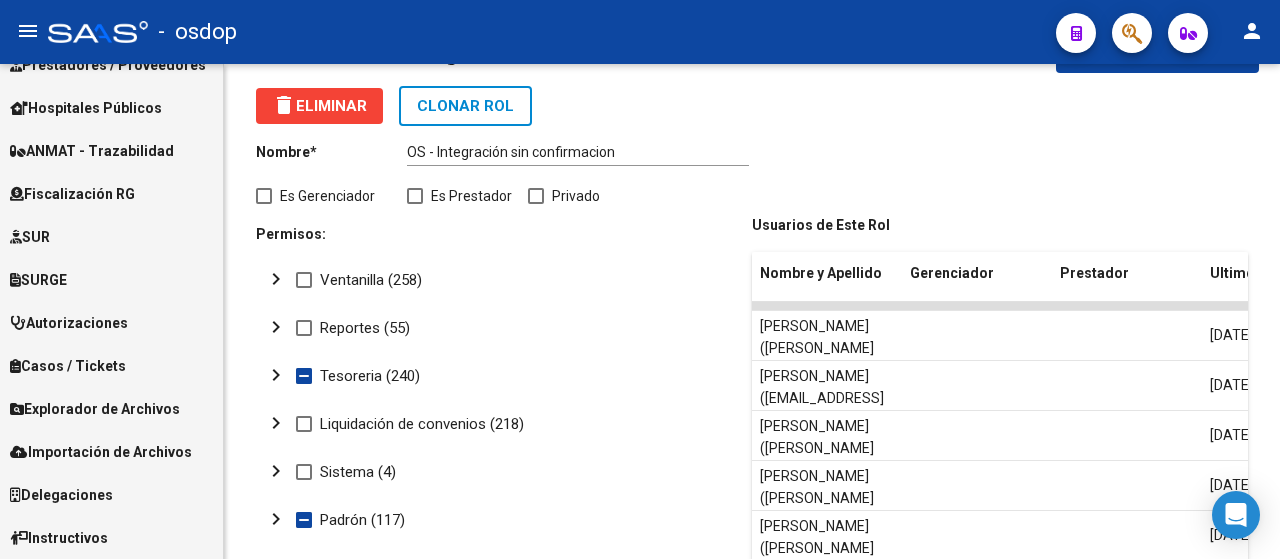 scroll, scrollTop: 560, scrollLeft: 0, axis: vertical 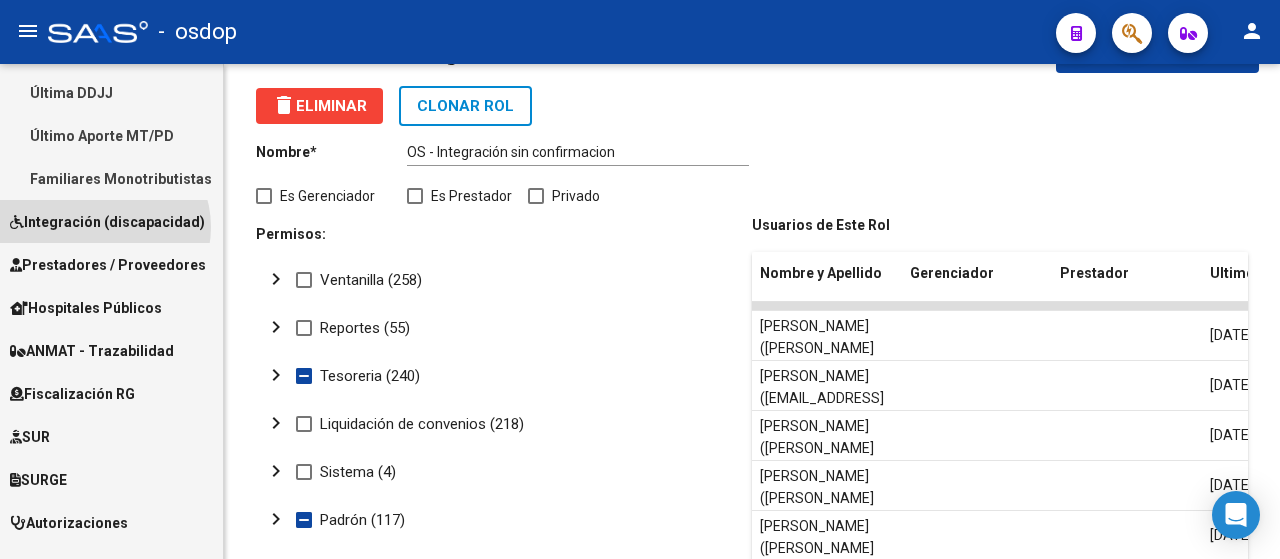 click on "Integración (discapacidad)" at bounding box center (107, 222) 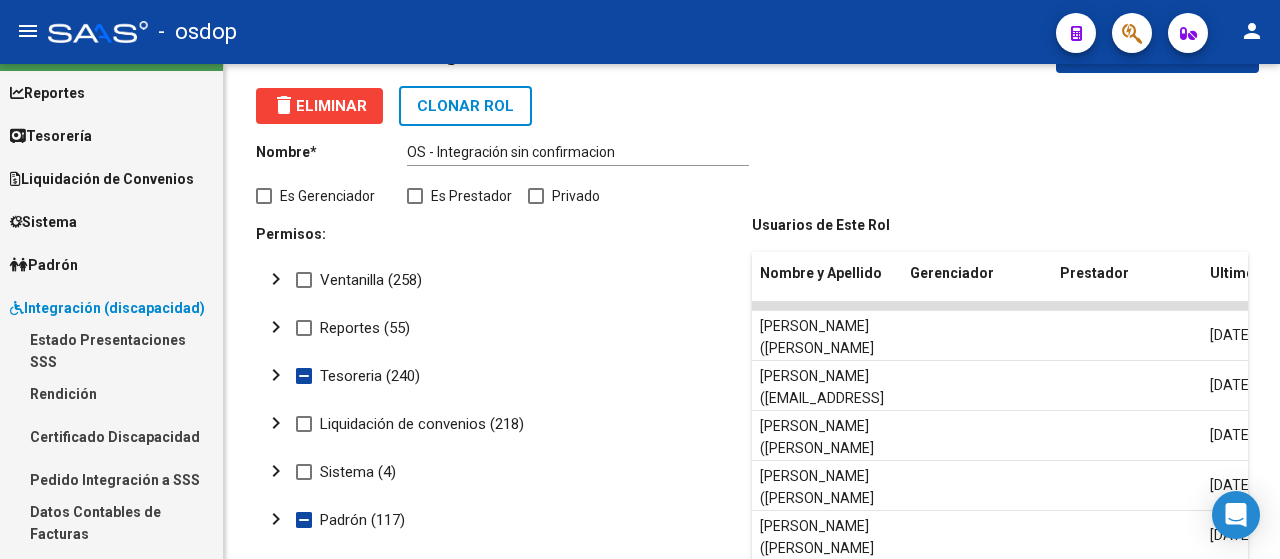 scroll, scrollTop: 0, scrollLeft: 0, axis: both 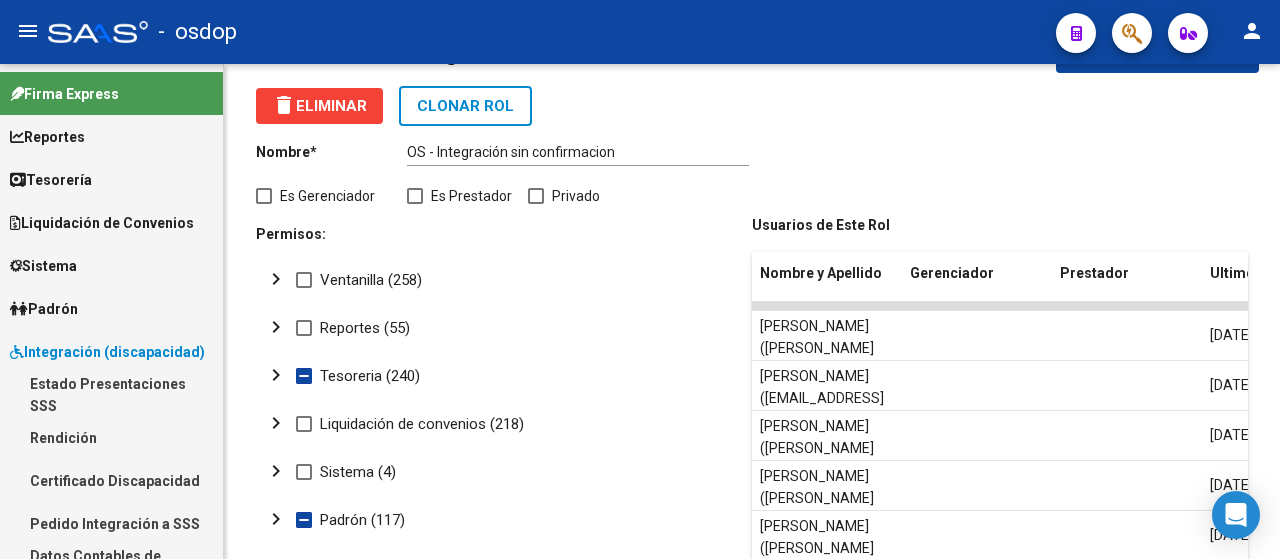 click on "Sistema" at bounding box center (111, 265) 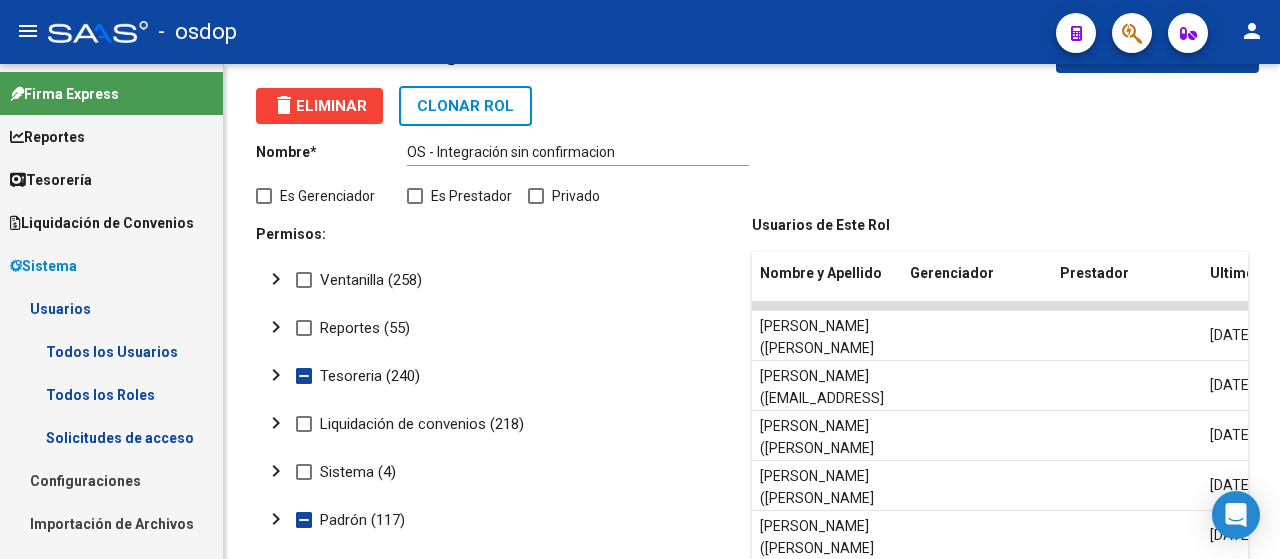click on "Usuarios" at bounding box center [111, 308] 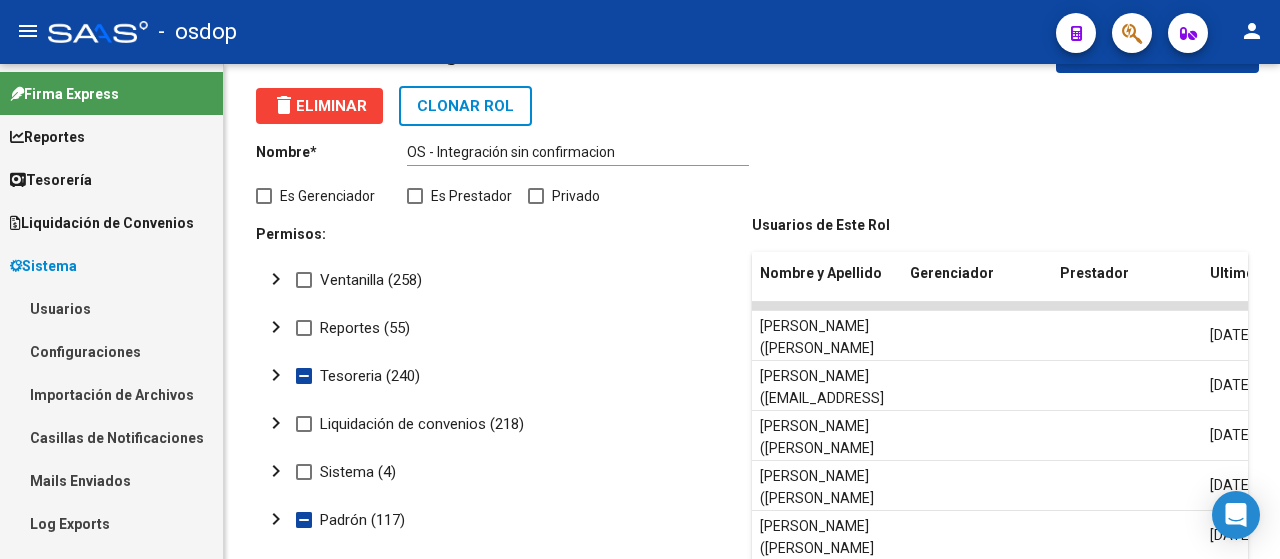 click on "Usuarios" at bounding box center [111, 308] 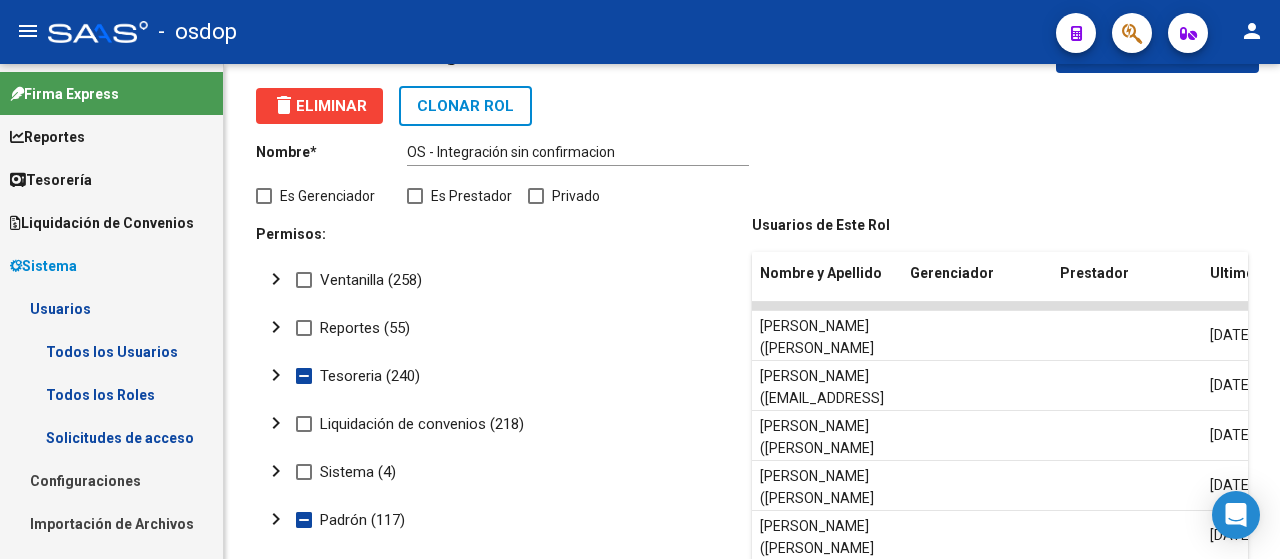 click on "Todos los Roles" at bounding box center (111, 394) 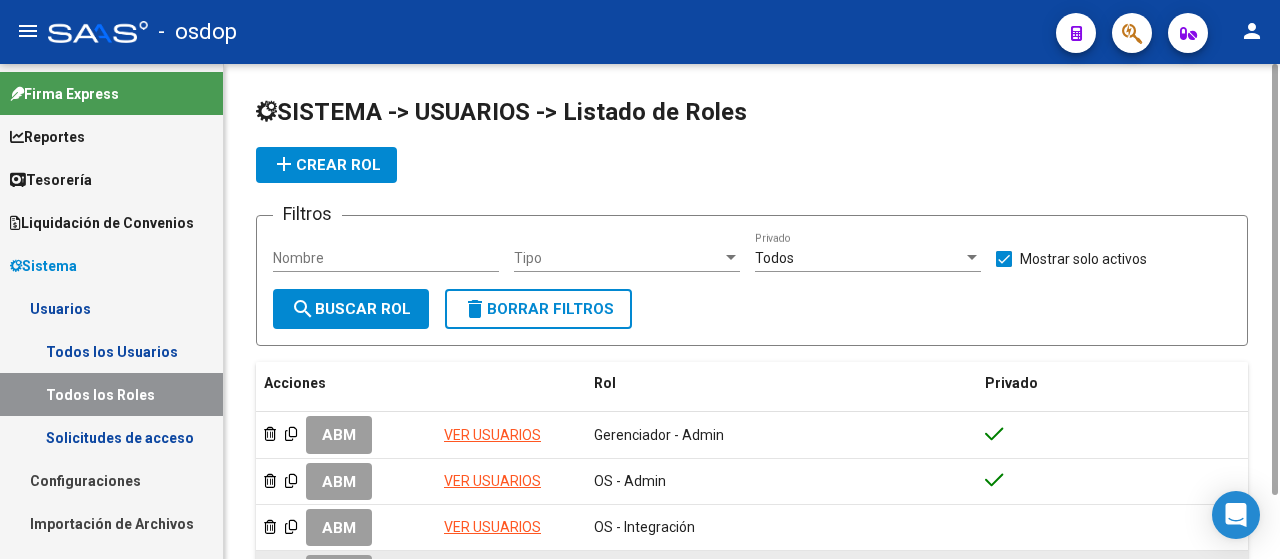 scroll, scrollTop: 200, scrollLeft: 0, axis: vertical 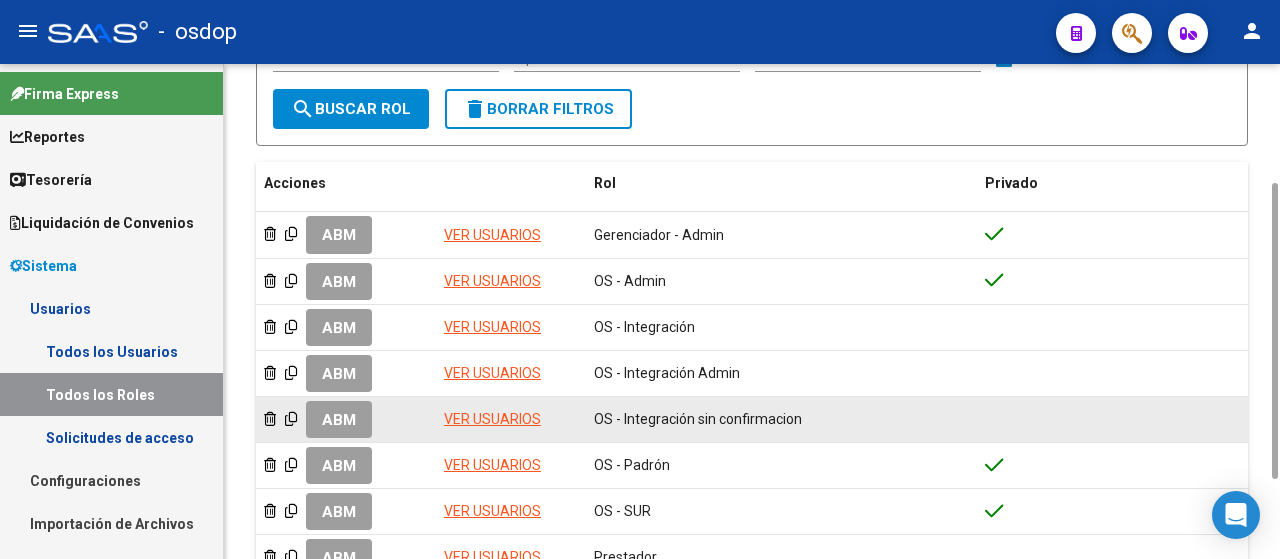 click on "ABM" 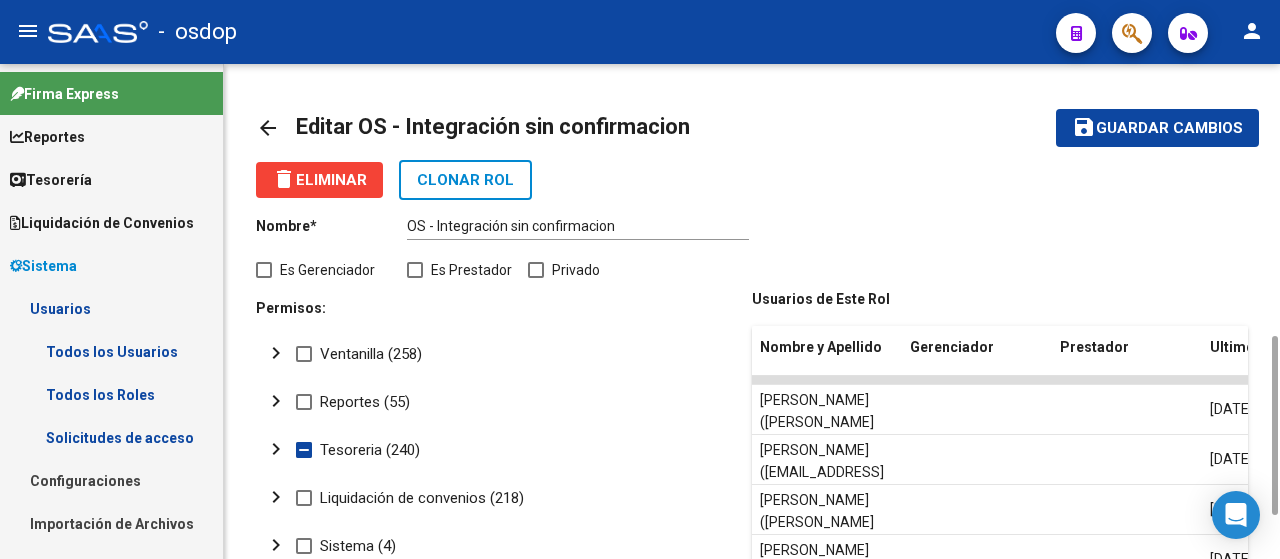 scroll, scrollTop: 200, scrollLeft: 0, axis: vertical 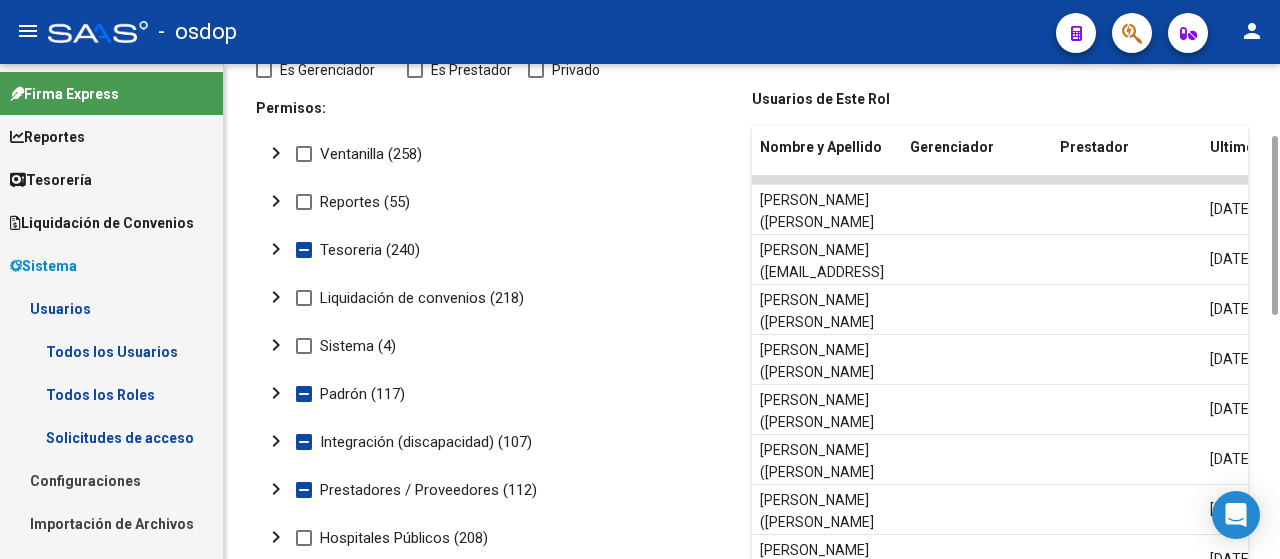 click on "chevron_right" 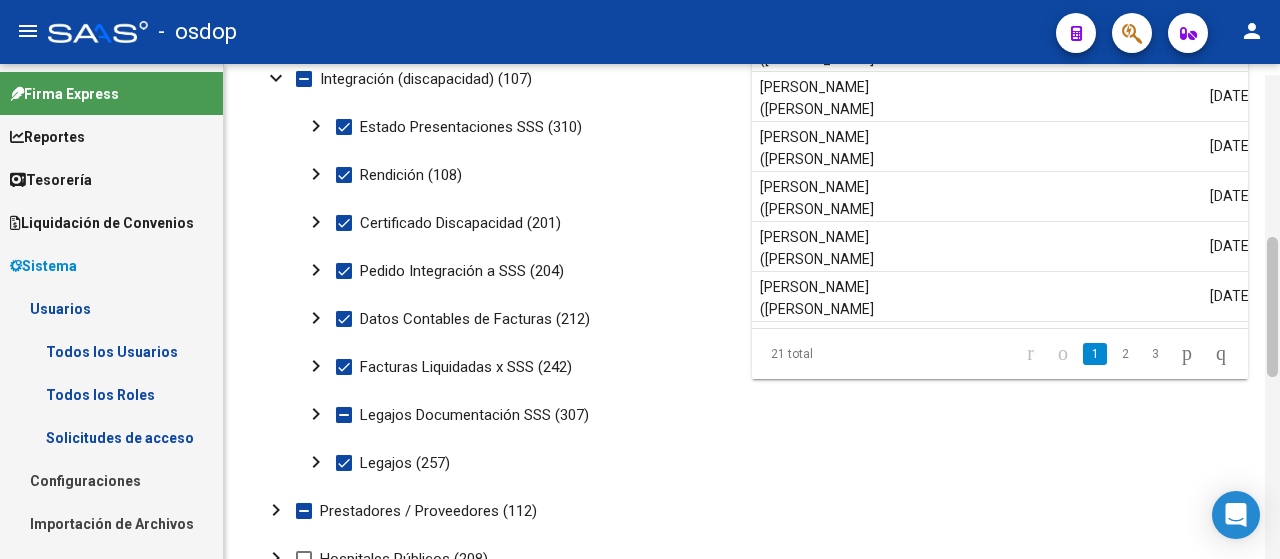 scroll, scrollTop: 580, scrollLeft: 0, axis: vertical 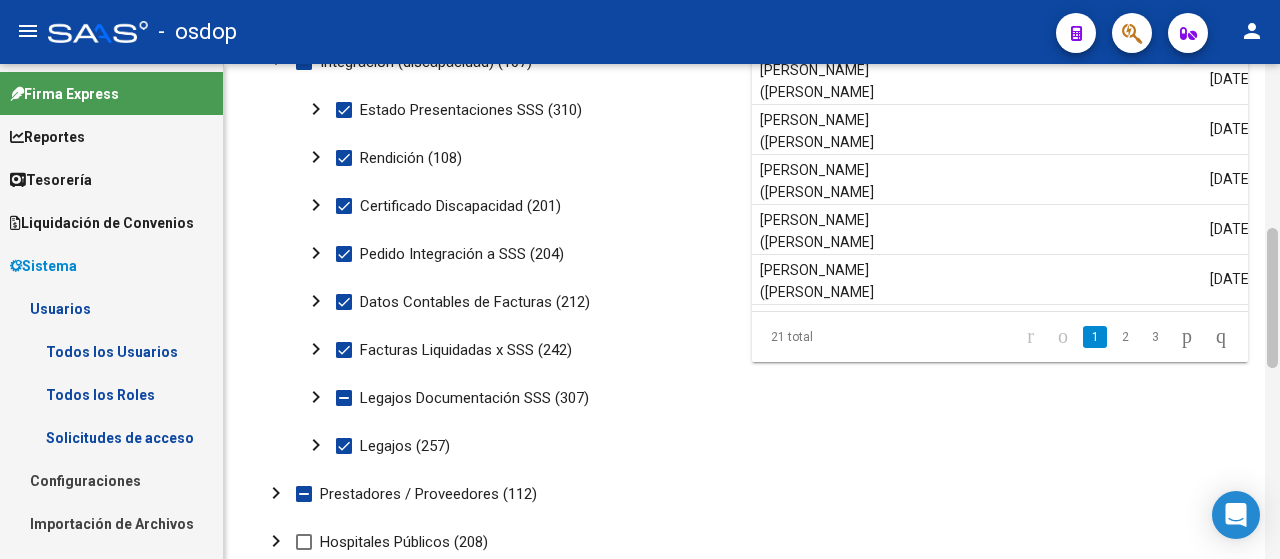 drag, startPoint x: 1273, startPoint y: 285, endPoint x: 1278, endPoint y: 423, distance: 138.09055 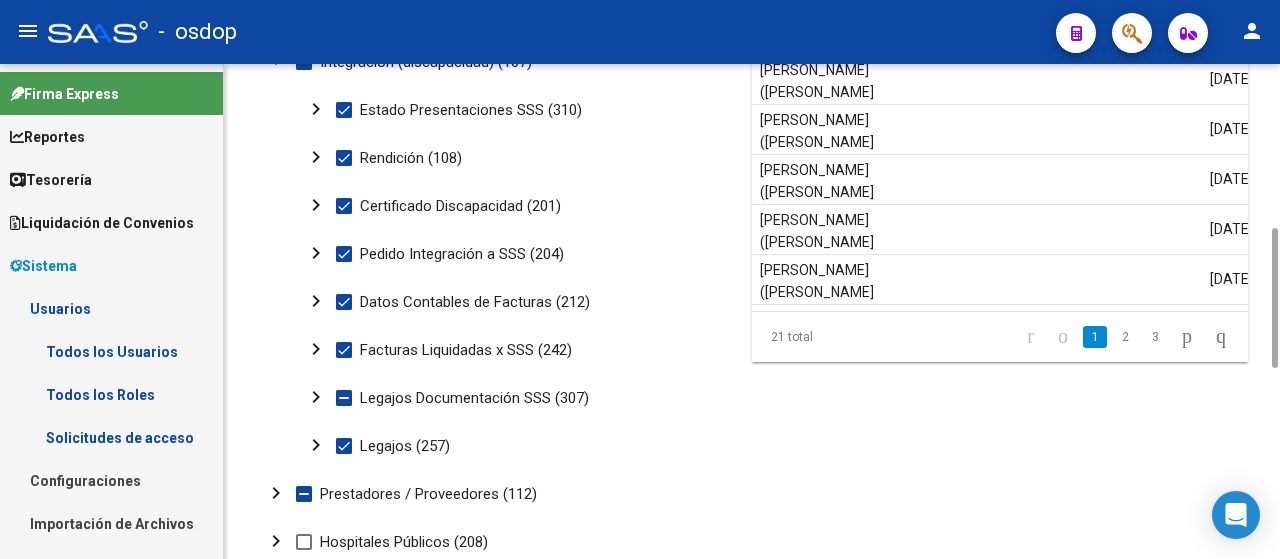click on "chevron_right" 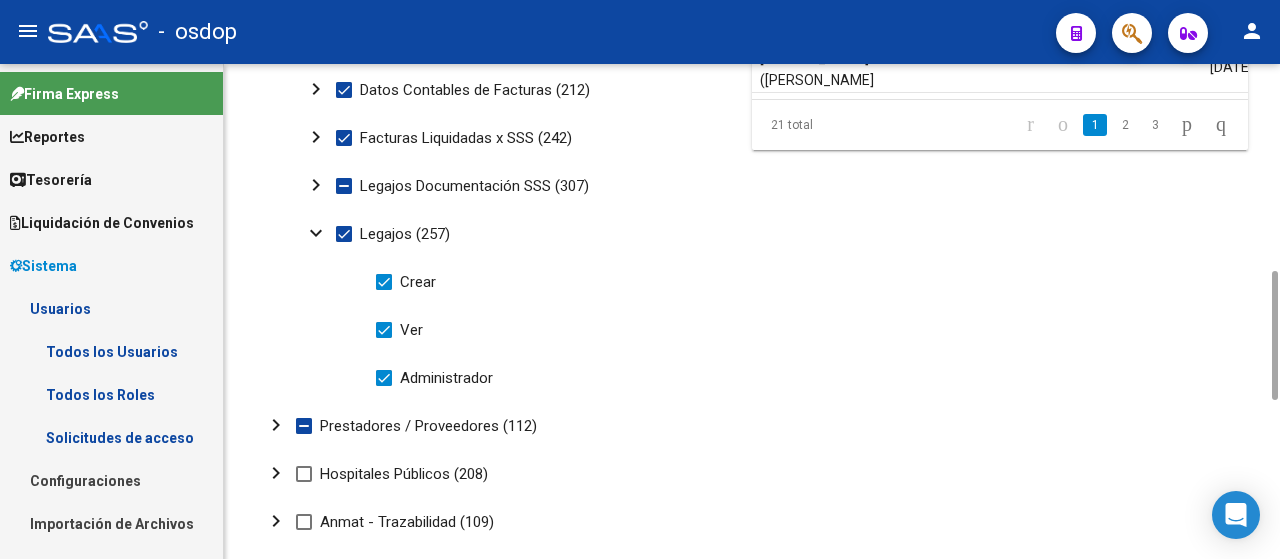 drag, startPoint x: 1270, startPoint y: 289, endPoint x: 1259, endPoint y: 347, distance: 59.03389 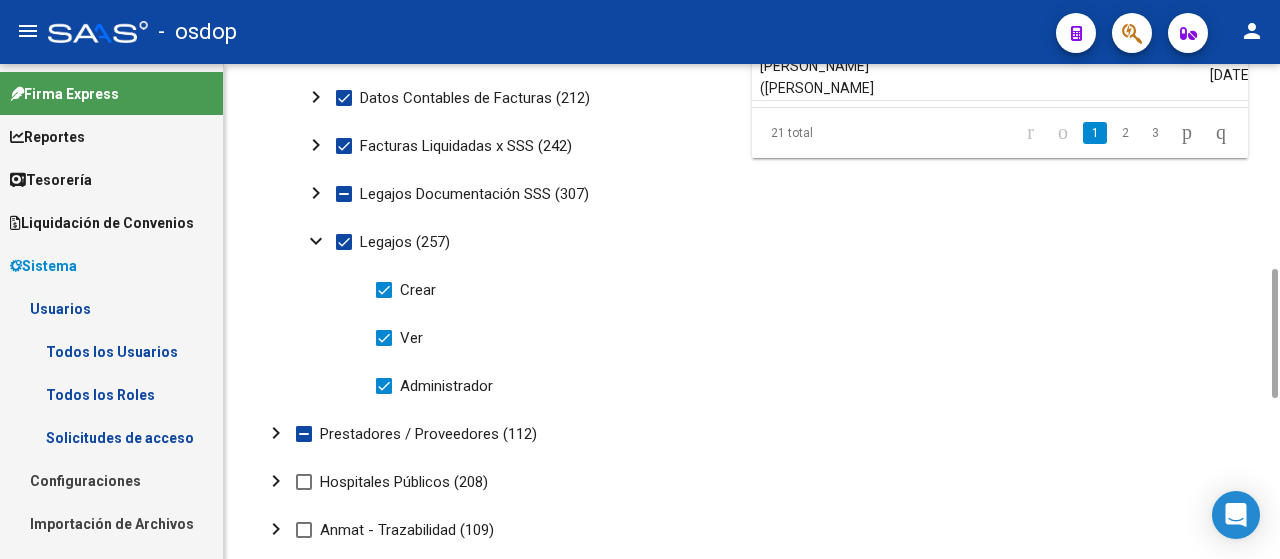 click at bounding box center [384, 290] 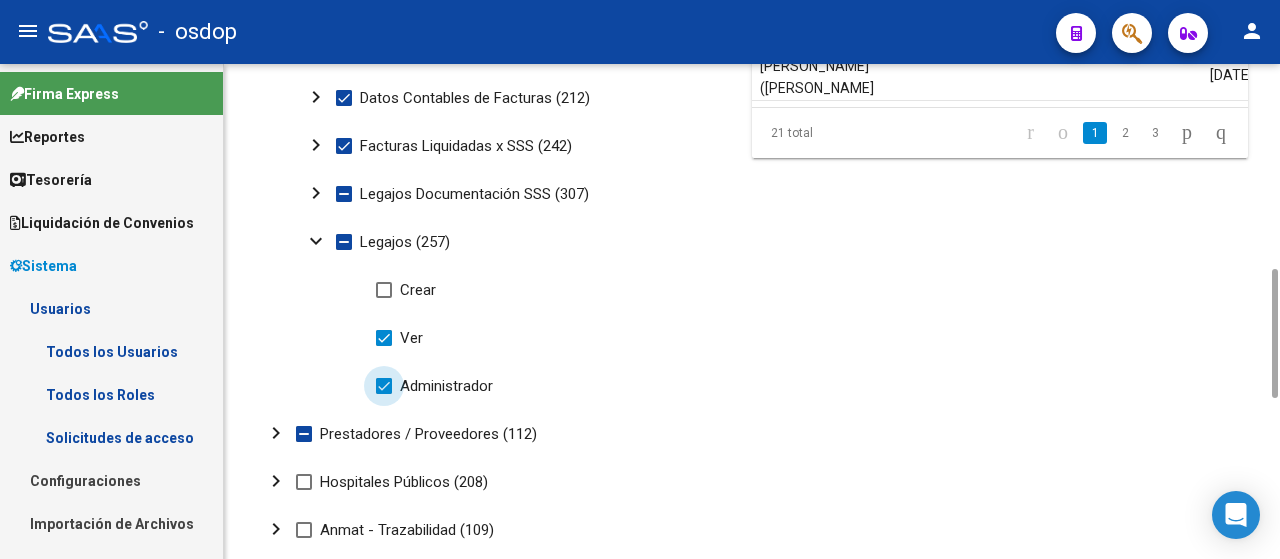 click at bounding box center [384, 386] 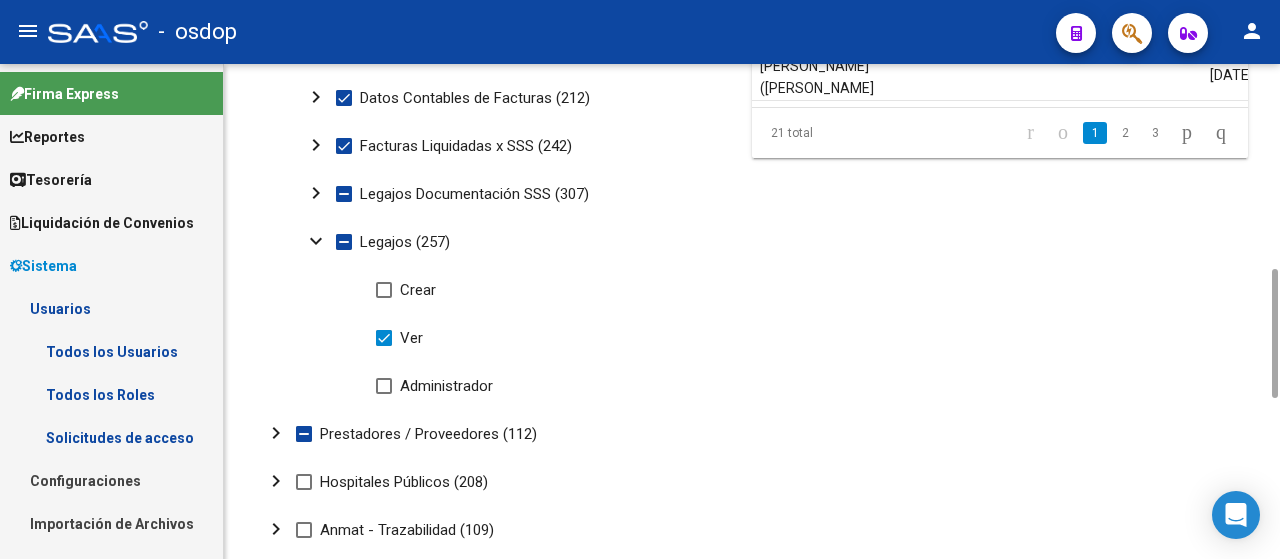 click on "chevron_right" 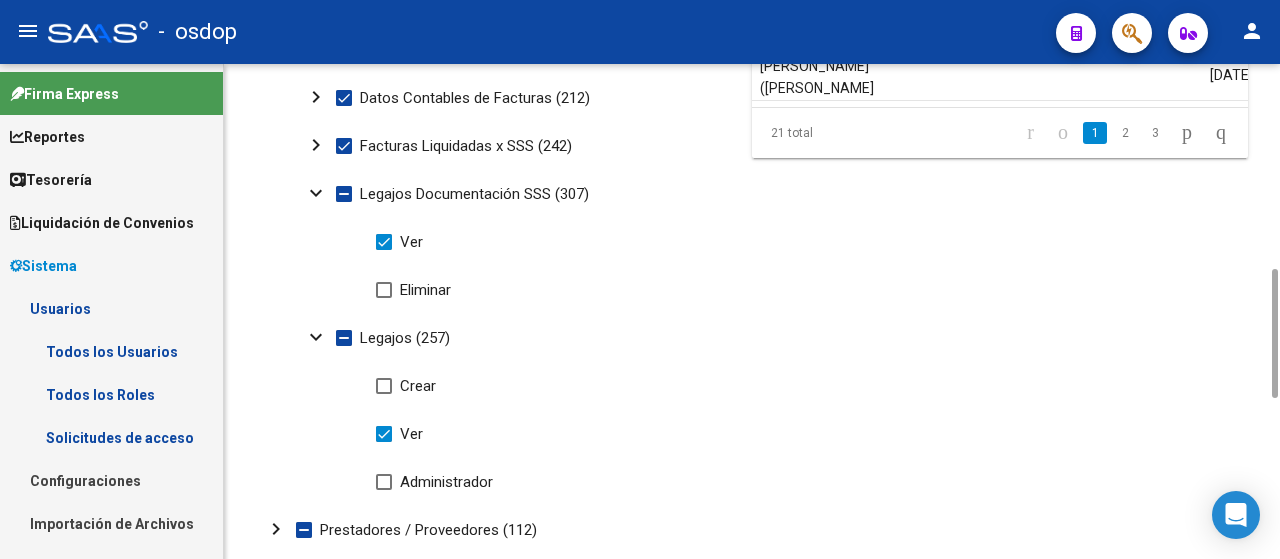 click on "chevron_right" 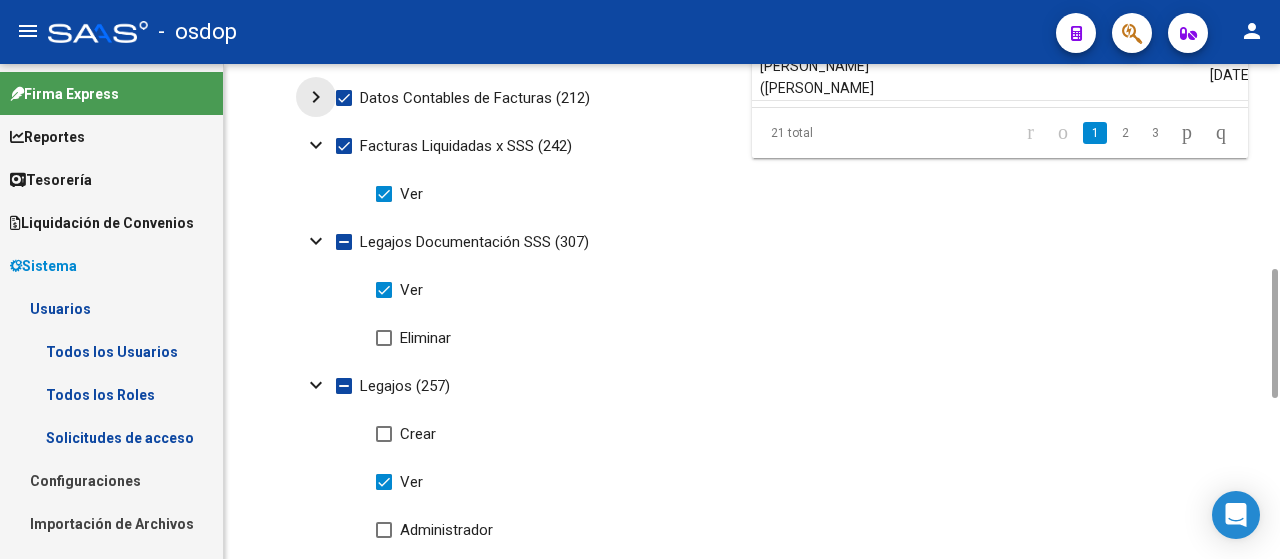 click on "chevron_right" 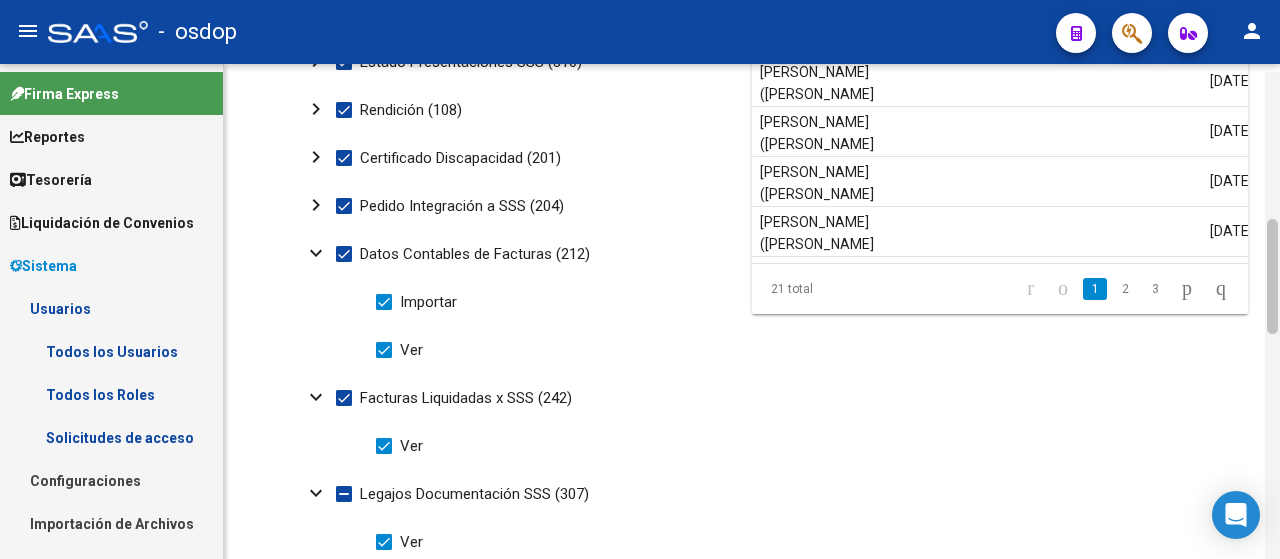 scroll, scrollTop: 620, scrollLeft: 0, axis: vertical 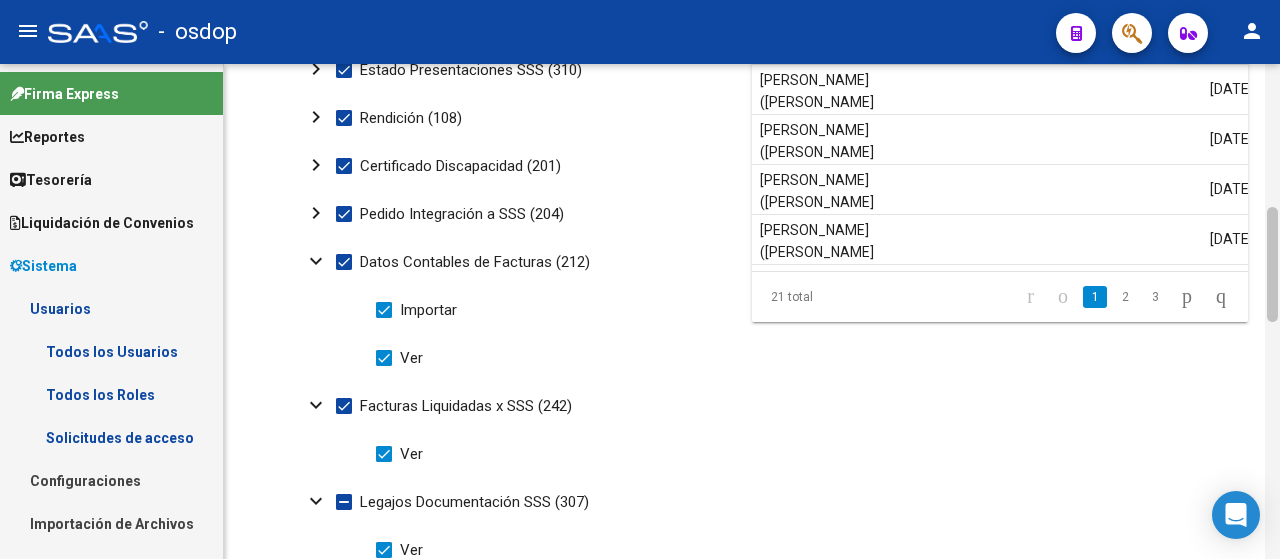 drag, startPoint x: 1273, startPoint y: 376, endPoint x: 1279, endPoint y: 333, distance: 43.416588 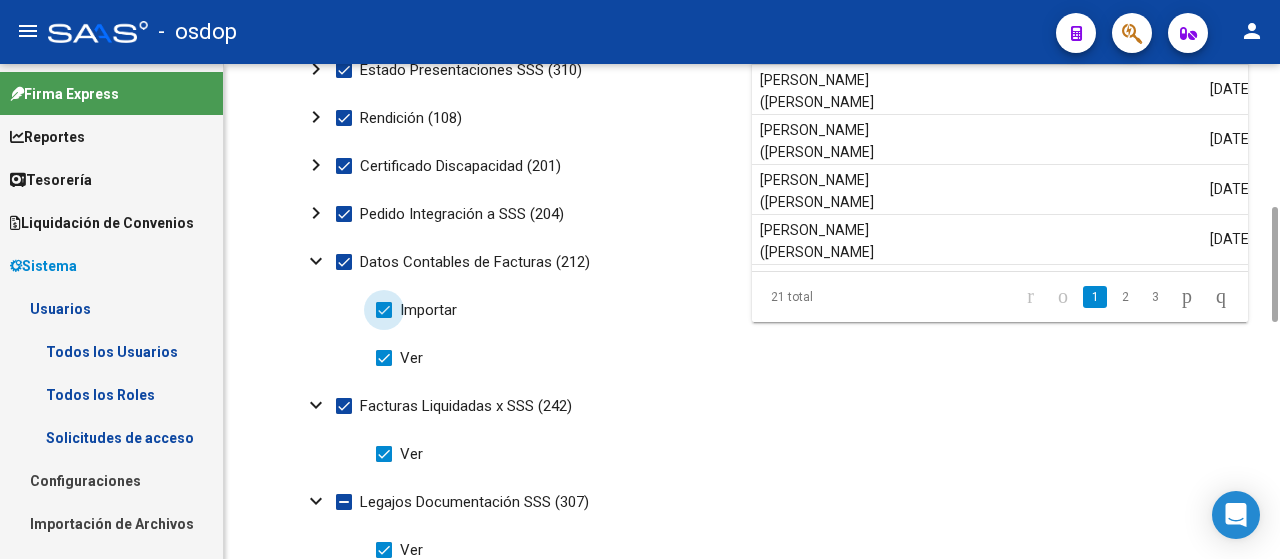 click at bounding box center (384, 310) 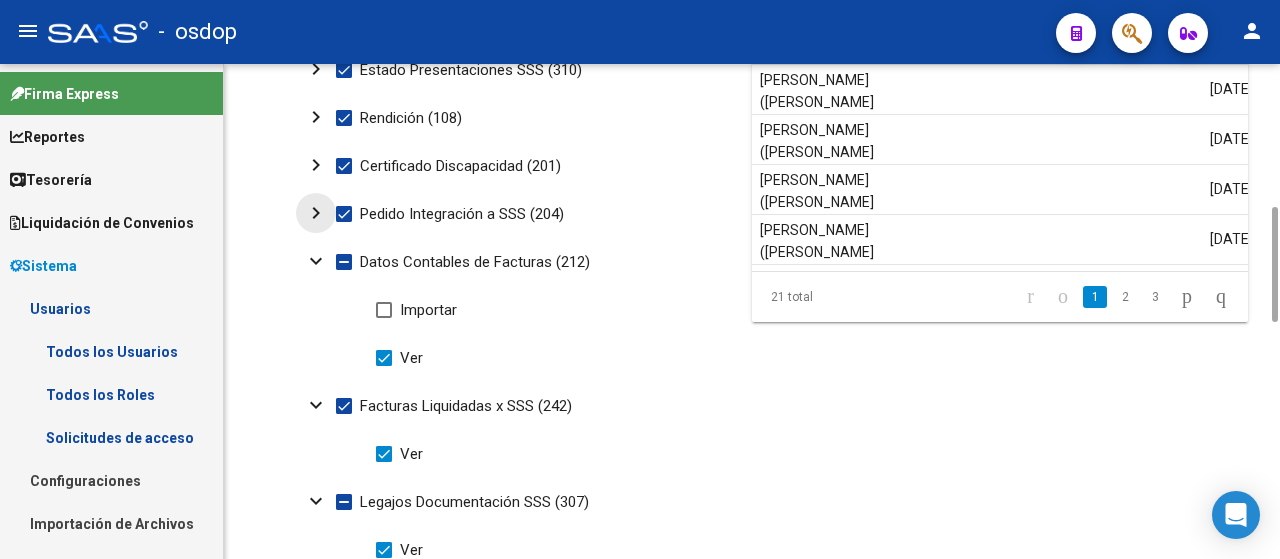 click on "chevron_right" 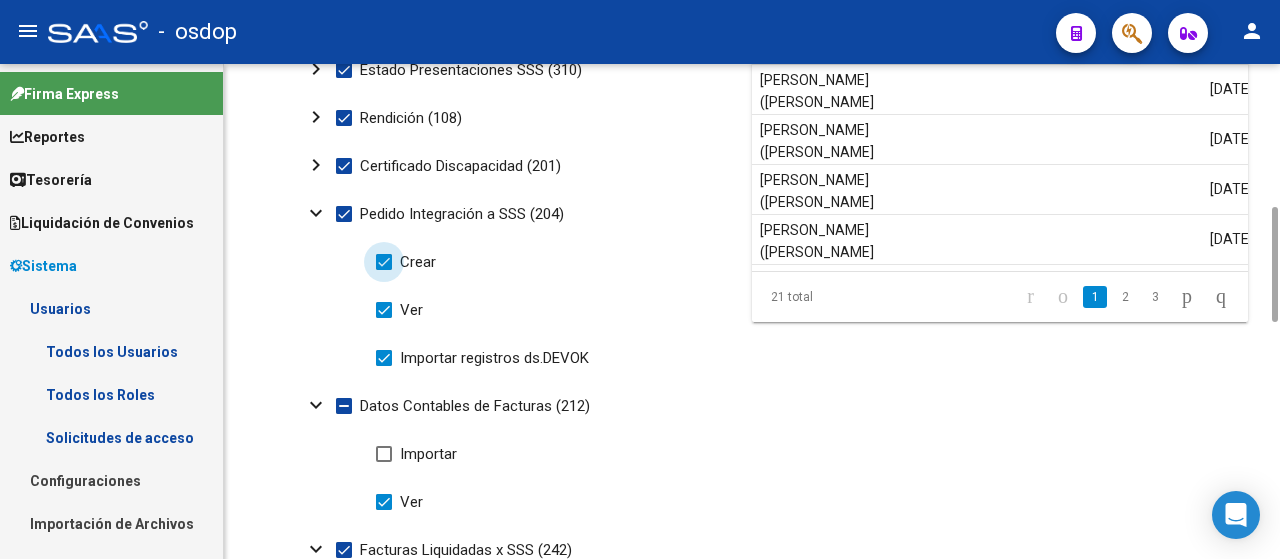 click at bounding box center [384, 262] 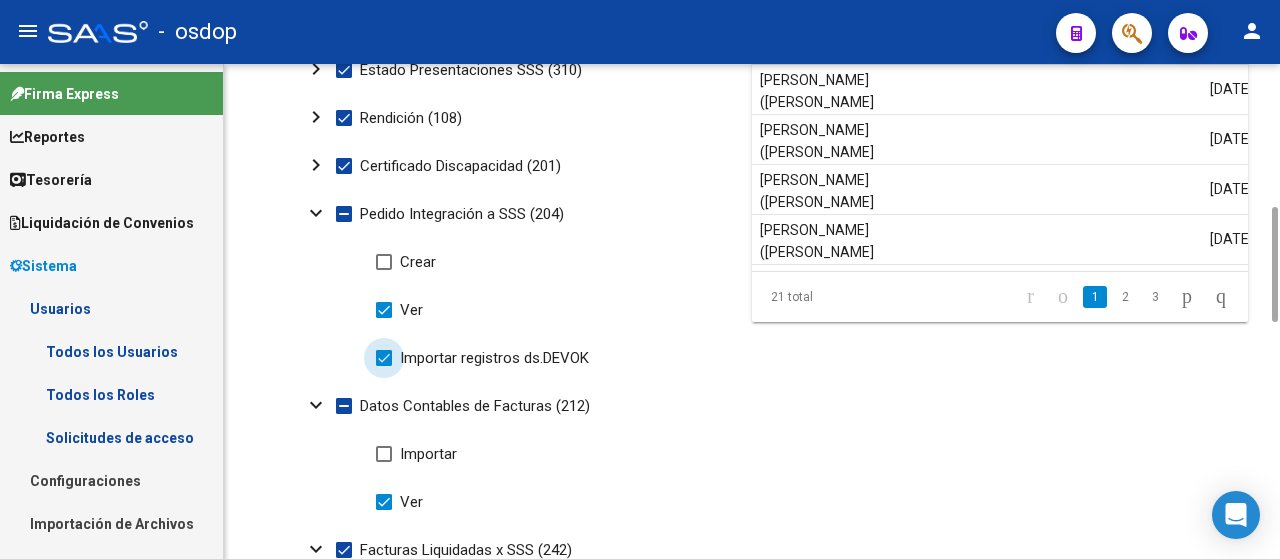 click at bounding box center (384, 358) 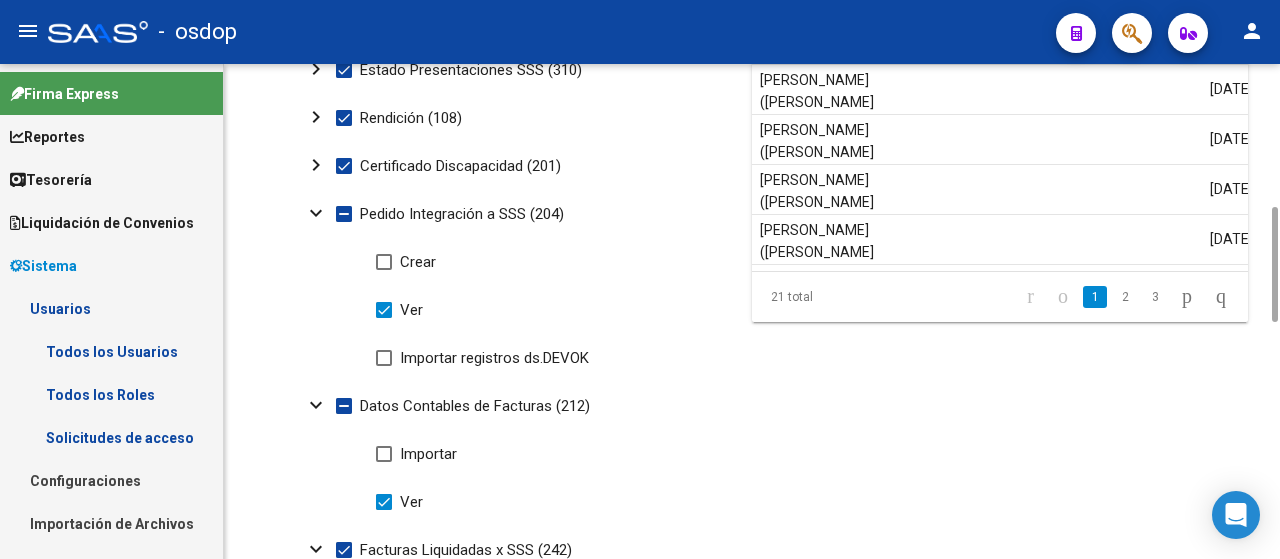 click on "chevron_right" 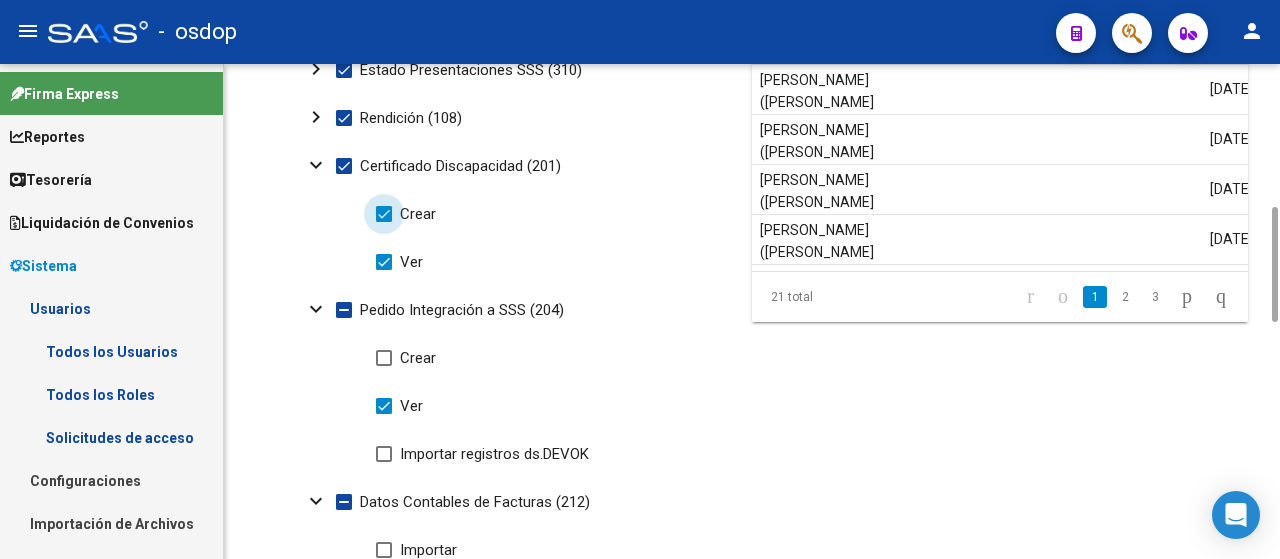 click at bounding box center [384, 214] 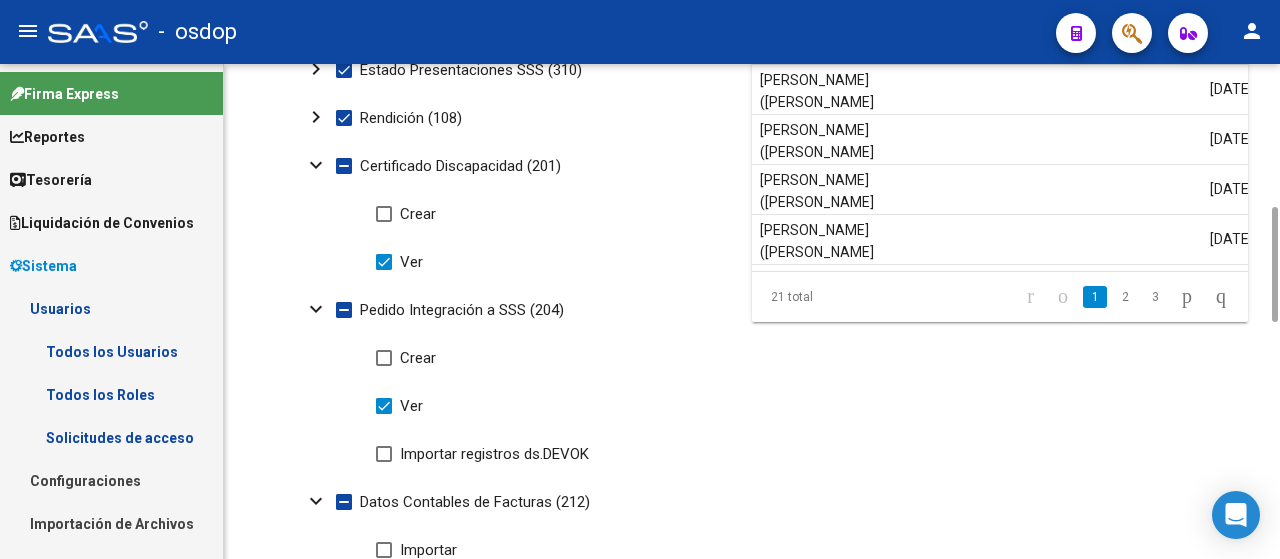 click on "chevron_right" 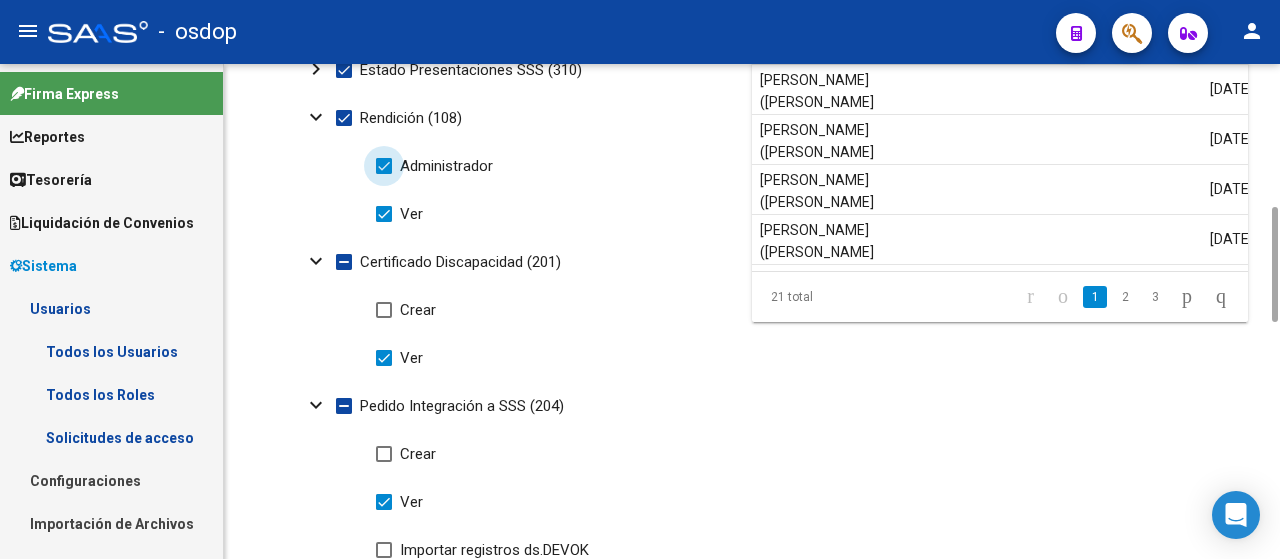 click at bounding box center (384, 166) 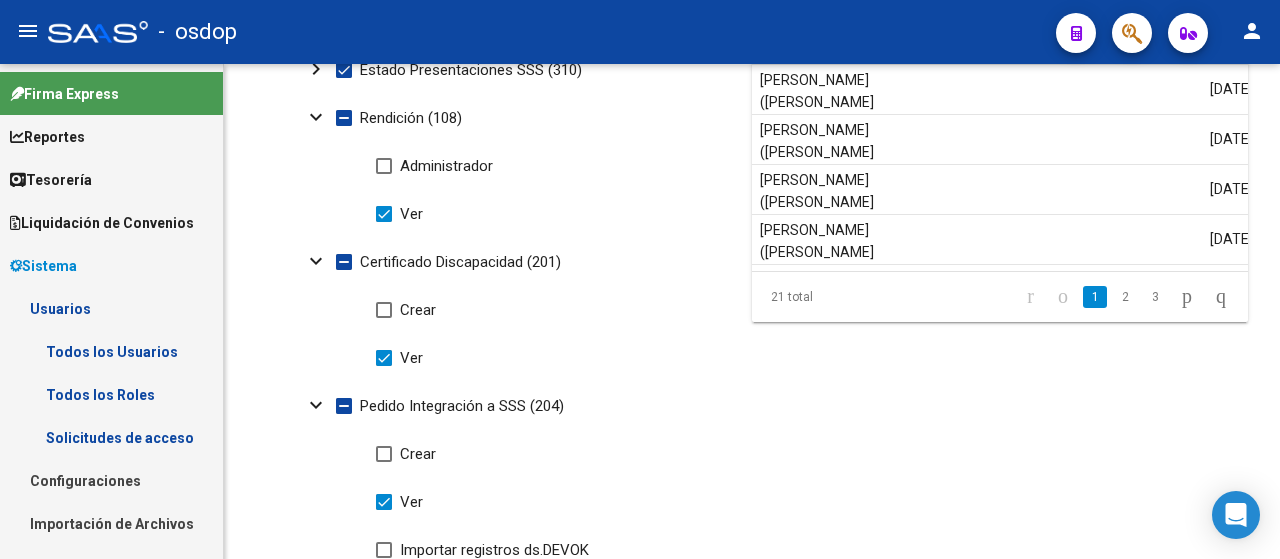 scroll, scrollTop: 1116, scrollLeft: 0, axis: vertical 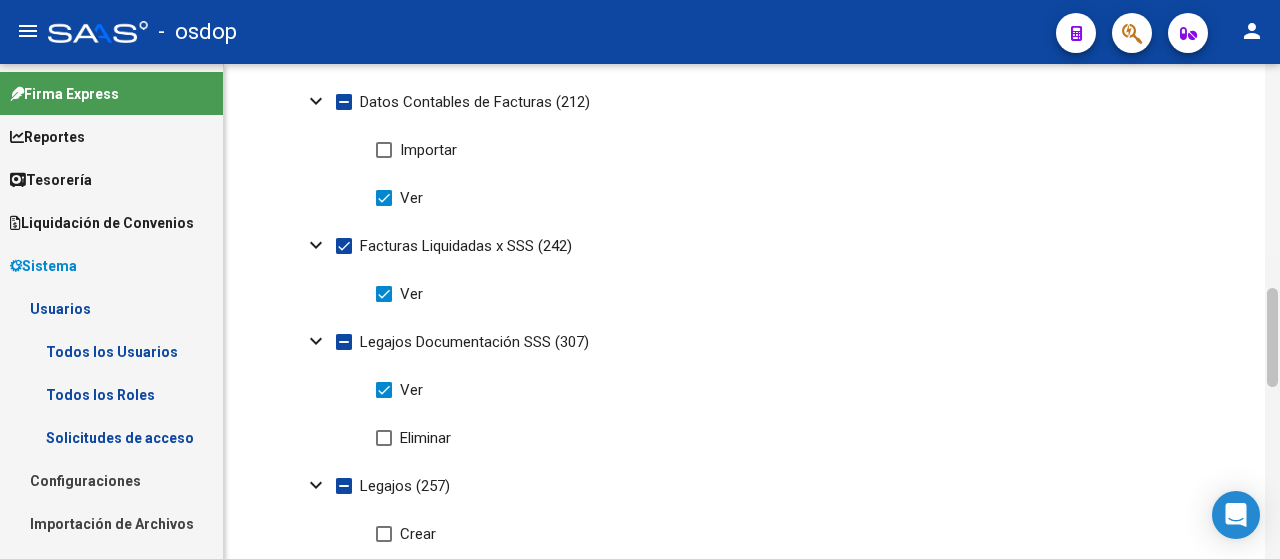 click 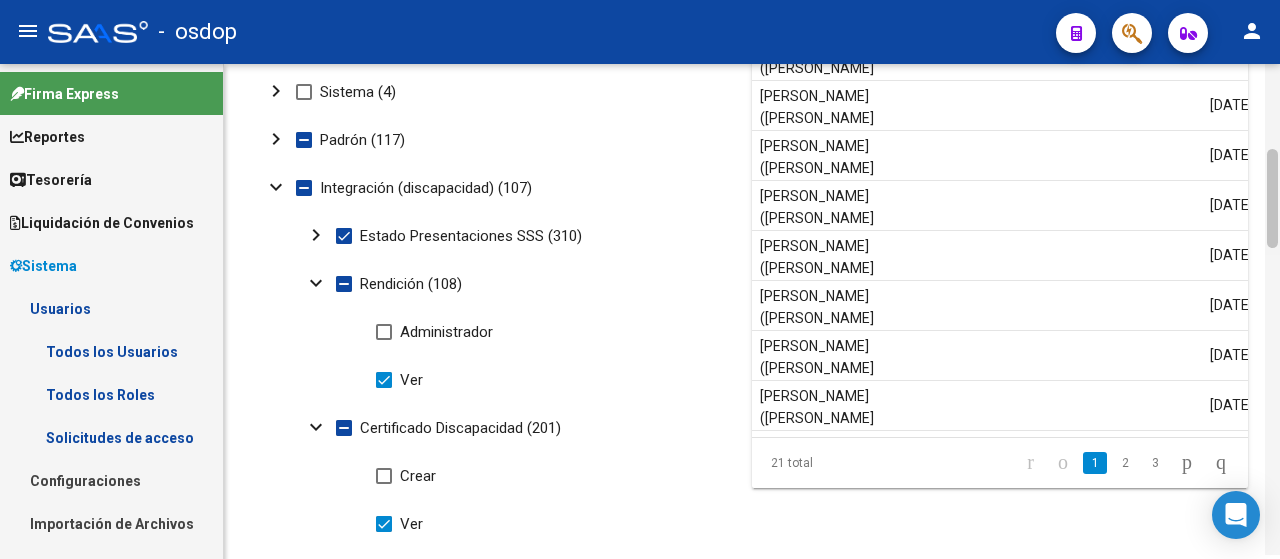 scroll, scrollTop: 449, scrollLeft: 0, axis: vertical 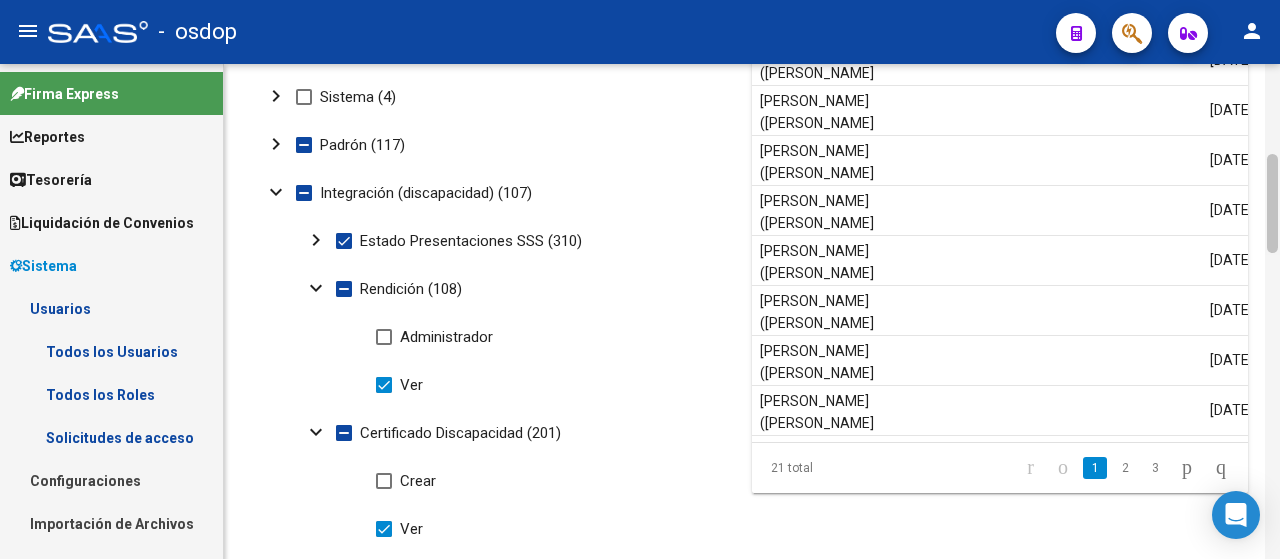 drag, startPoint x: 1268, startPoint y: 352, endPoint x: 1276, endPoint y: 218, distance: 134.23859 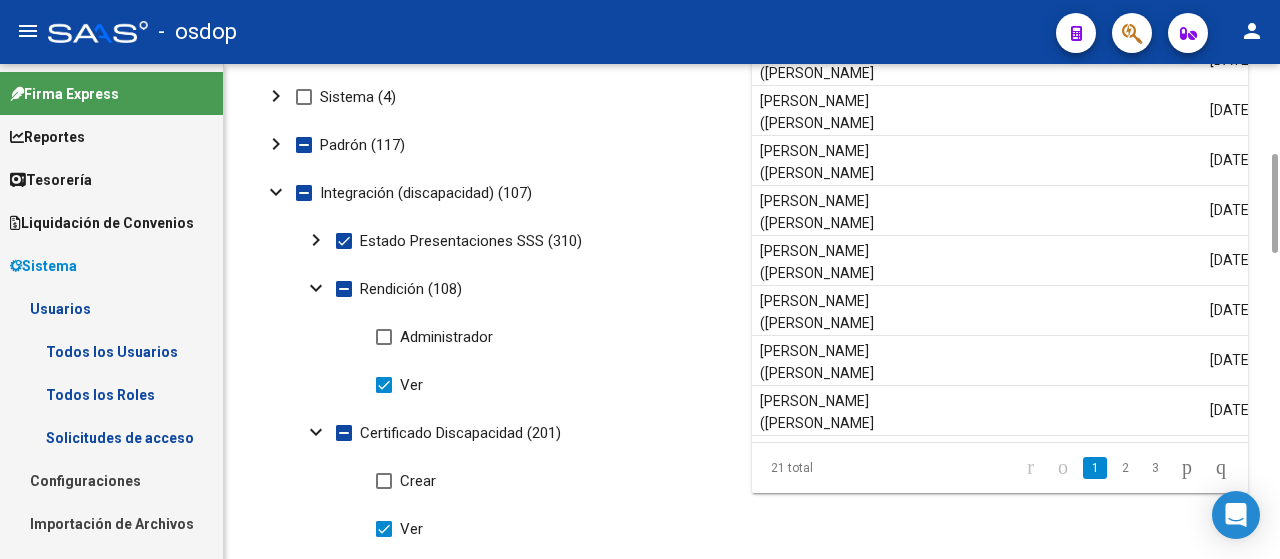 click on "chevron_right" 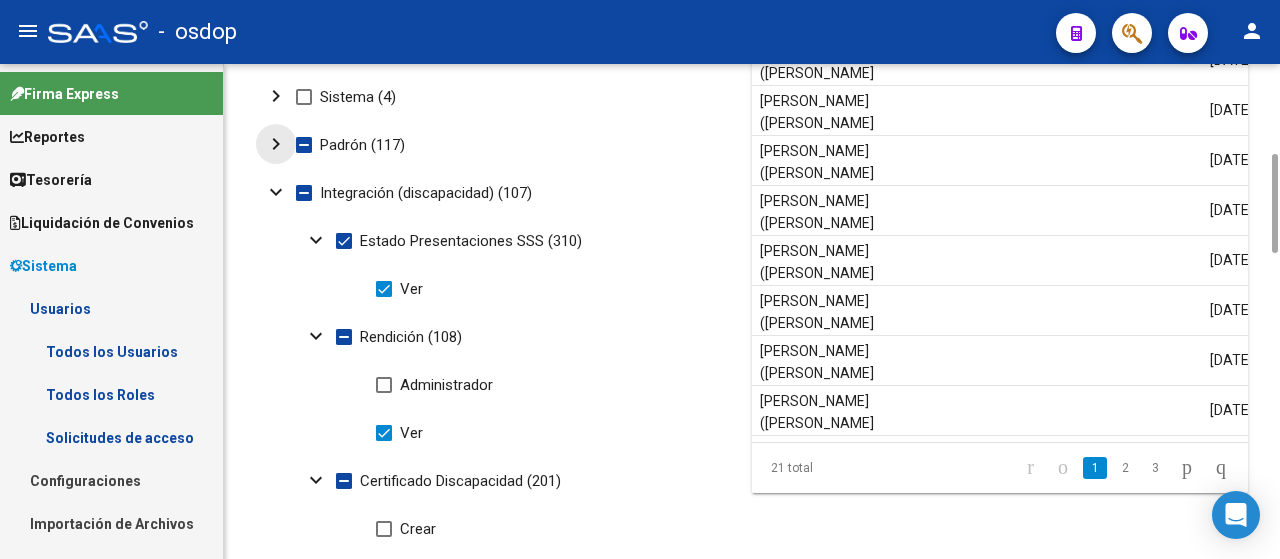 click on "chevron_right" 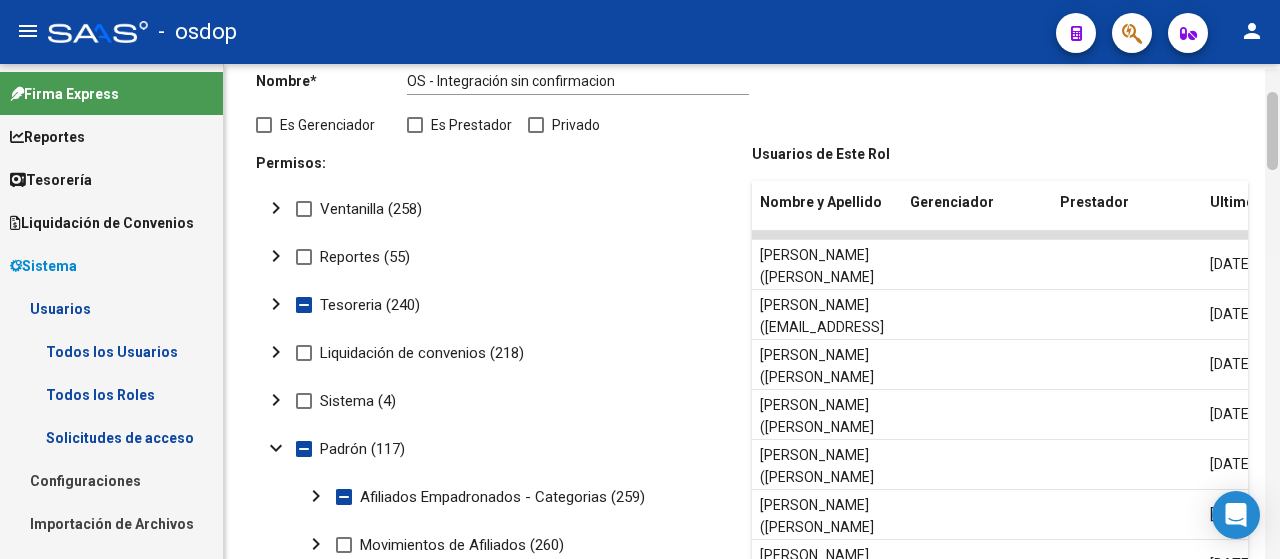 scroll, scrollTop: 150, scrollLeft: 0, axis: vertical 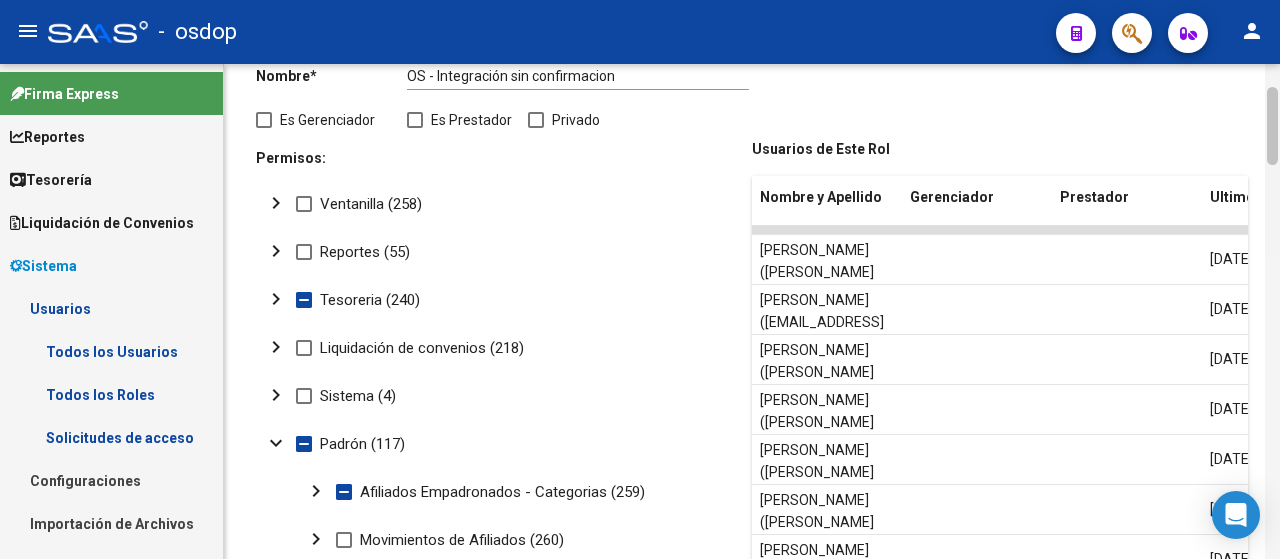 drag, startPoint x: 1272, startPoint y: 225, endPoint x: 1279, endPoint y: 165, distance: 60.40695 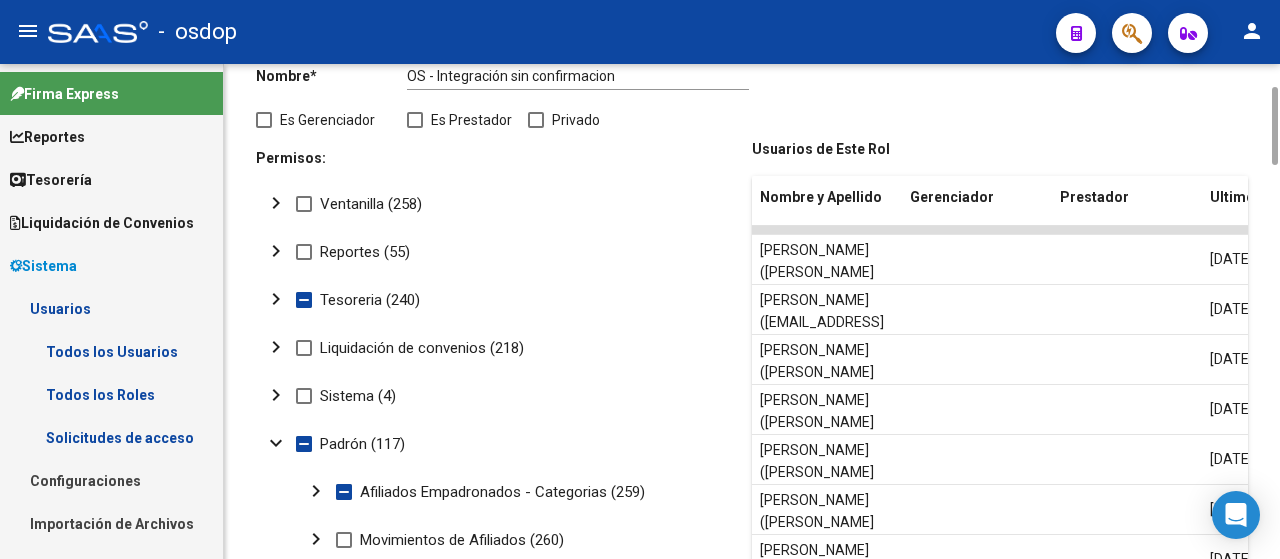 click on "chevron_right" 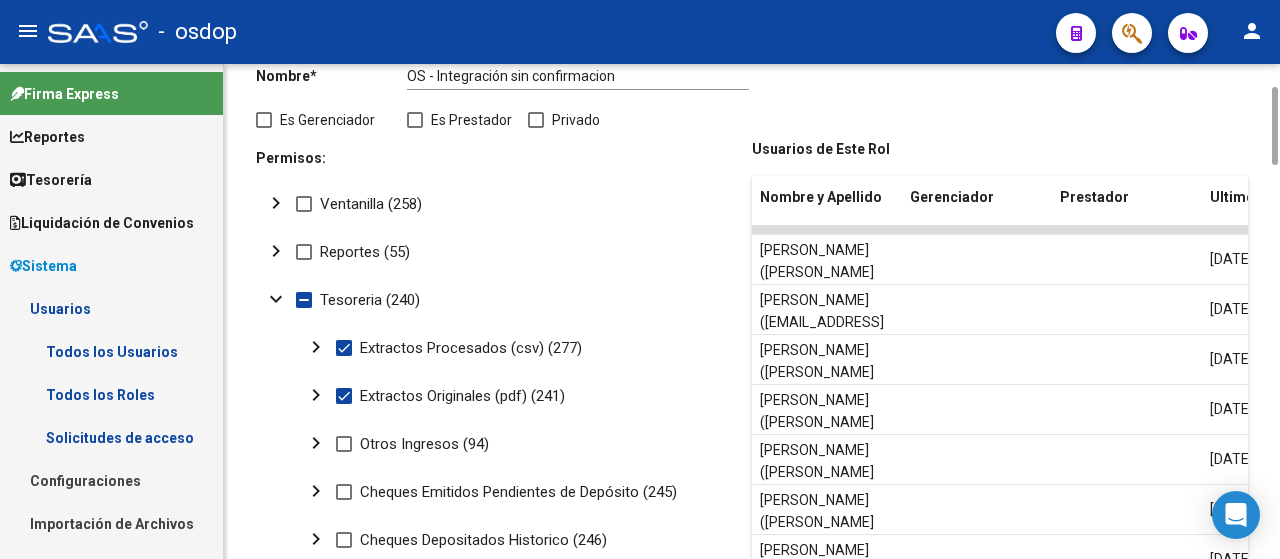 click at bounding box center [344, 348] 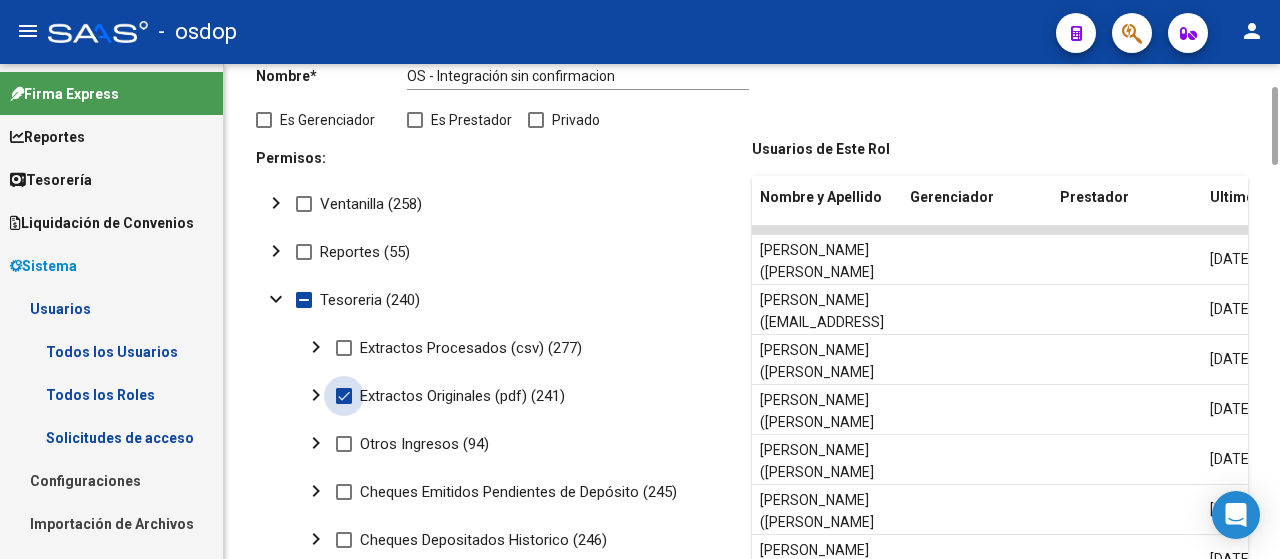click at bounding box center (344, 396) 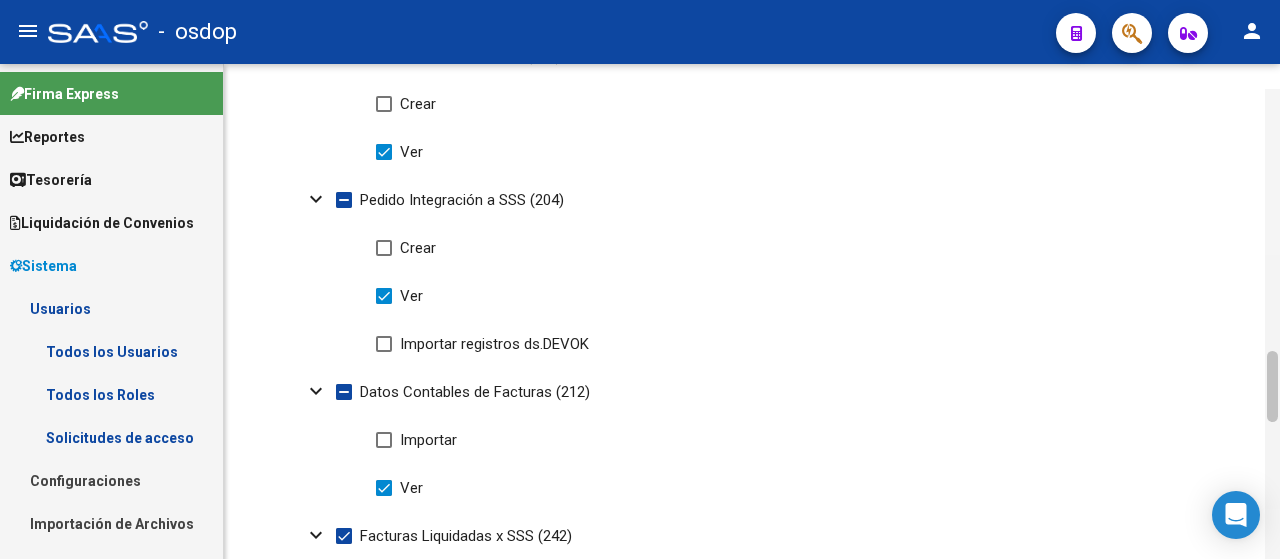 scroll, scrollTop: 1836, scrollLeft: 0, axis: vertical 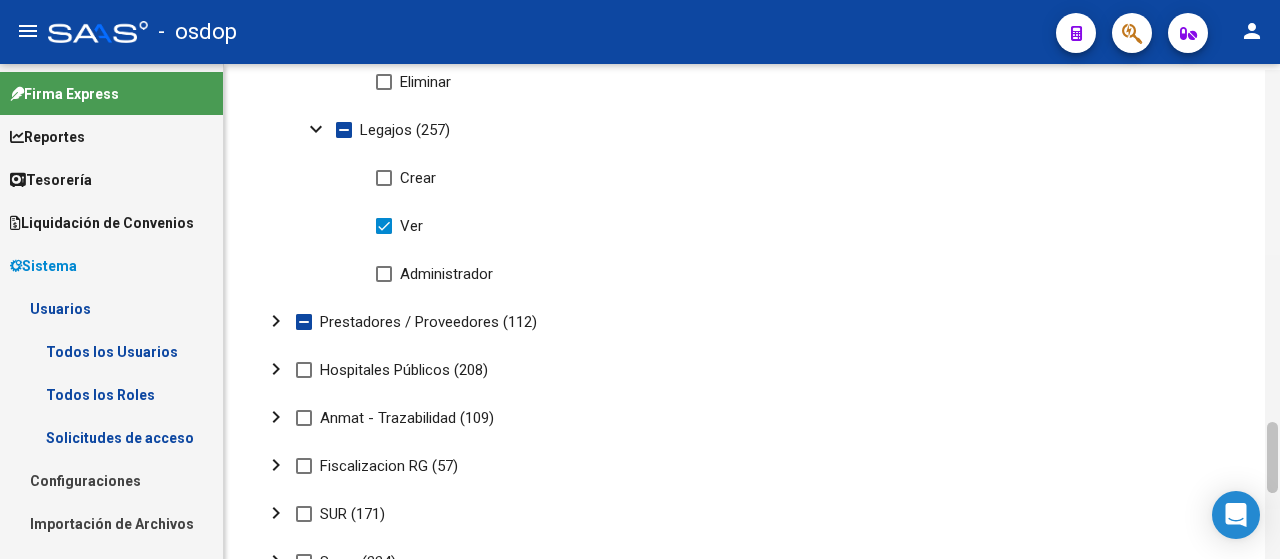 drag, startPoint x: 1276, startPoint y: 151, endPoint x: 1279, endPoint y: 513, distance: 362.01242 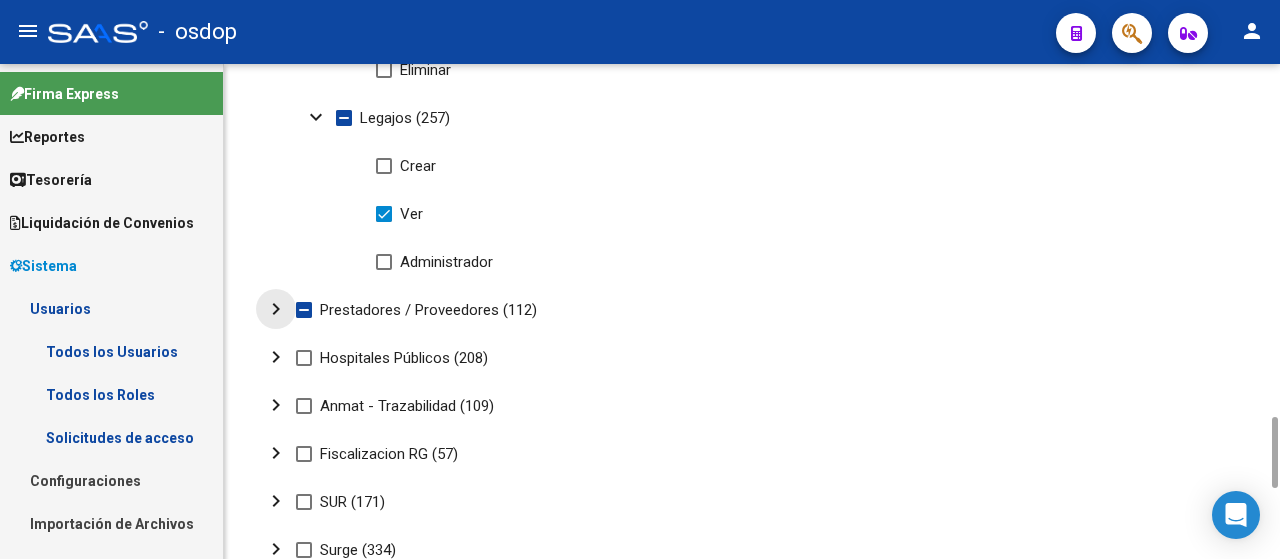 click on "chevron_right" 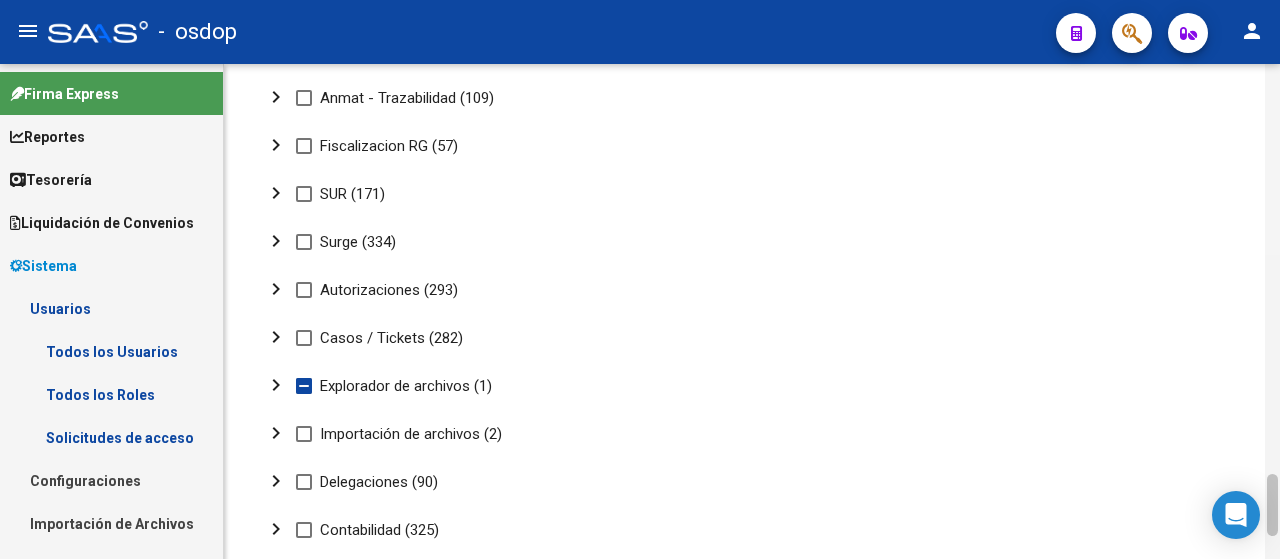 scroll, scrollTop: 3253, scrollLeft: 0, axis: vertical 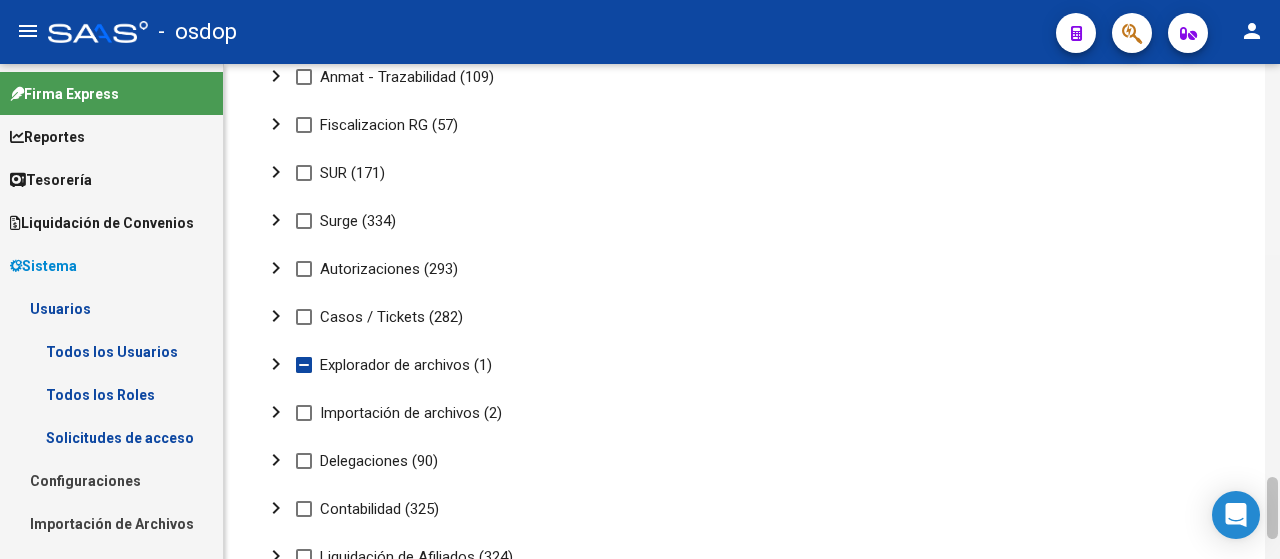drag, startPoint x: 1270, startPoint y: 423, endPoint x: 1274, endPoint y: 540, distance: 117.06836 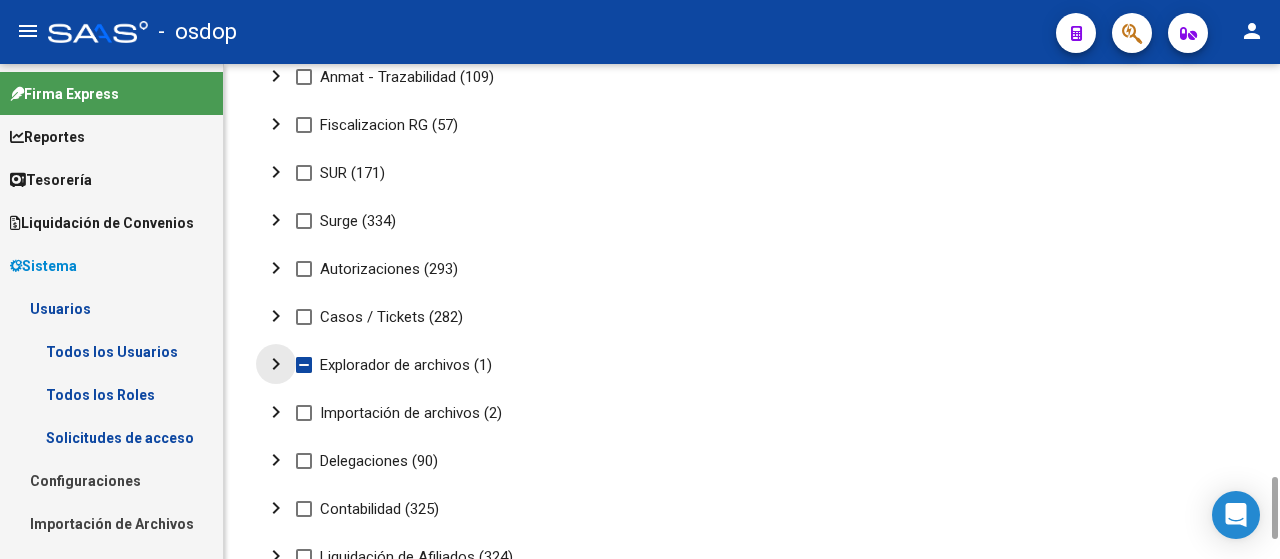 click on "chevron_right" 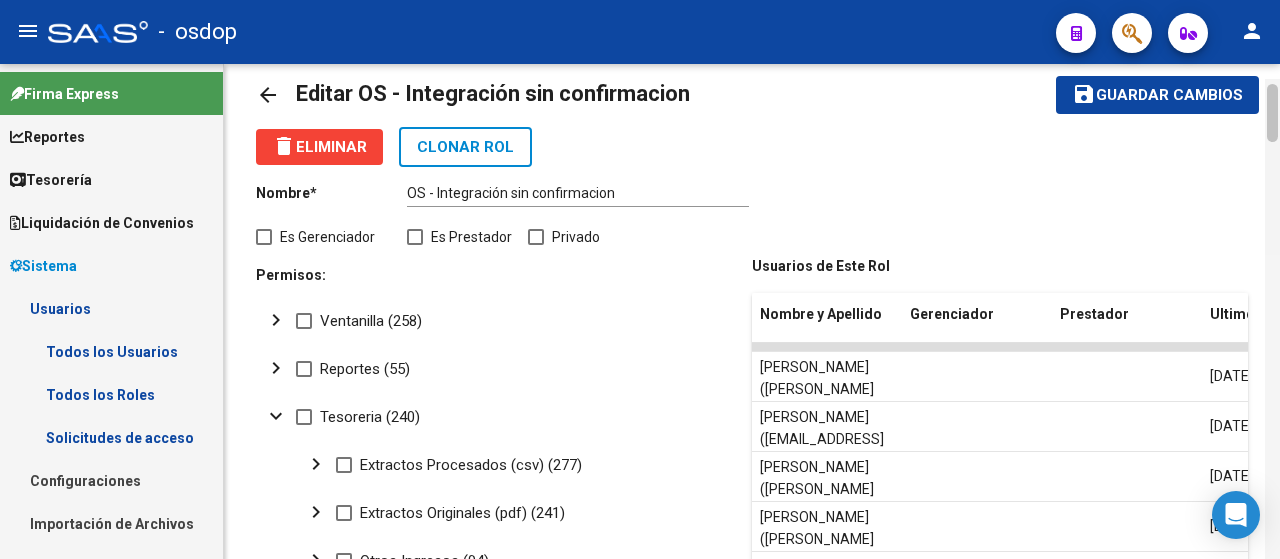 scroll, scrollTop: 0, scrollLeft: 0, axis: both 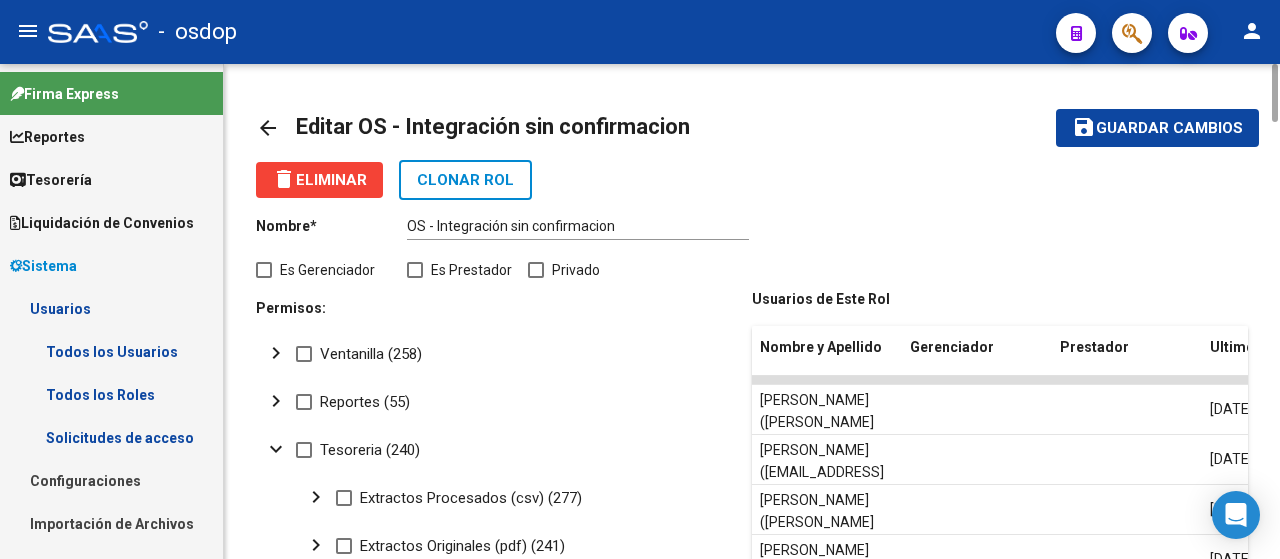 drag, startPoint x: 1270, startPoint y: 482, endPoint x: 1279, endPoint y: 59, distance: 423.09573 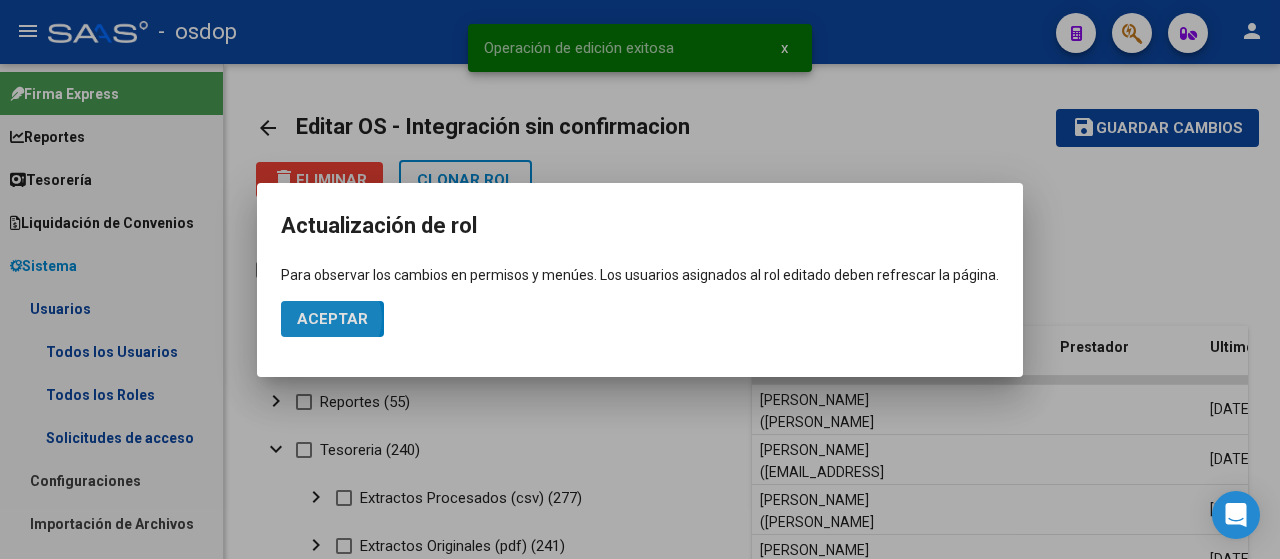 click on "Aceptar" 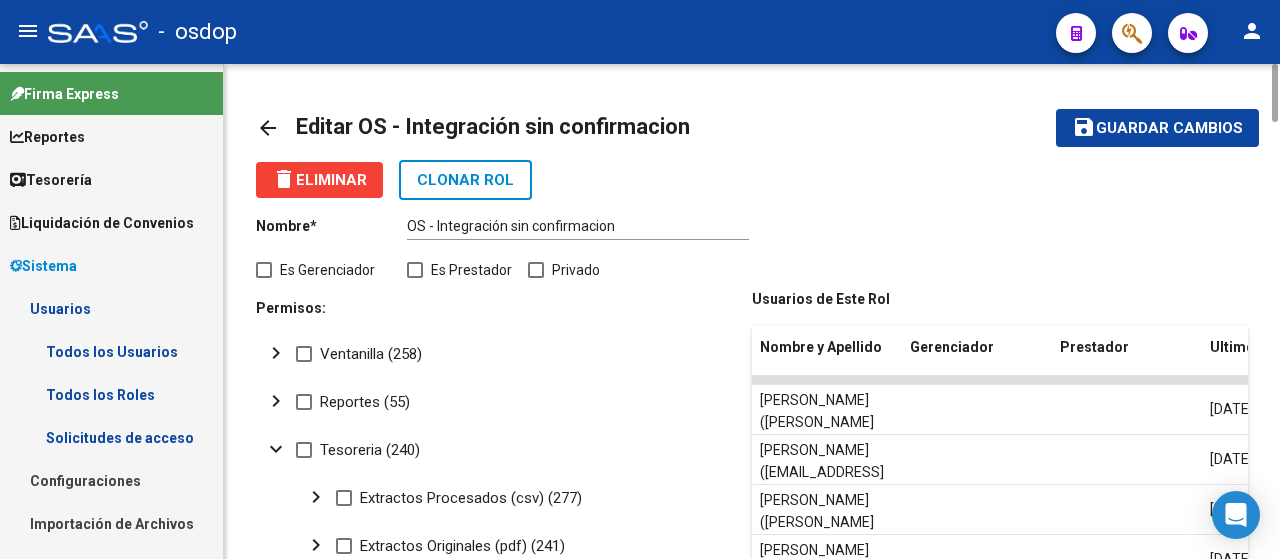 click on "expand_more" 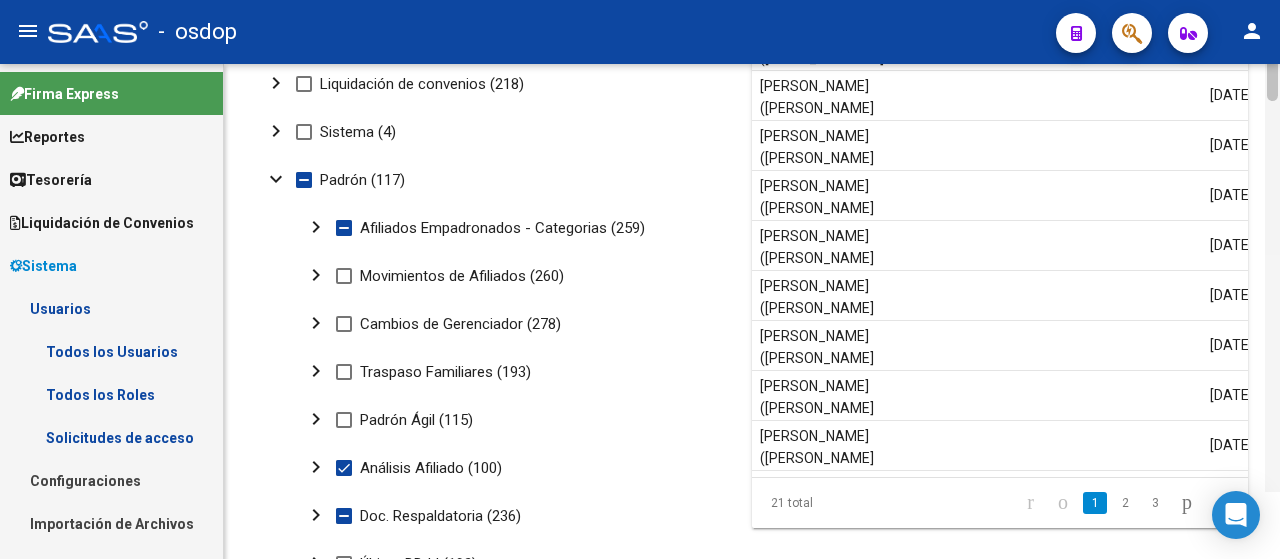 scroll, scrollTop: 465, scrollLeft: 0, axis: vertical 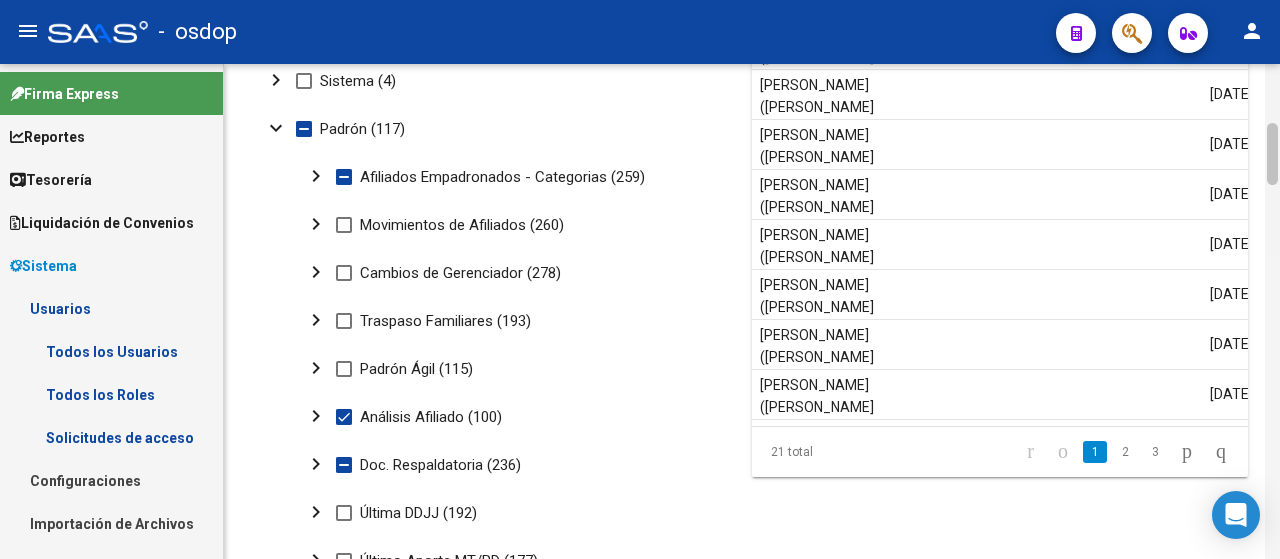drag, startPoint x: 1274, startPoint y: 101, endPoint x: 1273, endPoint y: 156, distance: 55.00909 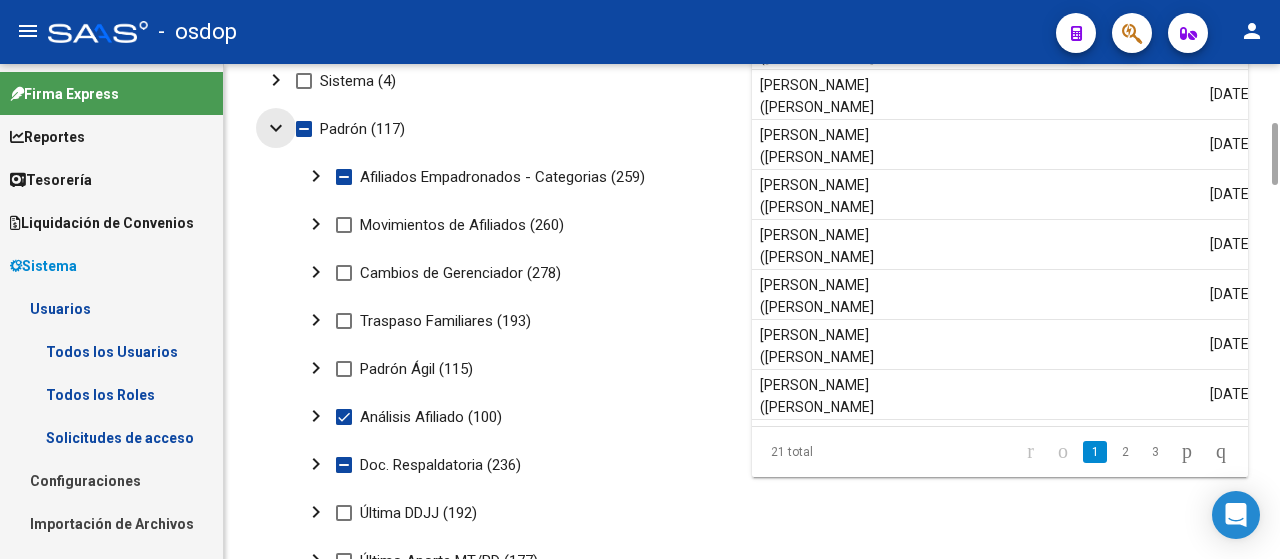 click on "expand_more" 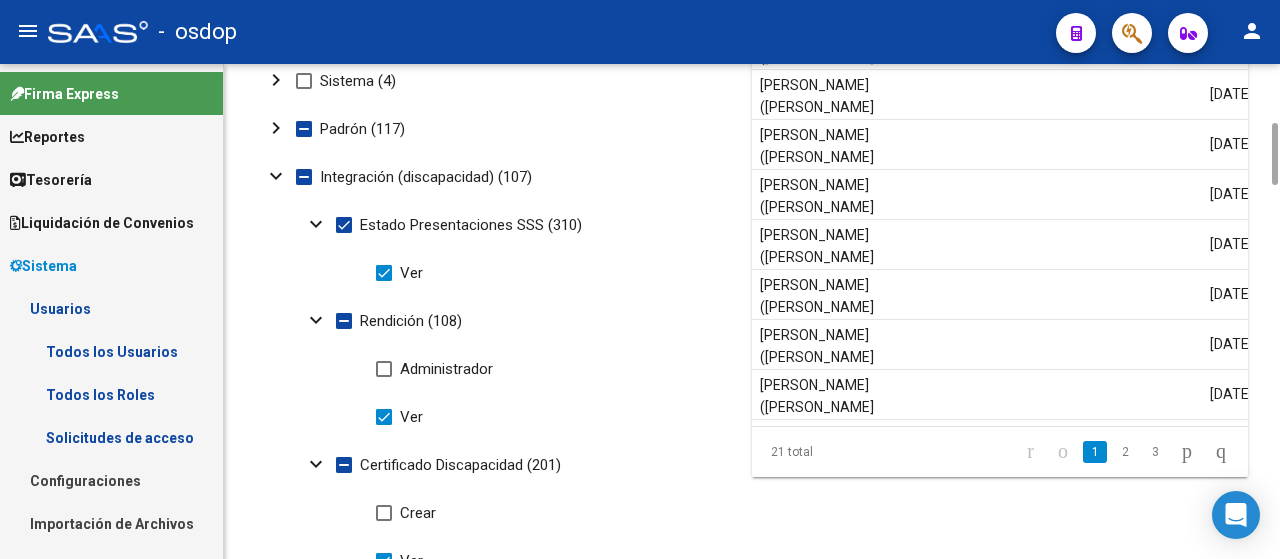 click on "expand_more" 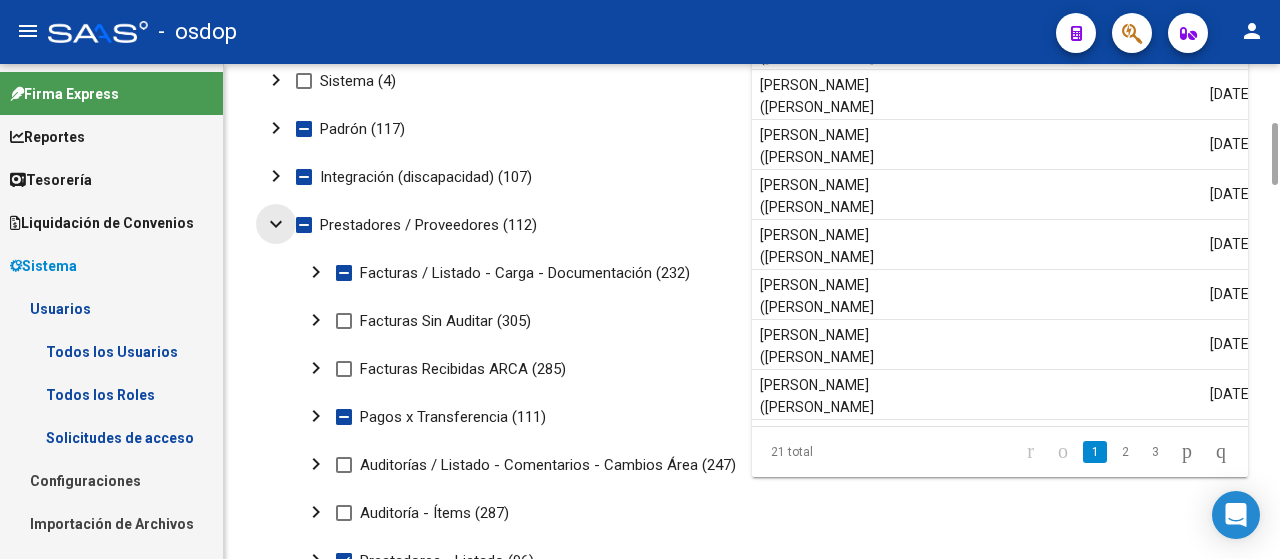 click on "expand_more" 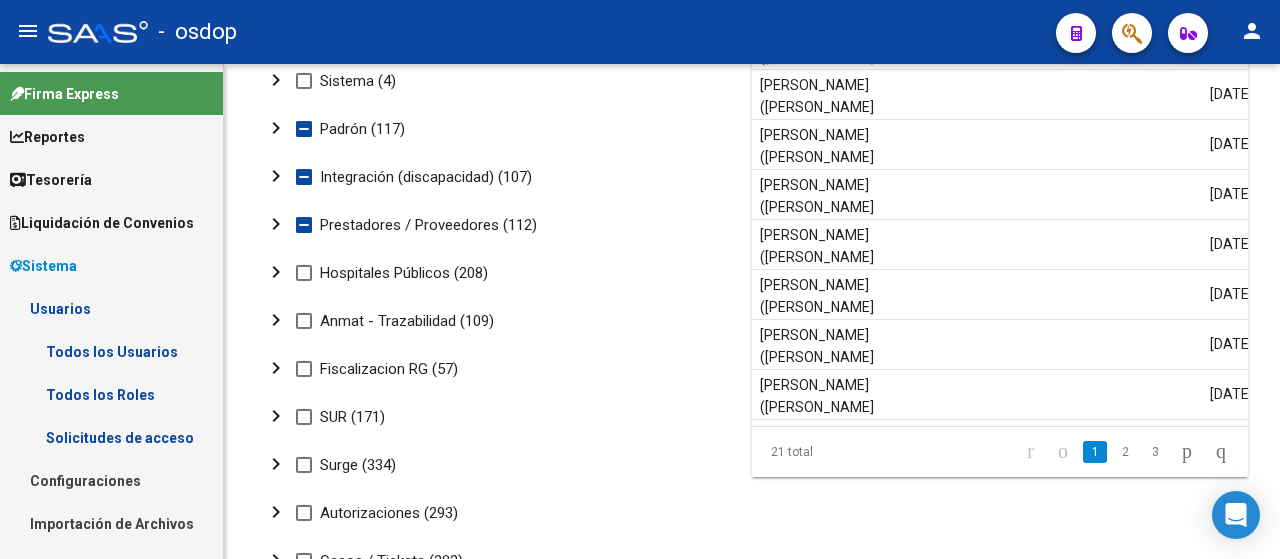 click on "Reportes" at bounding box center [47, 137] 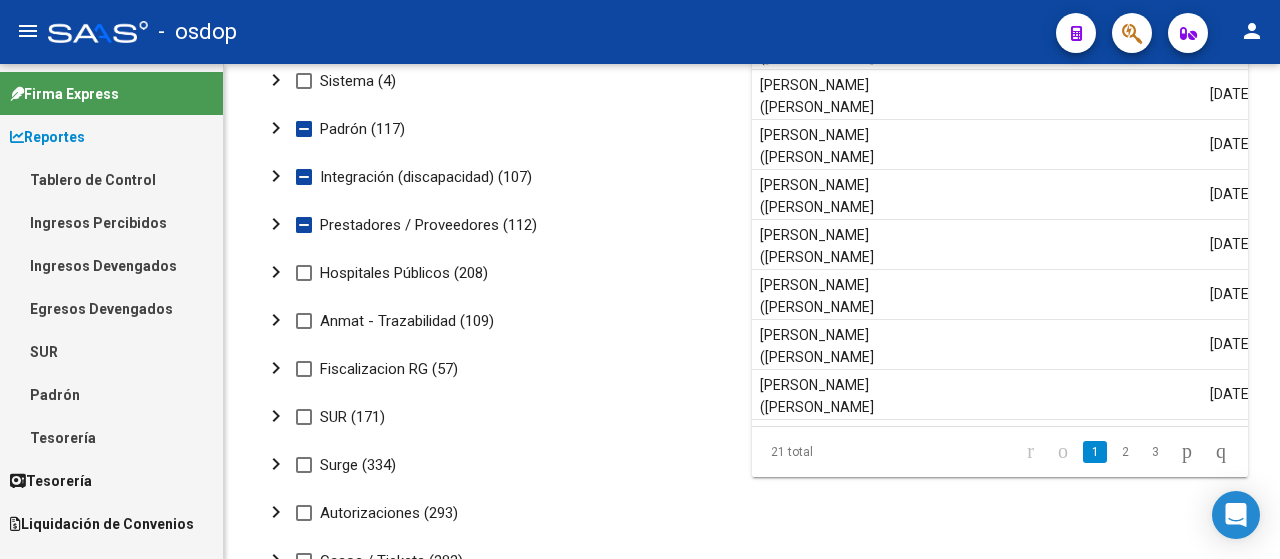 click on "Tablero de Control" at bounding box center (111, 179) 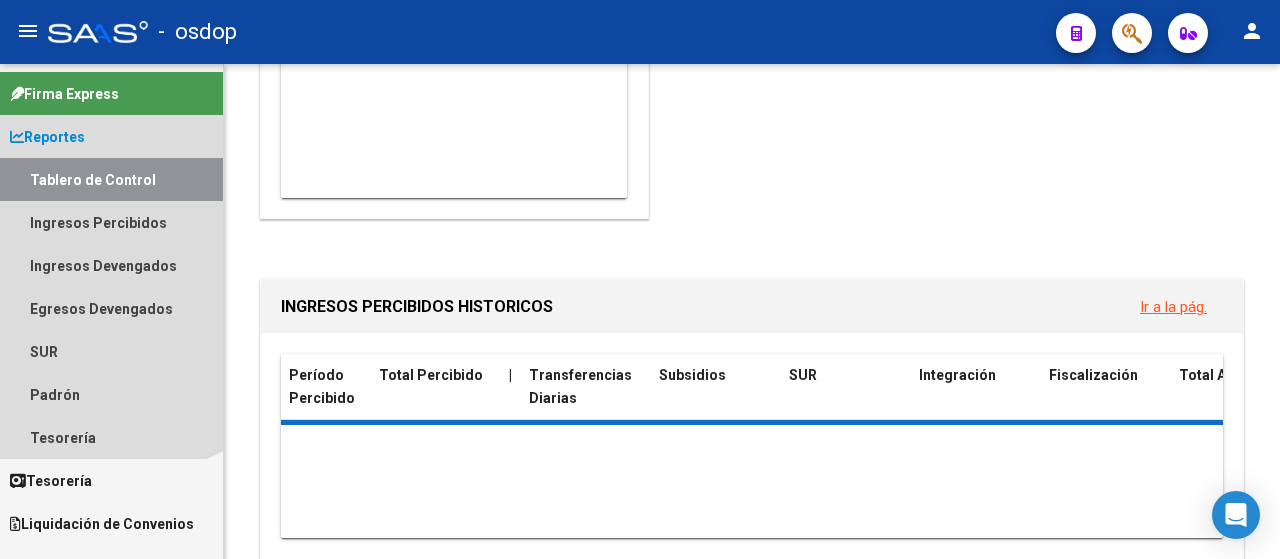 scroll, scrollTop: 0, scrollLeft: 0, axis: both 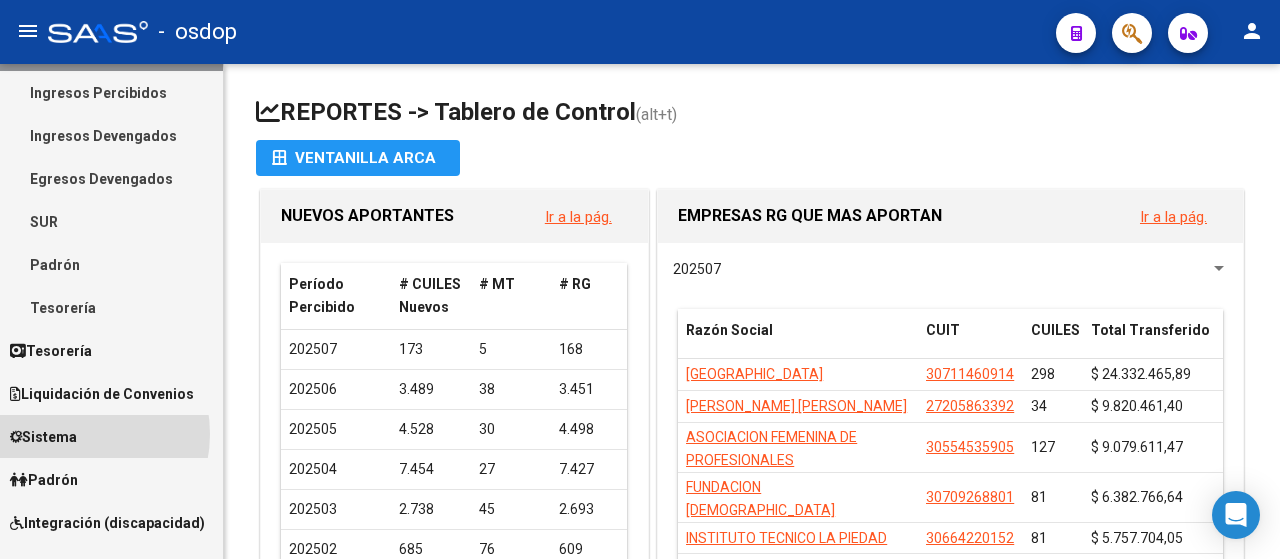 click on "Sistema" at bounding box center [43, 437] 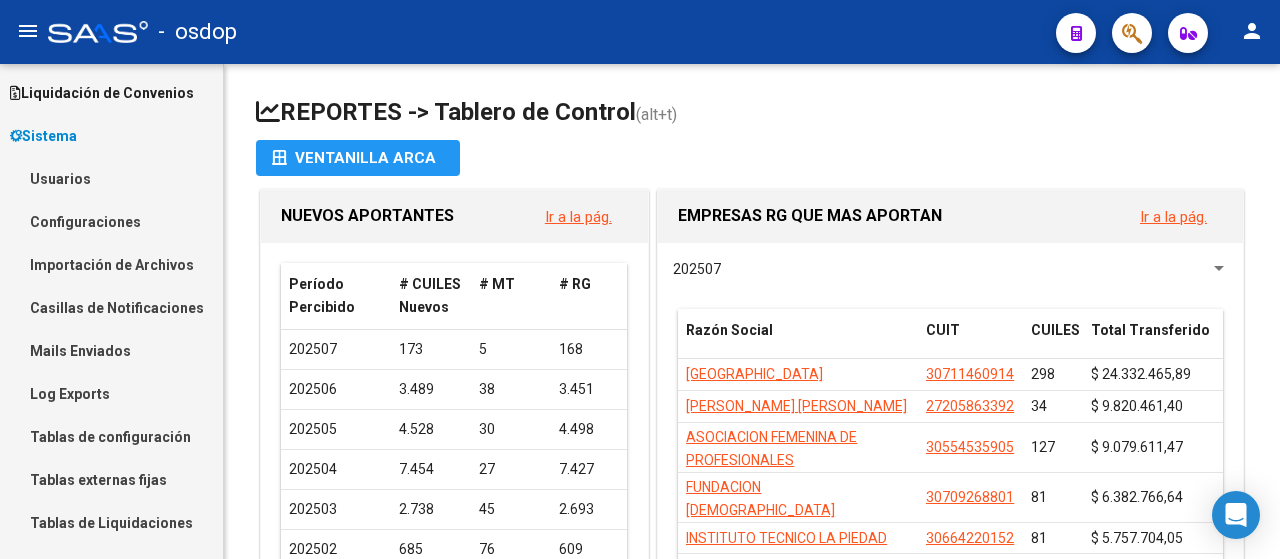 click on "Usuarios" at bounding box center (111, 178) 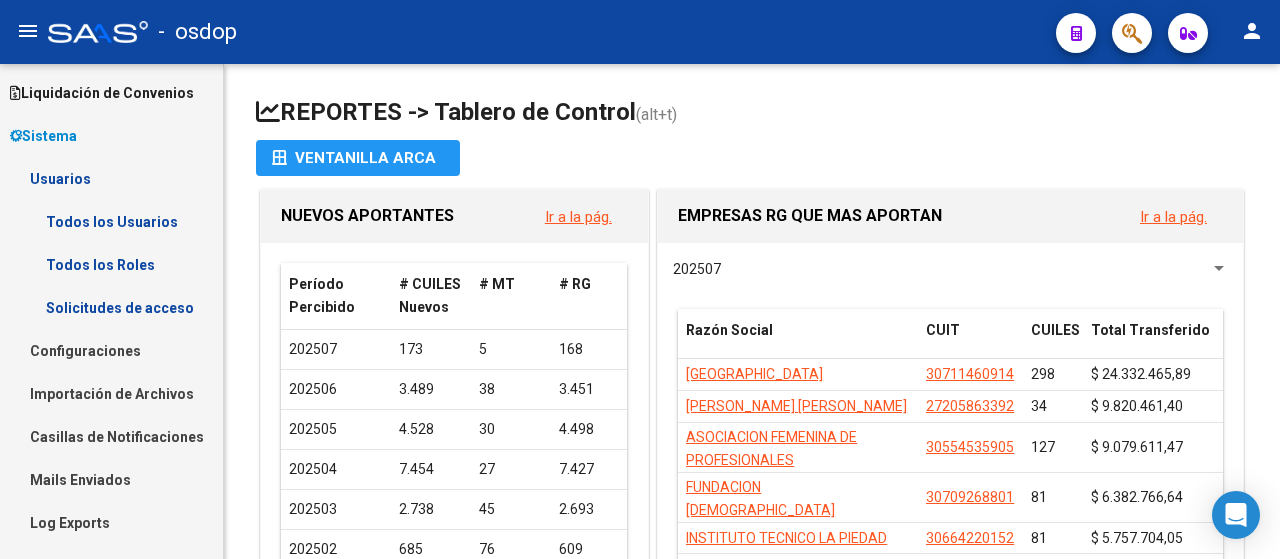 click on "Solicitudes de acceso" at bounding box center [111, 307] 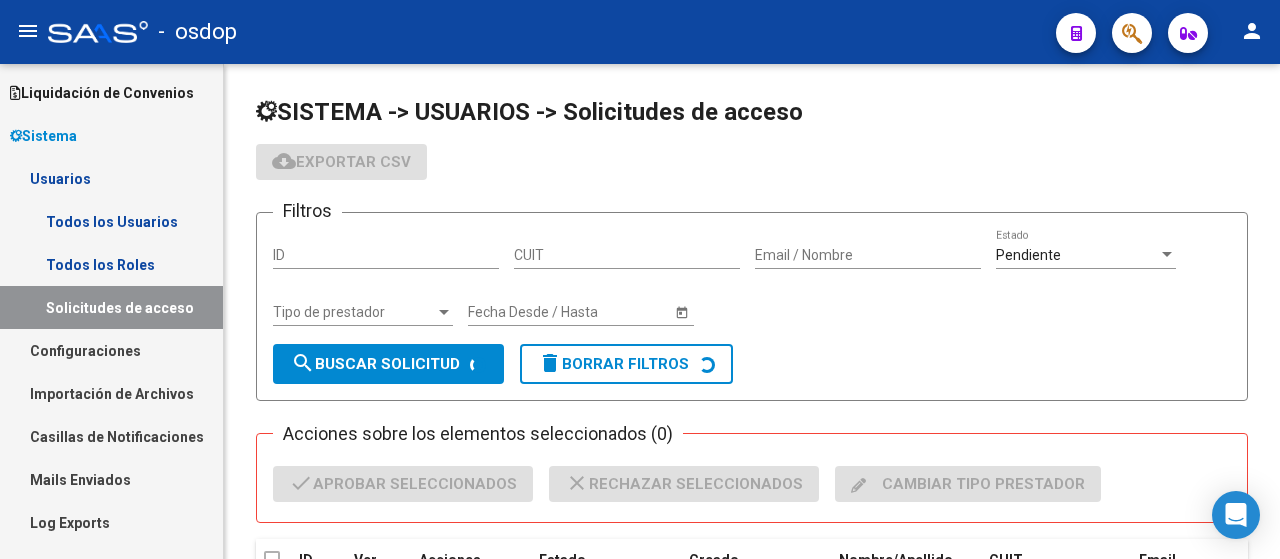 click on "Todos los Roles" at bounding box center (111, 264) 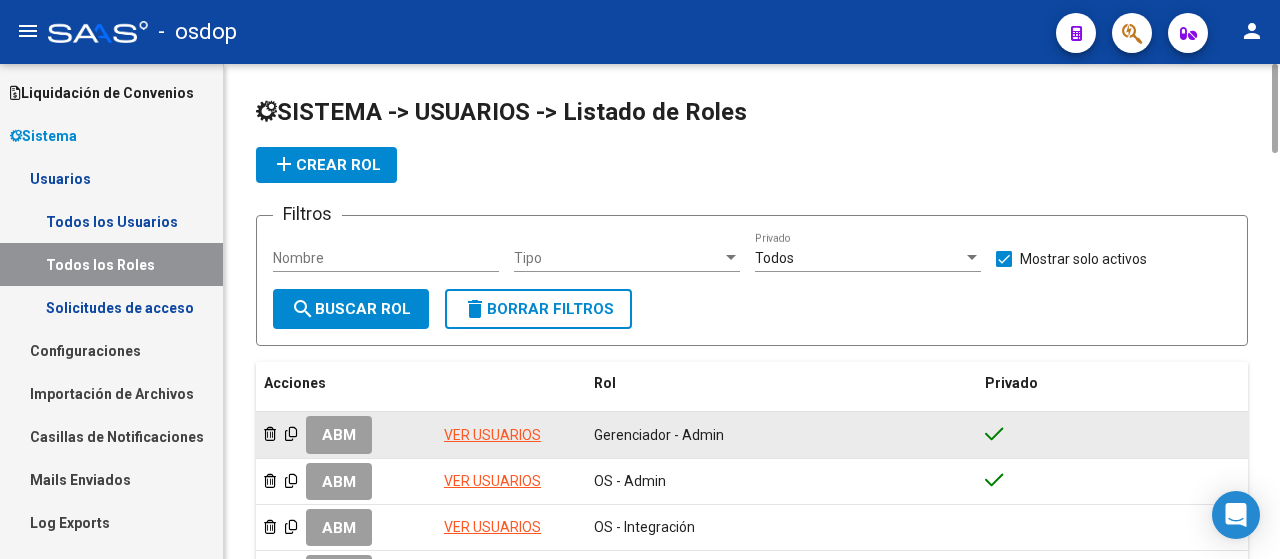 scroll, scrollTop: 336, scrollLeft: 0, axis: vertical 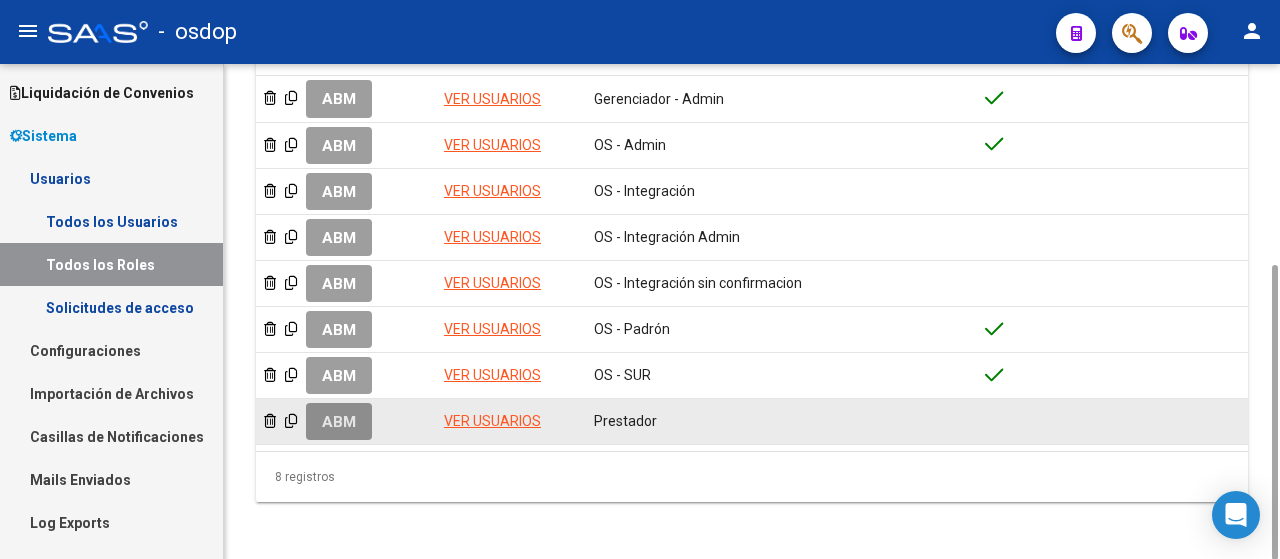 click on "ABM" 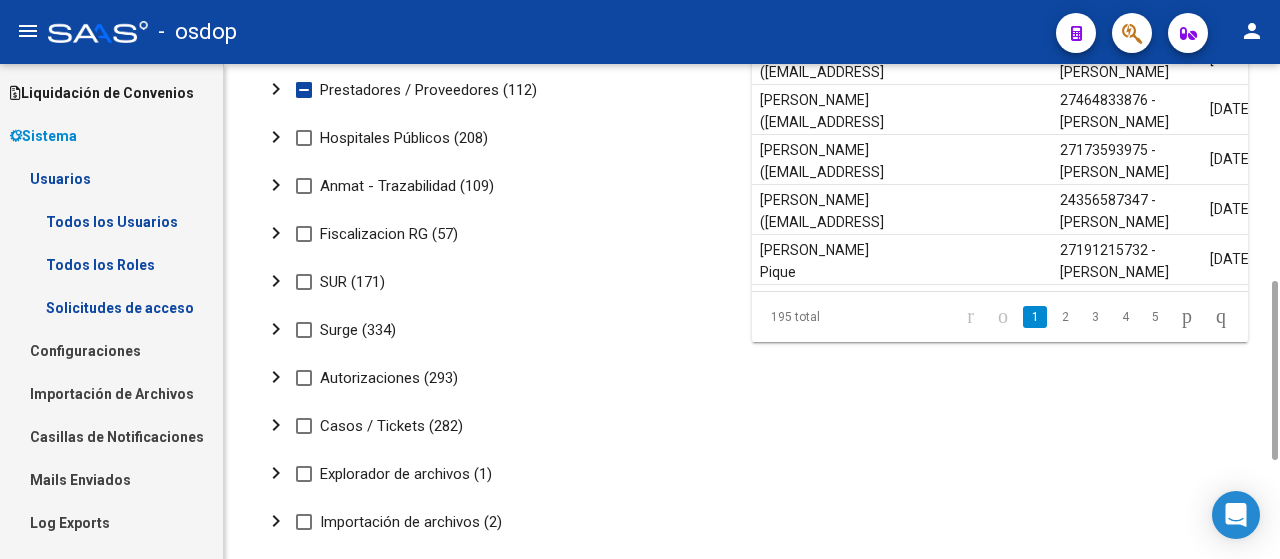 scroll, scrollTop: 400, scrollLeft: 0, axis: vertical 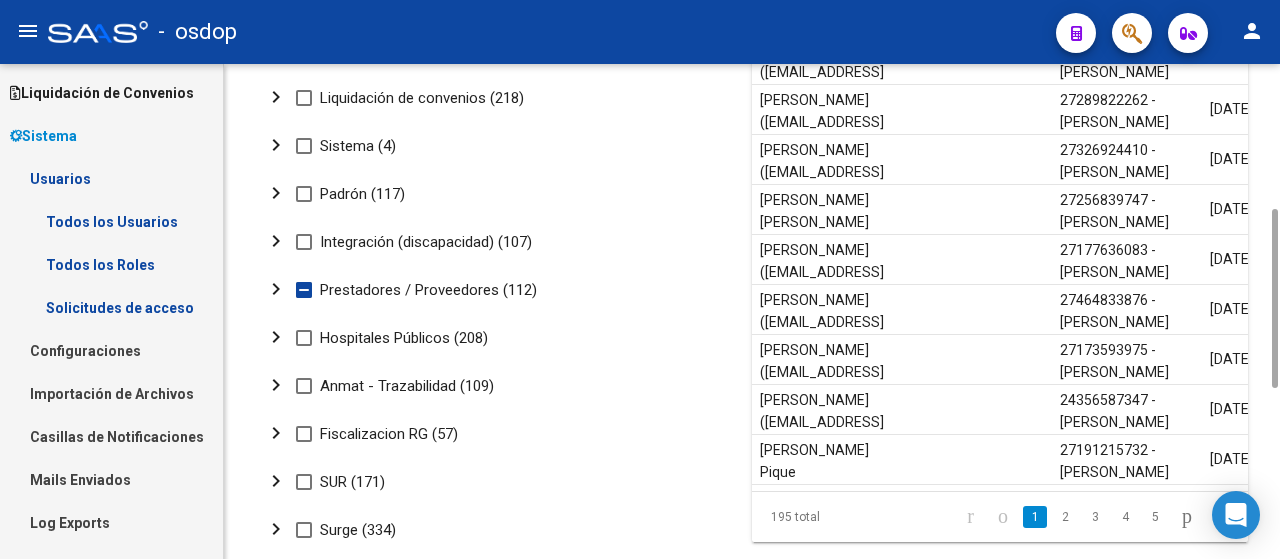 click on "chevron_right" 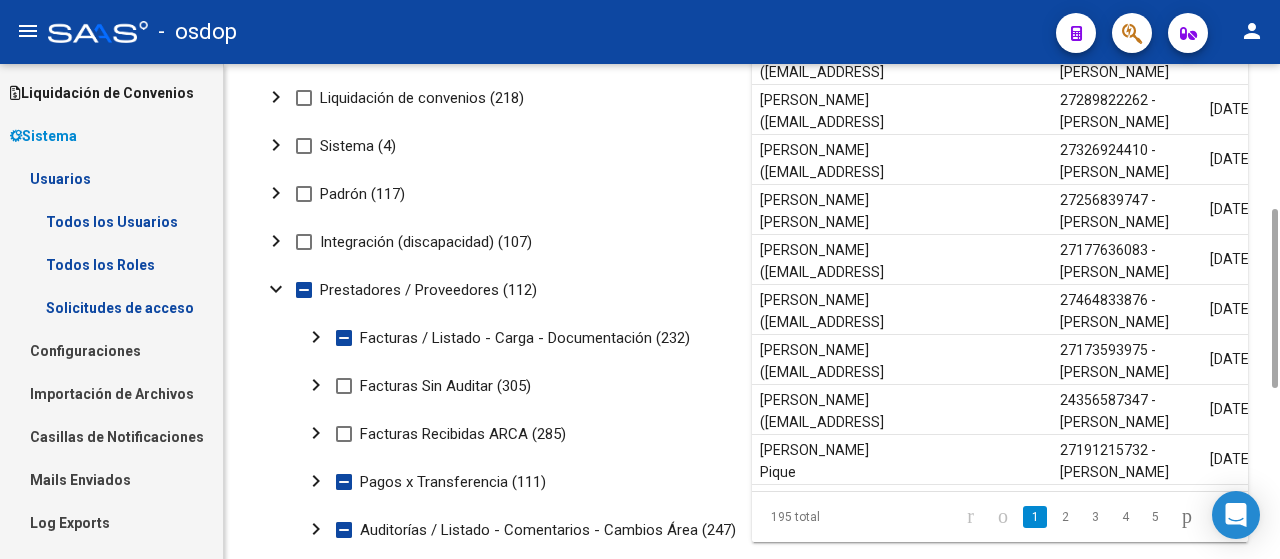 scroll, scrollTop: 600, scrollLeft: 0, axis: vertical 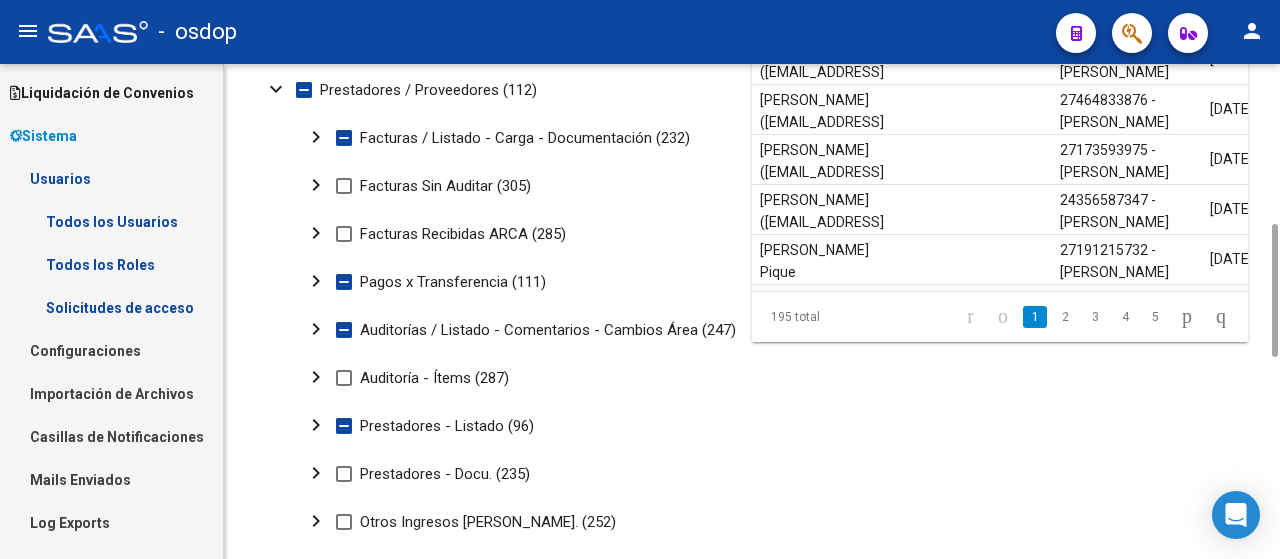 click on "chevron_right" 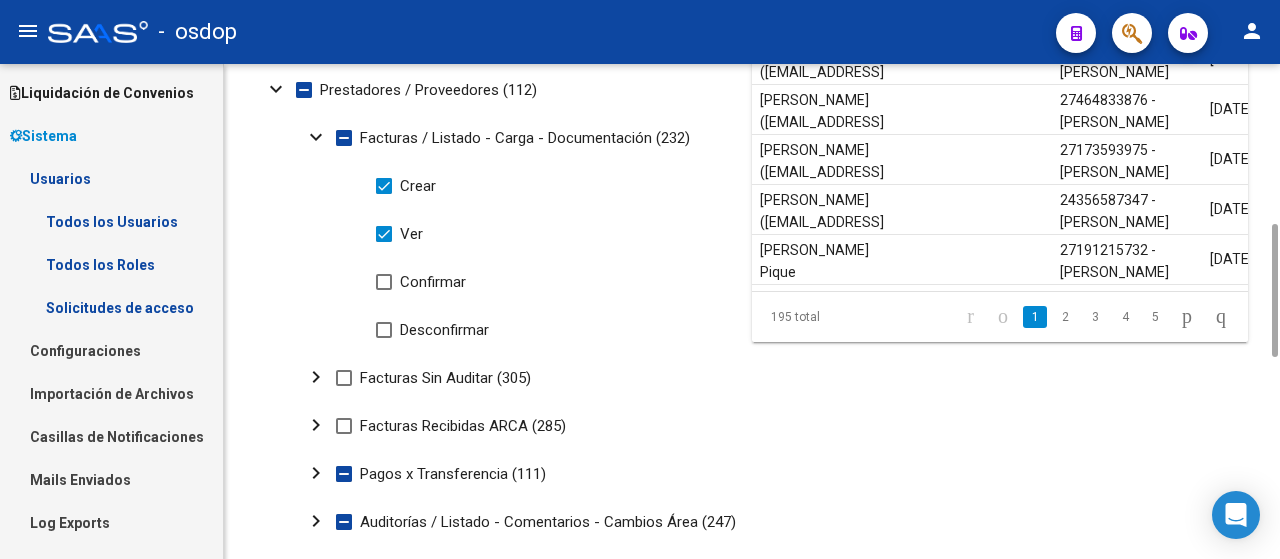 scroll, scrollTop: 800, scrollLeft: 0, axis: vertical 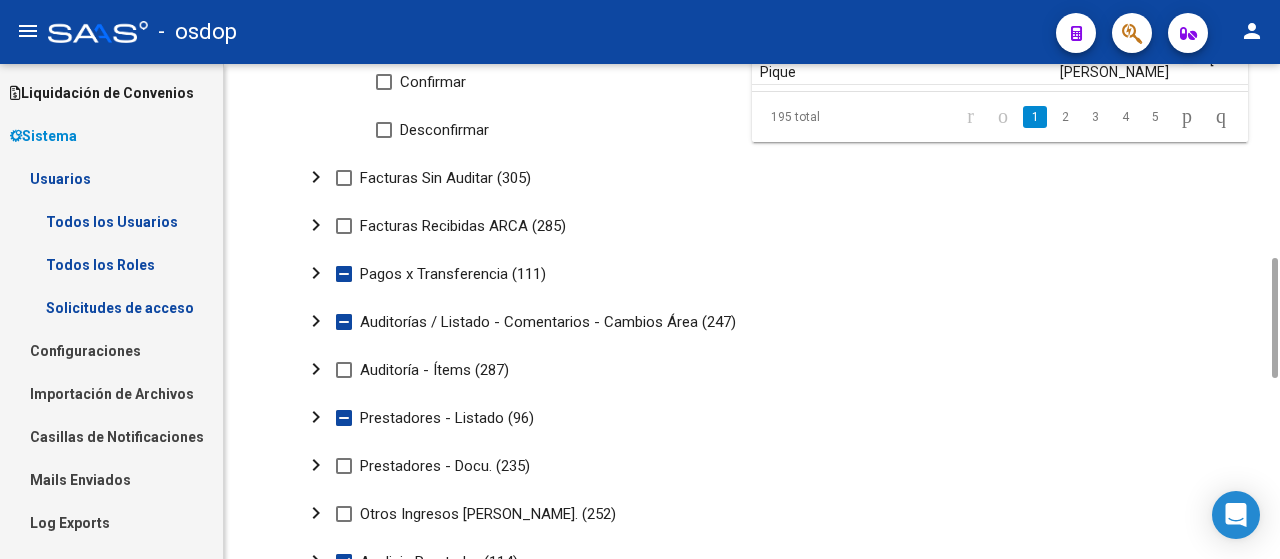 click on "chevron_right" 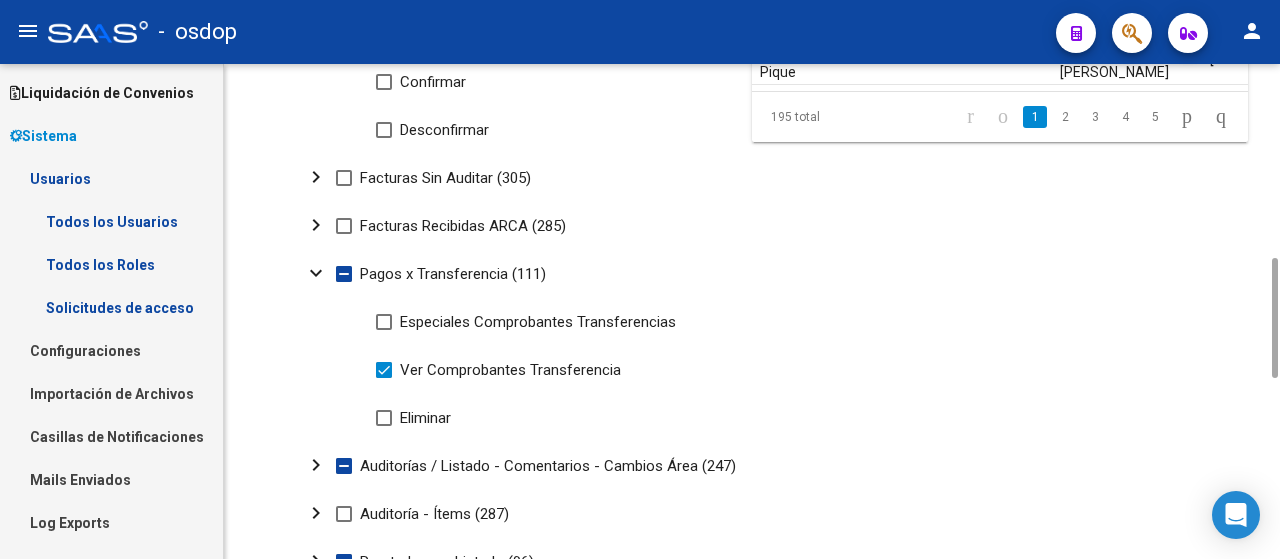 click on "chevron_right" 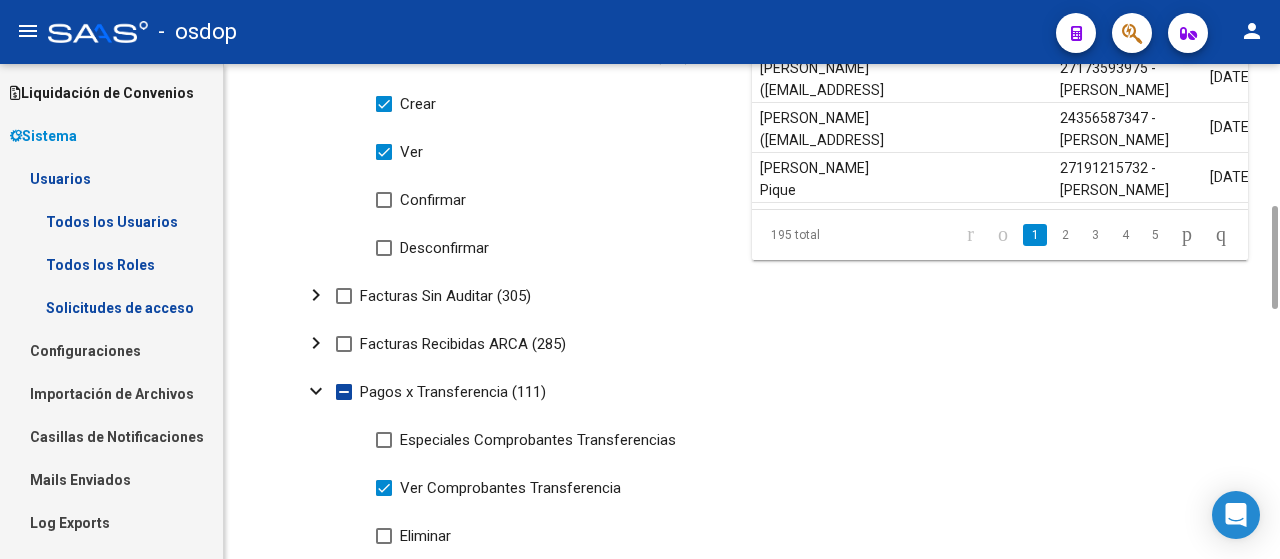 scroll, scrollTop: 282, scrollLeft: 0, axis: vertical 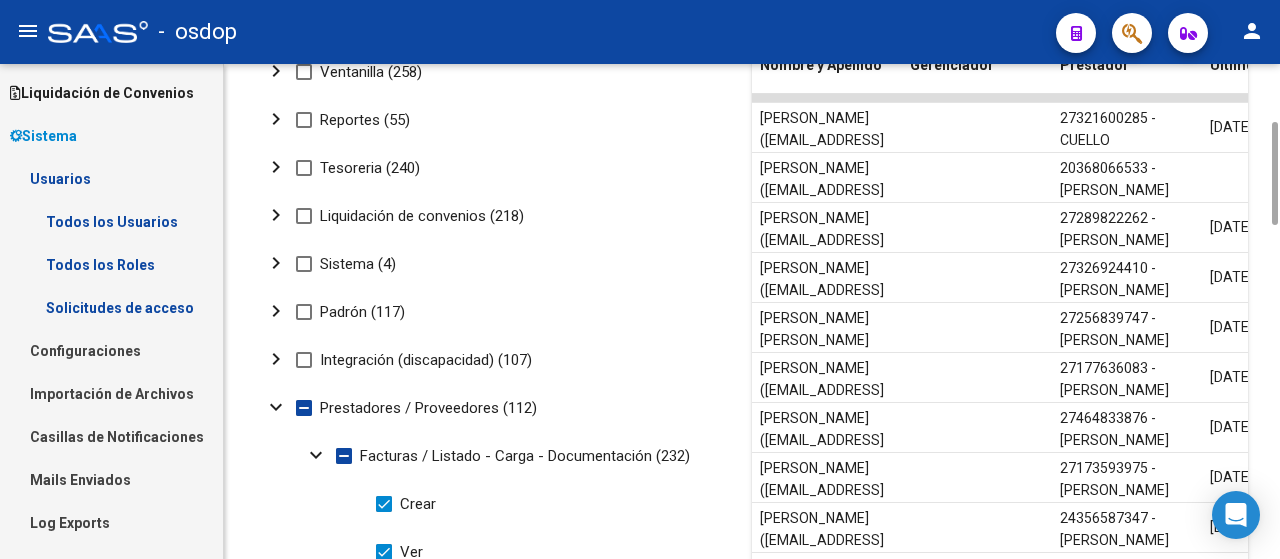click on "expand_more" 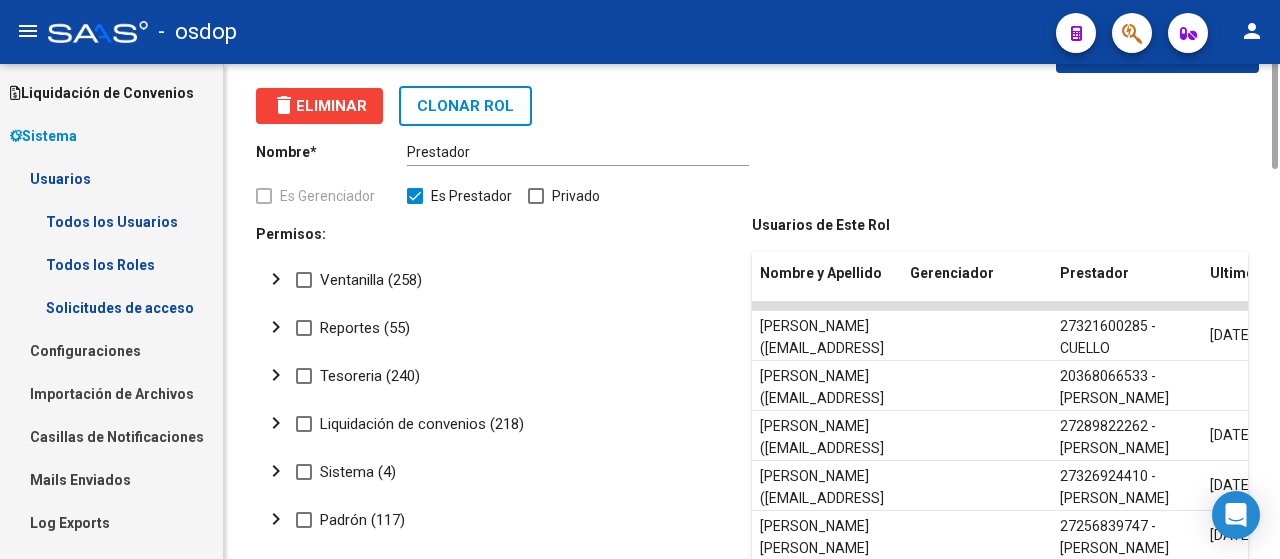 scroll, scrollTop: 0, scrollLeft: 0, axis: both 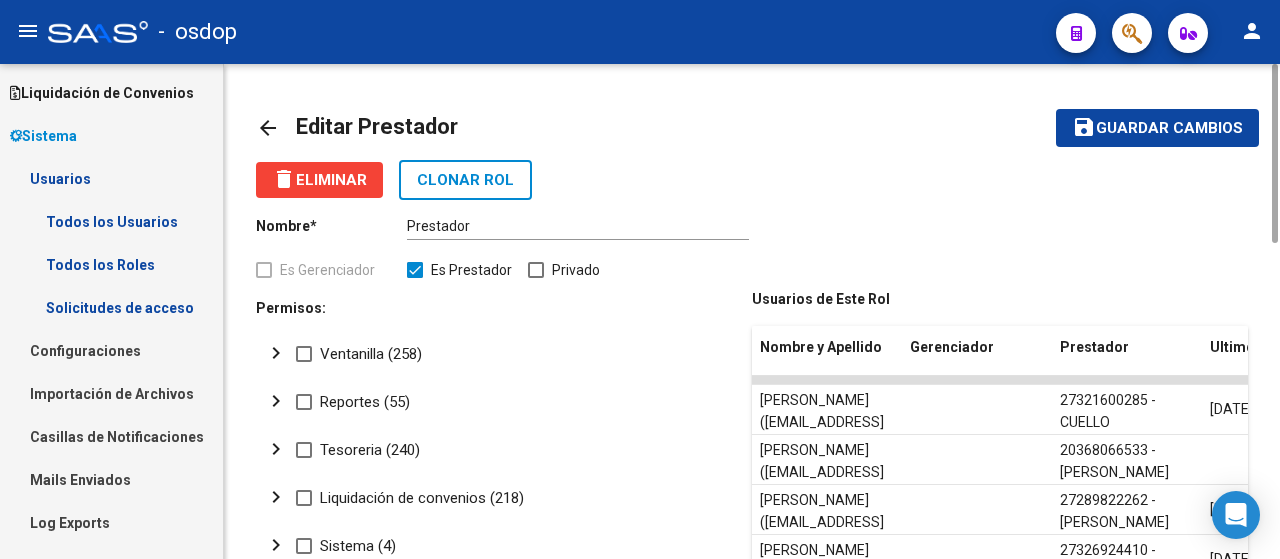 click on "arrow_back" 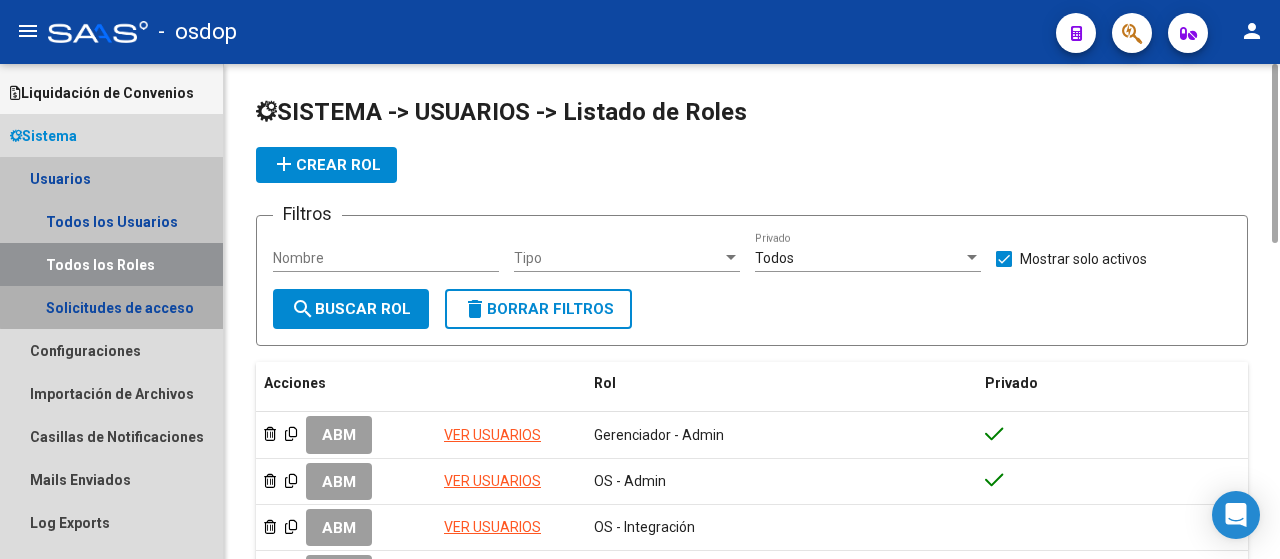 click on "Solicitudes de acceso" at bounding box center (111, 307) 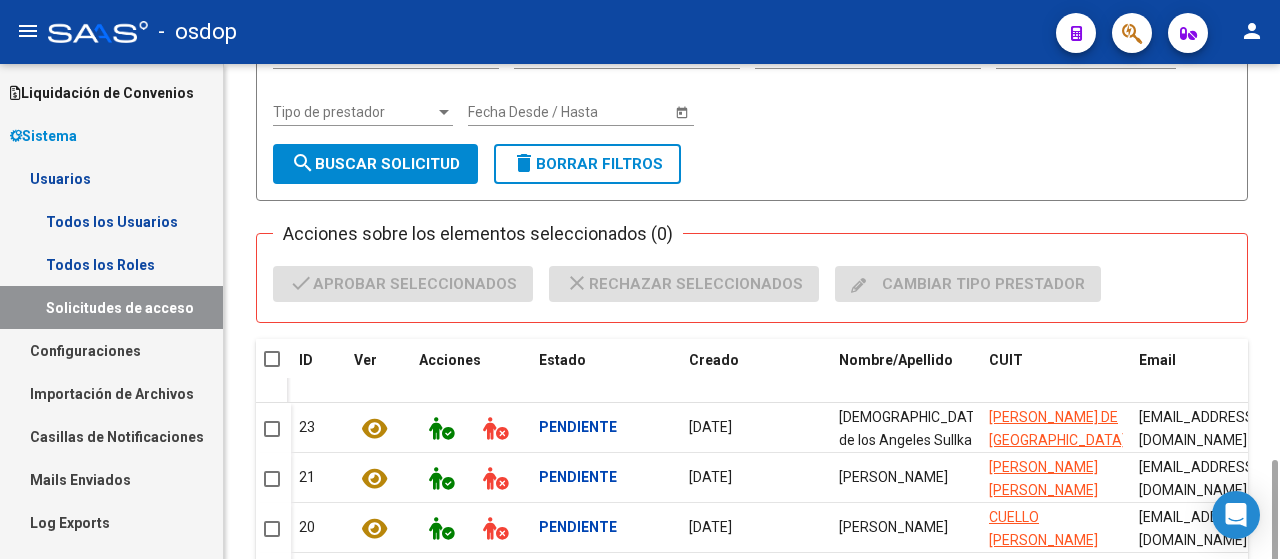 scroll, scrollTop: 400, scrollLeft: 0, axis: vertical 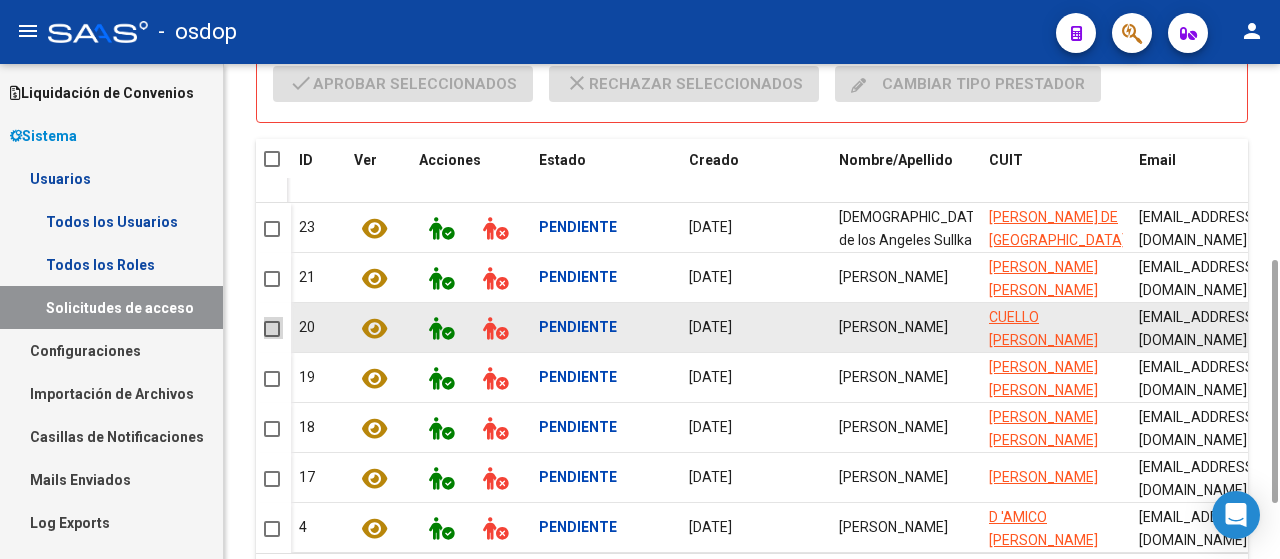 click at bounding box center [272, 329] 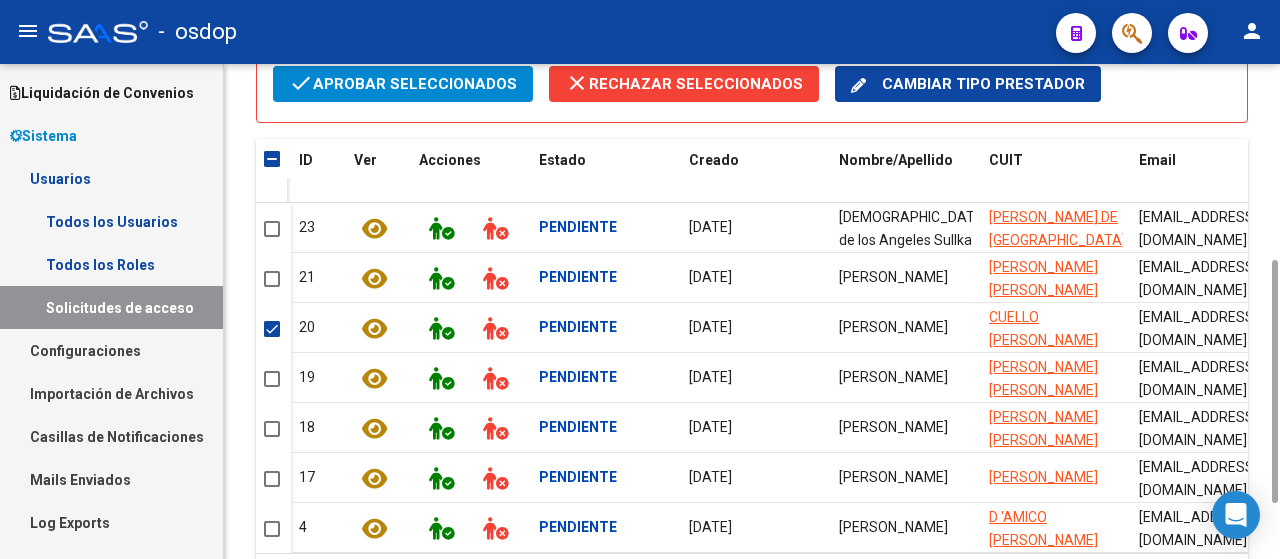 scroll, scrollTop: 516, scrollLeft: 0, axis: vertical 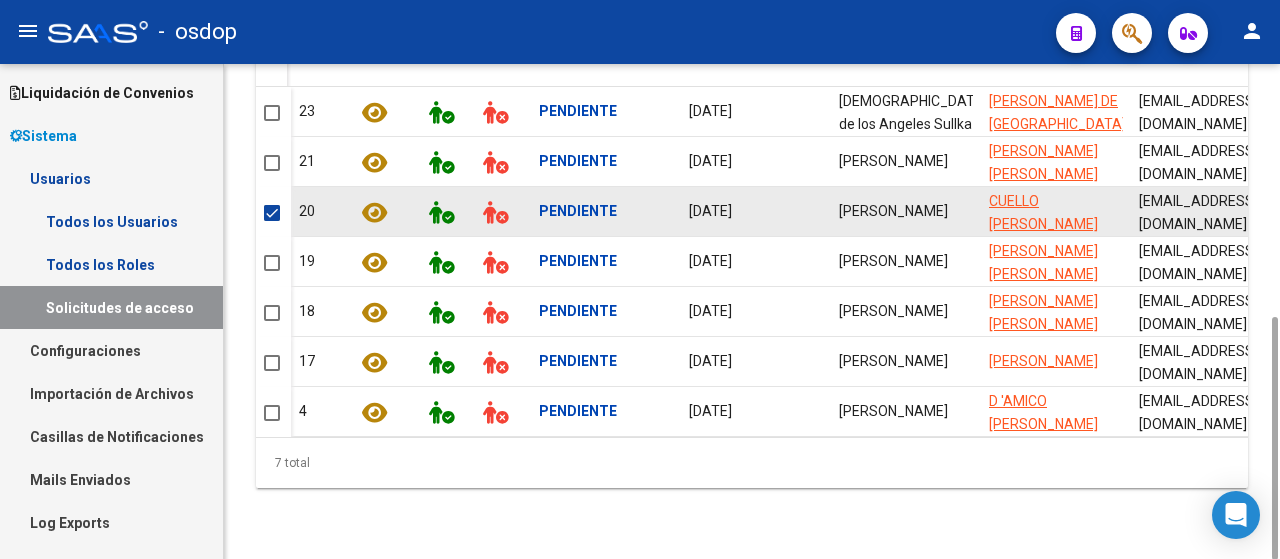 click at bounding box center (272, 213) 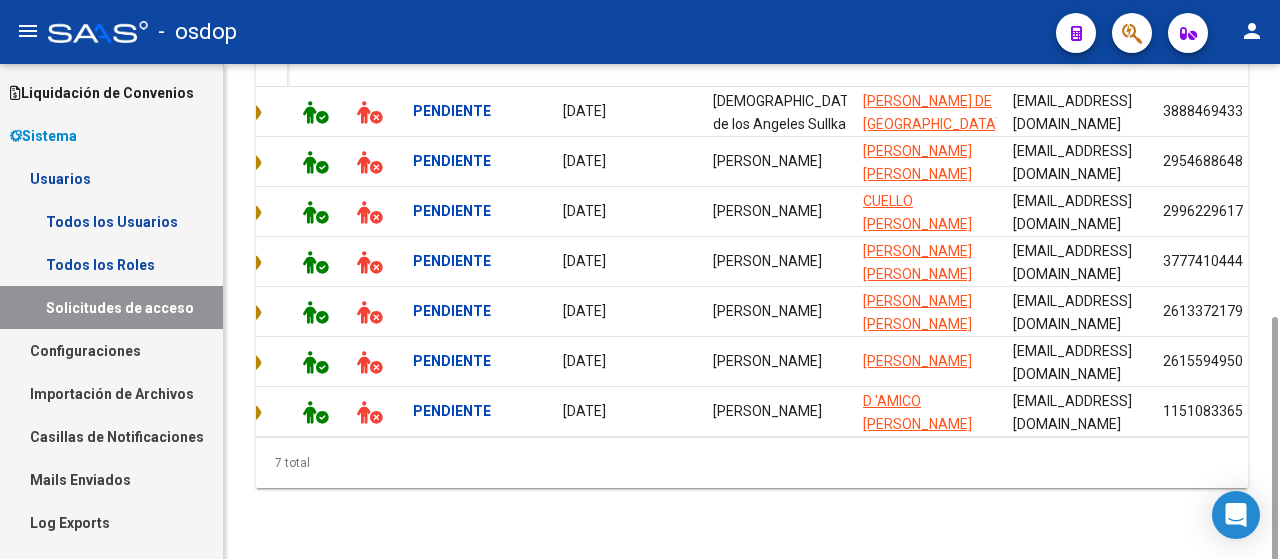 scroll, scrollTop: 0, scrollLeft: 0, axis: both 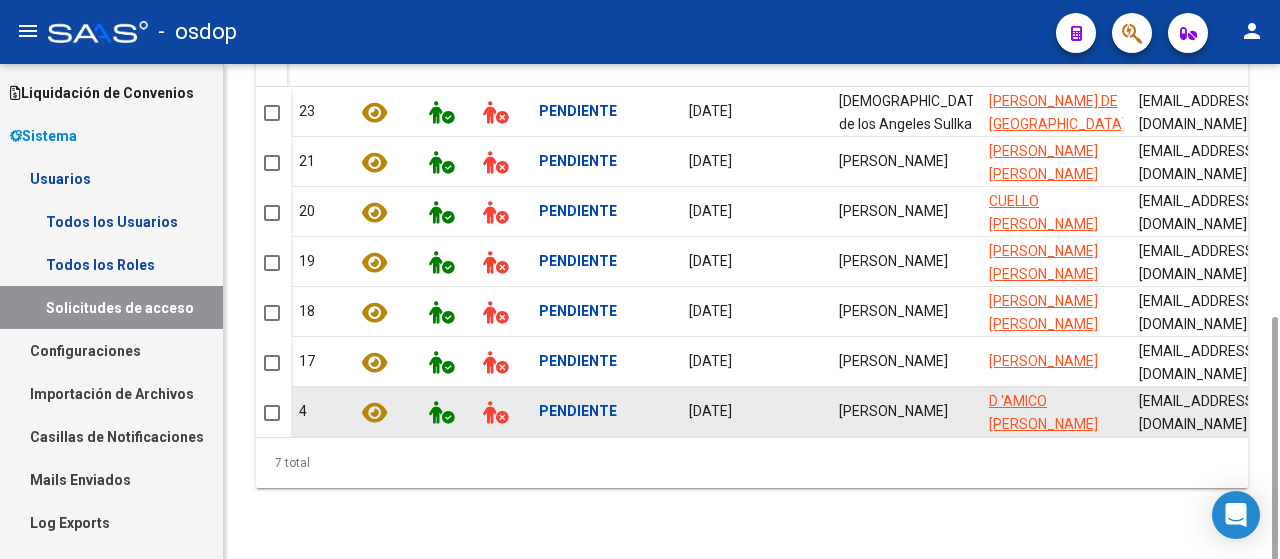 click 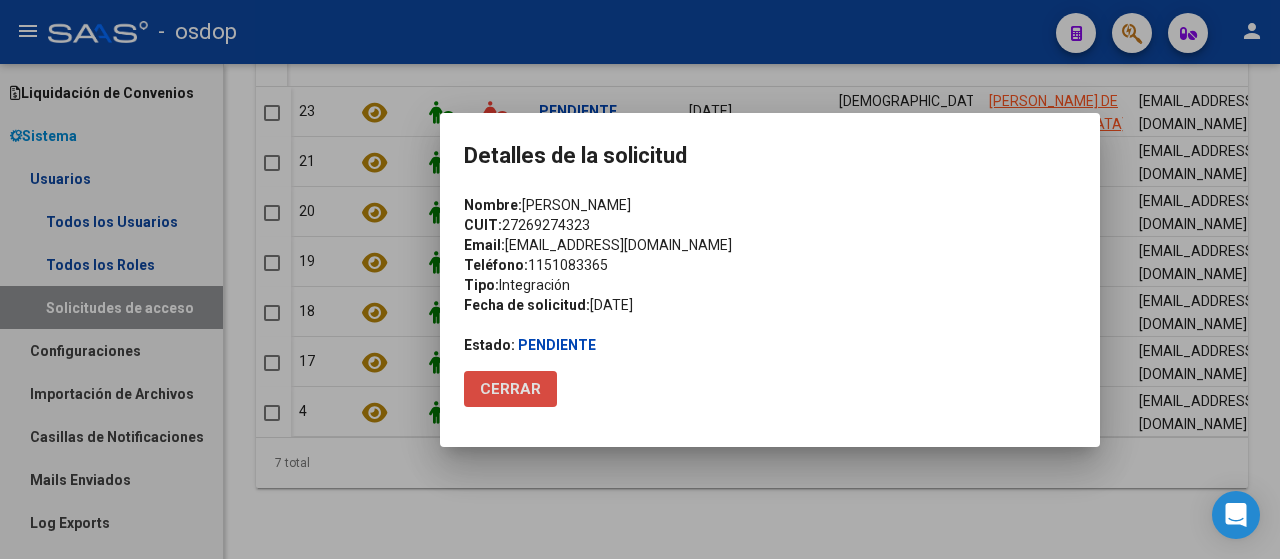 click on "Cerrar" 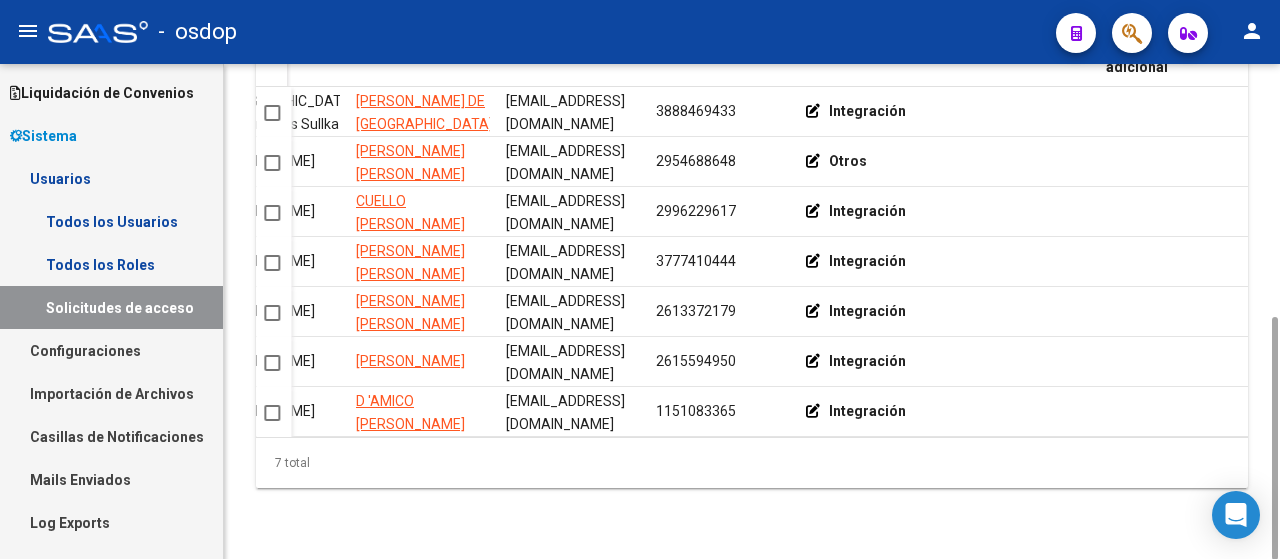 scroll, scrollTop: 0, scrollLeft: 0, axis: both 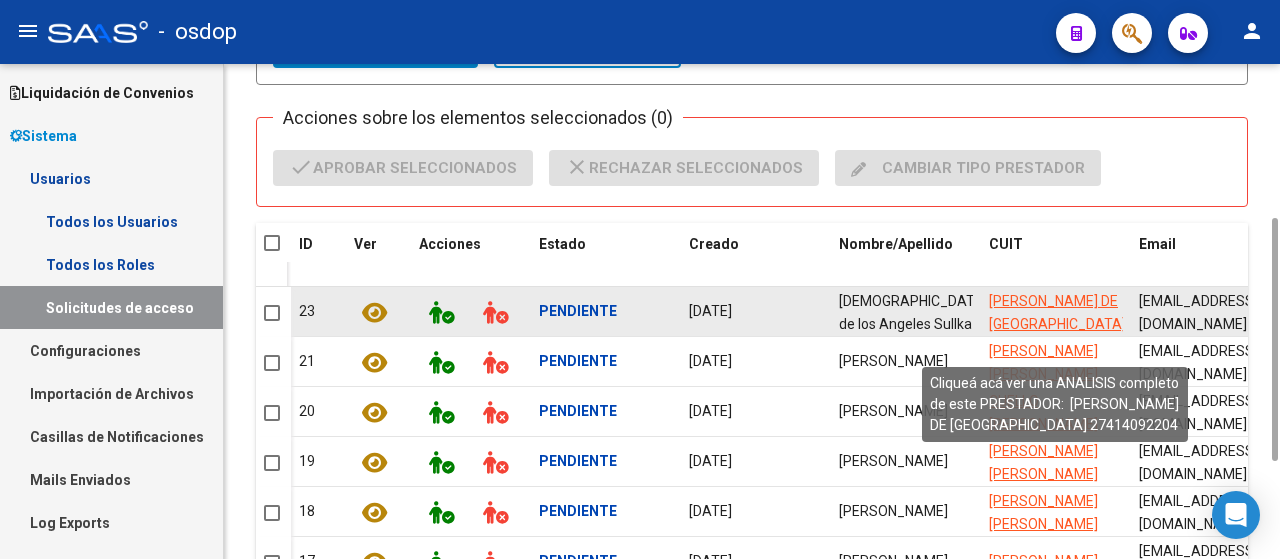 click on "[PERSON_NAME] DE [GEOGRAPHIC_DATA]" 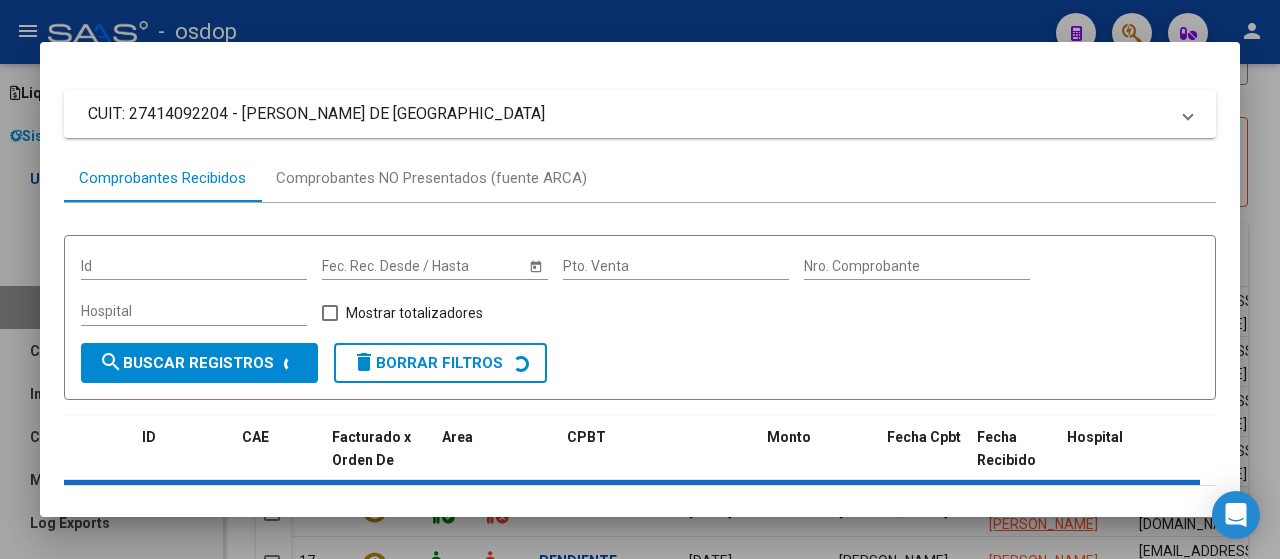 scroll, scrollTop: 230, scrollLeft: 0, axis: vertical 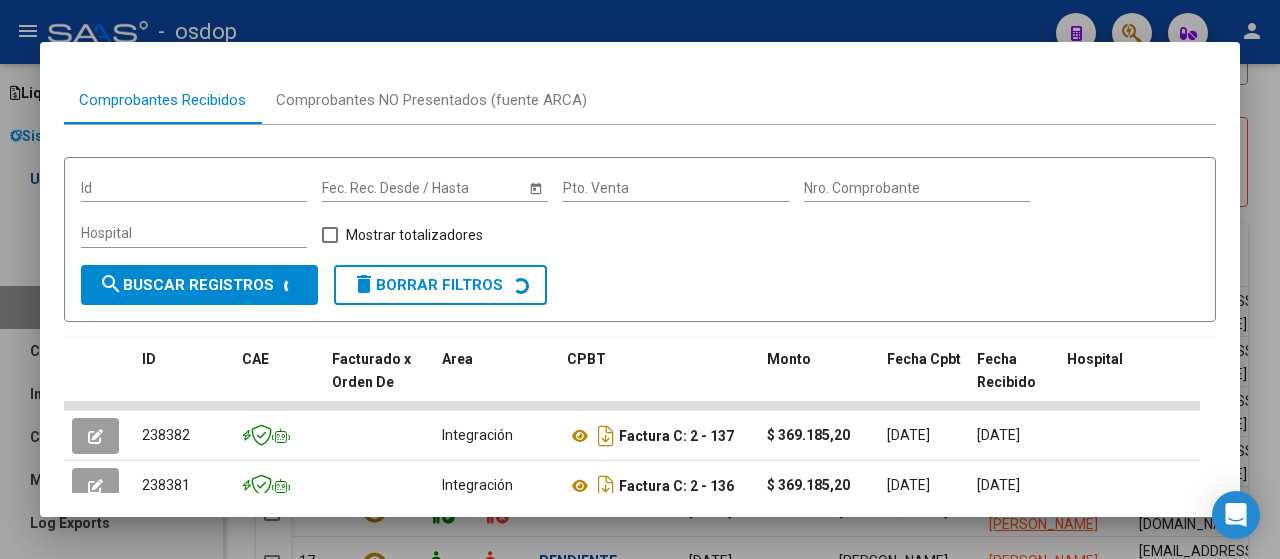 click at bounding box center (640, 279) 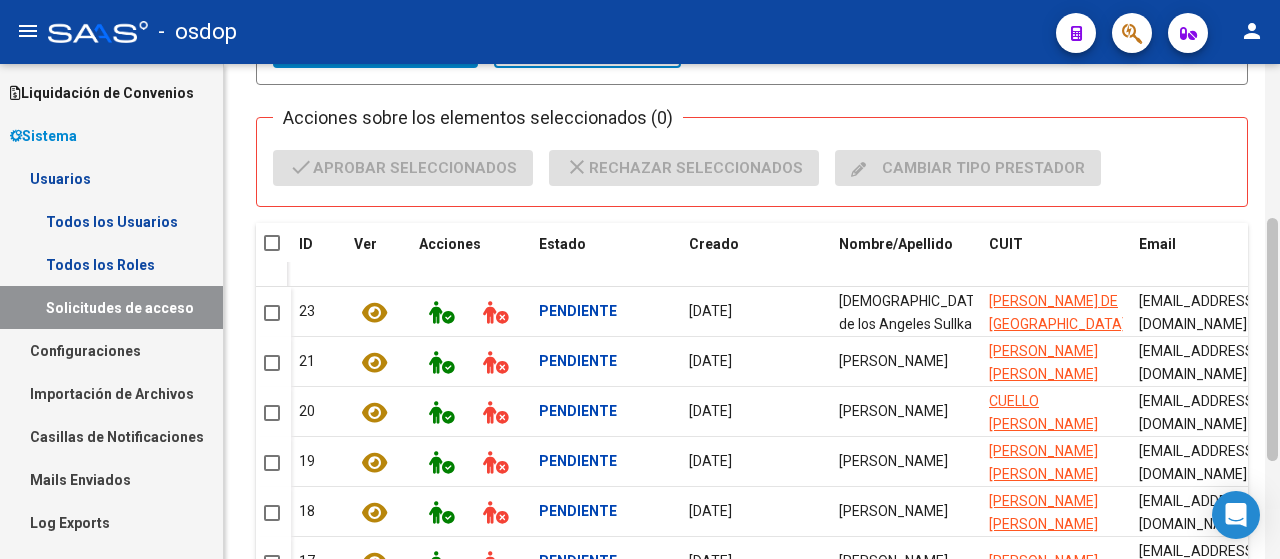 scroll, scrollTop: 0, scrollLeft: 527, axis: horizontal 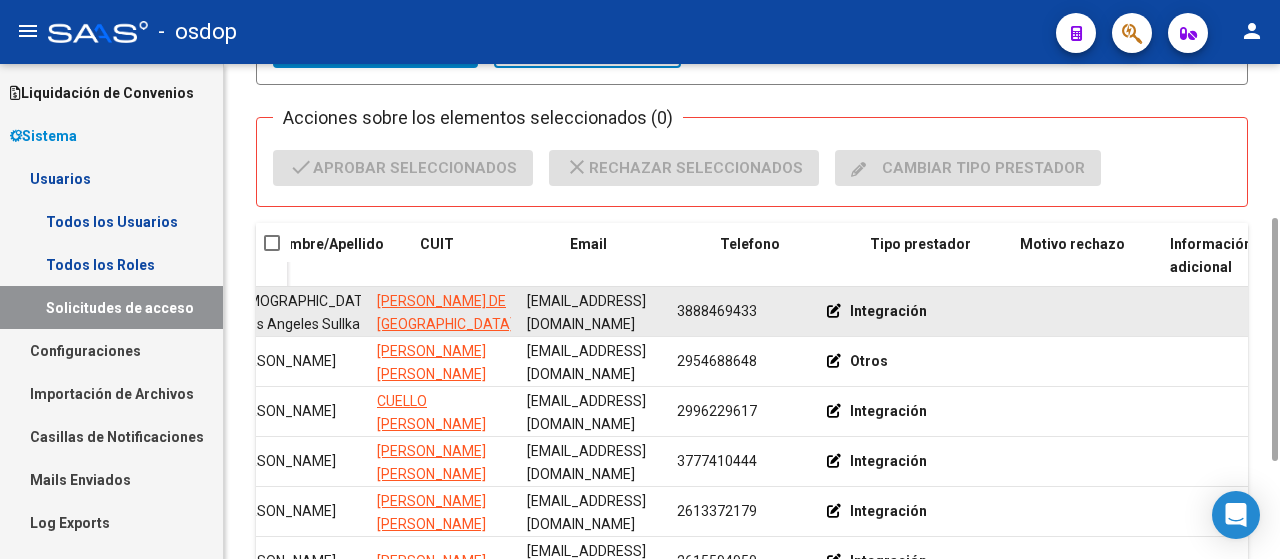 drag, startPoint x: 1141, startPoint y: 307, endPoint x: 1127, endPoint y: 311, distance: 14.56022 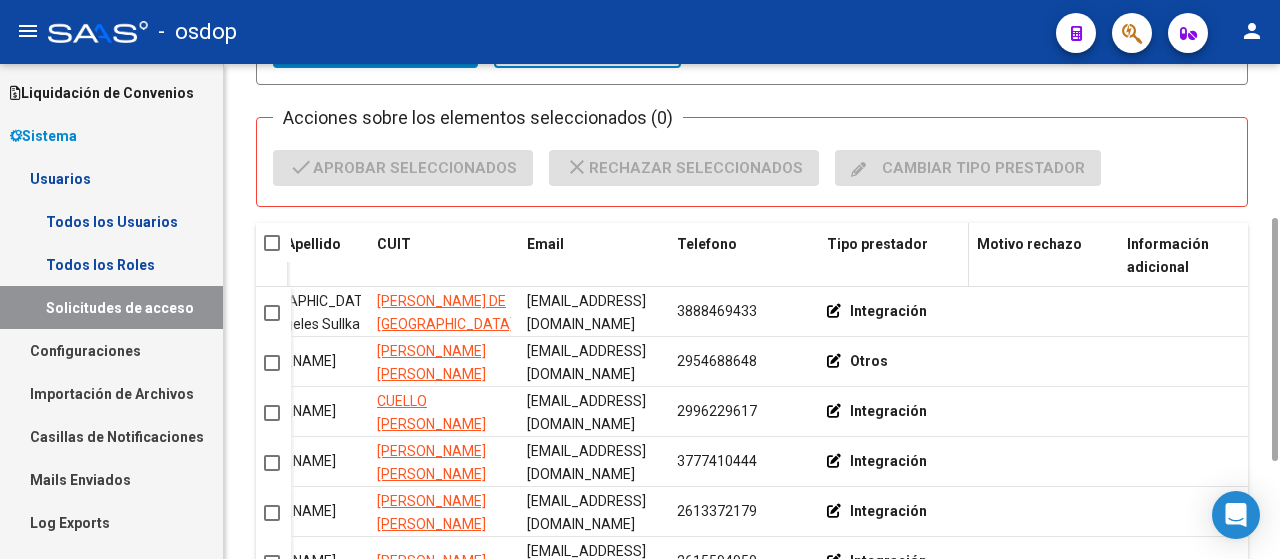 drag, startPoint x: 916, startPoint y: 213, endPoint x: 917, endPoint y: 263, distance: 50.01 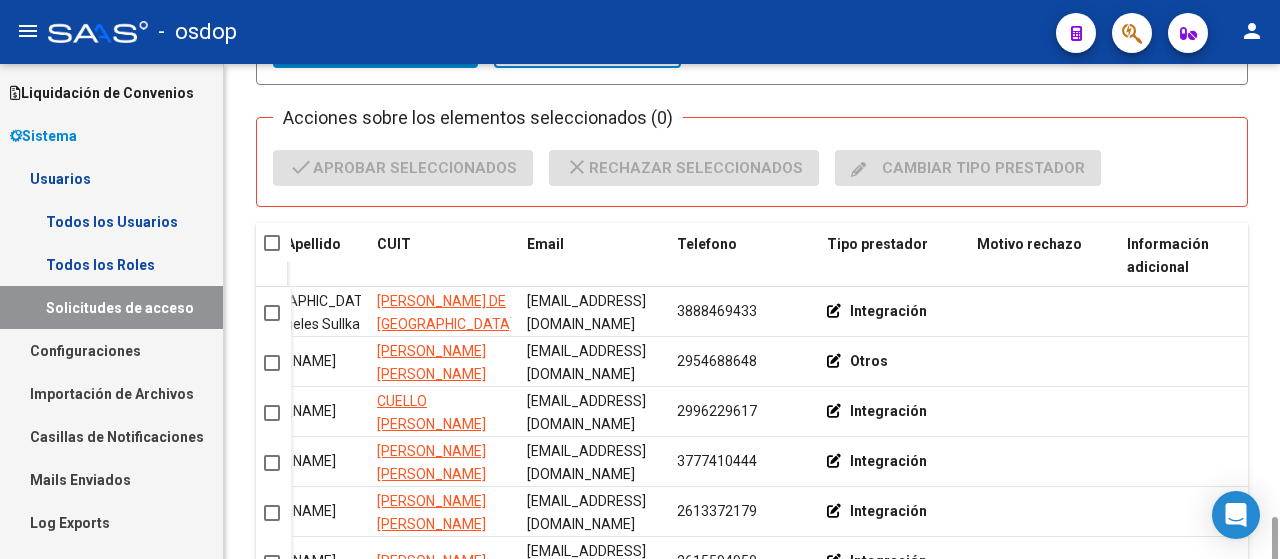 scroll, scrollTop: 516, scrollLeft: 0, axis: vertical 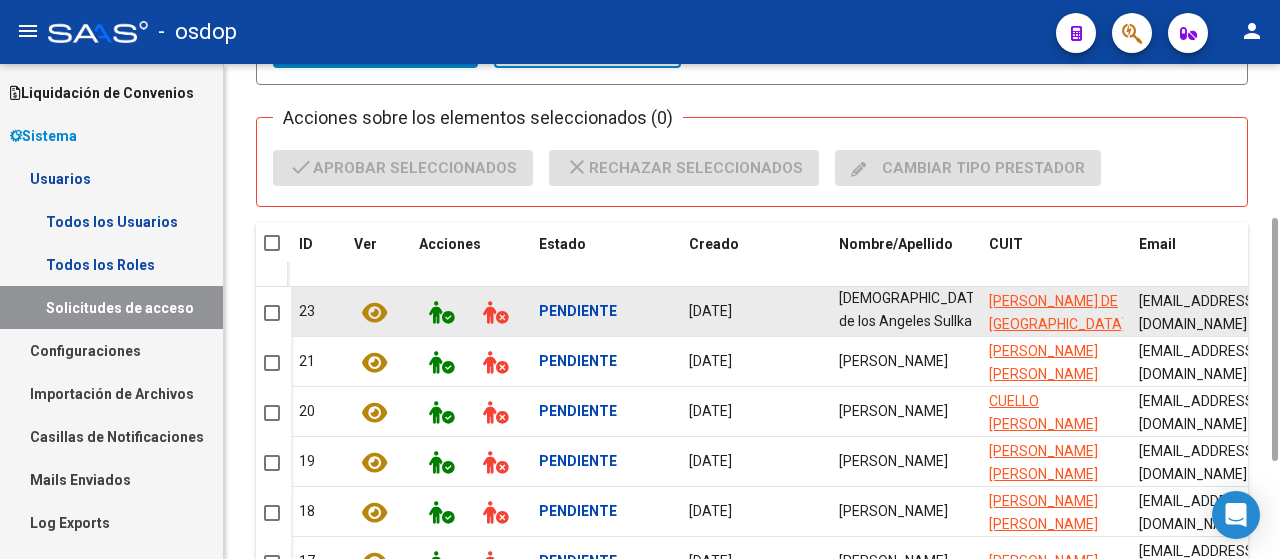 drag, startPoint x: 893, startPoint y: 323, endPoint x: 943, endPoint y: 323, distance: 50 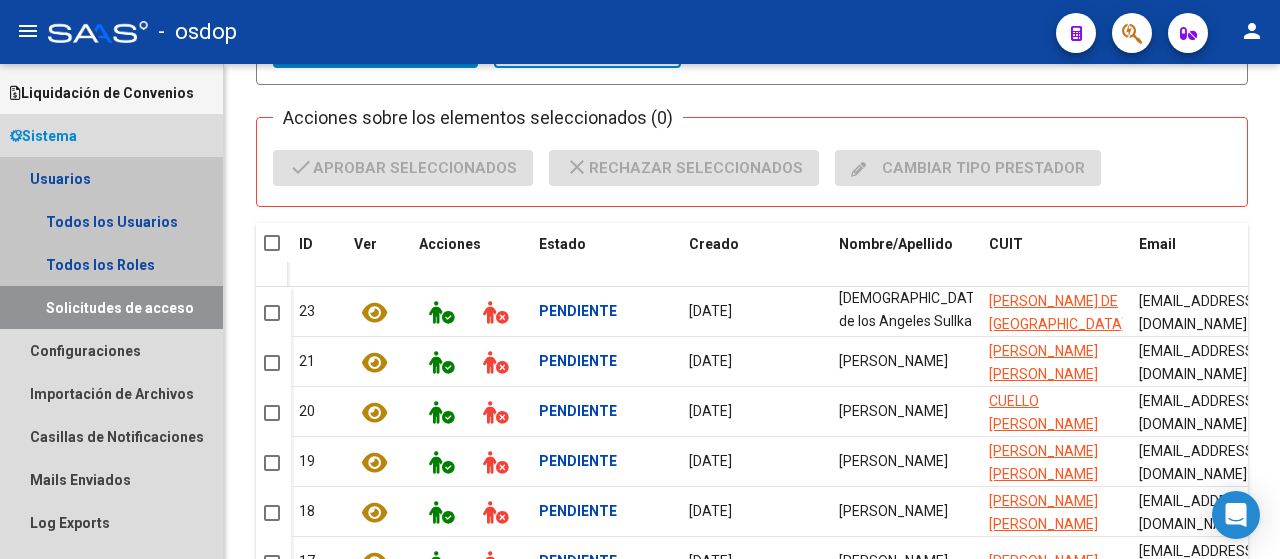 click on "Usuarios" at bounding box center (111, 178) 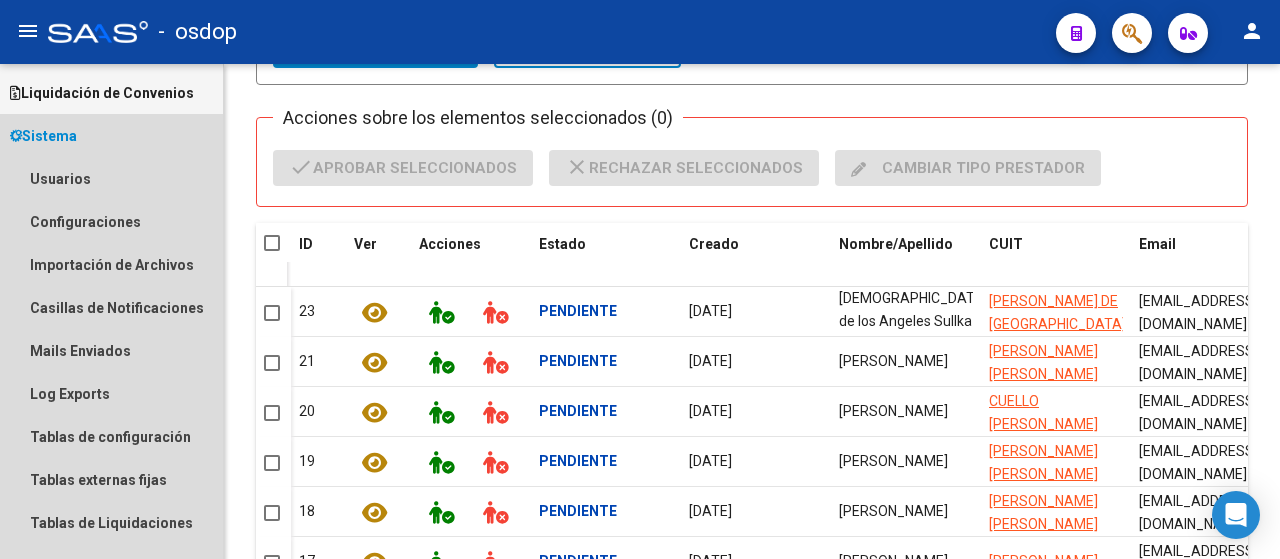 click on "Usuarios" at bounding box center (111, 178) 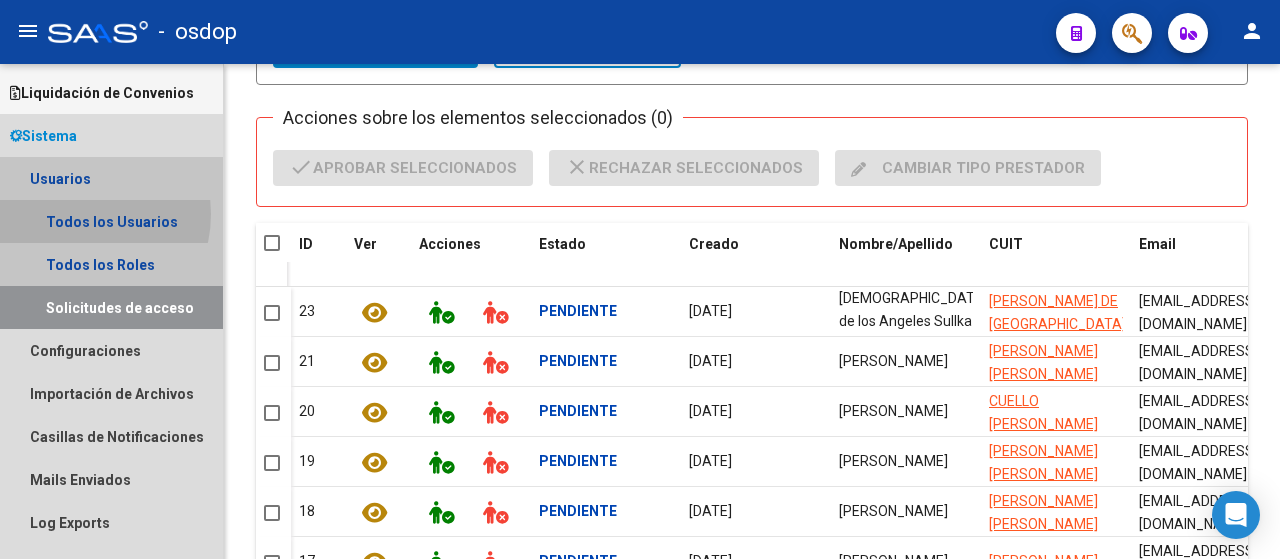 click on "Todos los Usuarios" at bounding box center (111, 221) 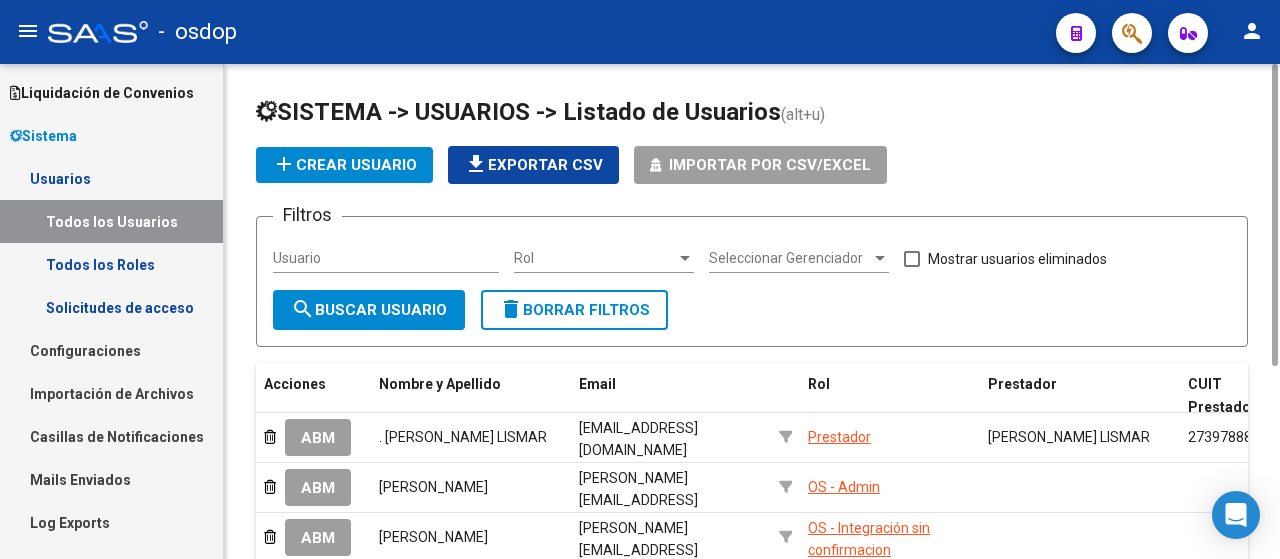 click on "Usuario" at bounding box center [386, 258] 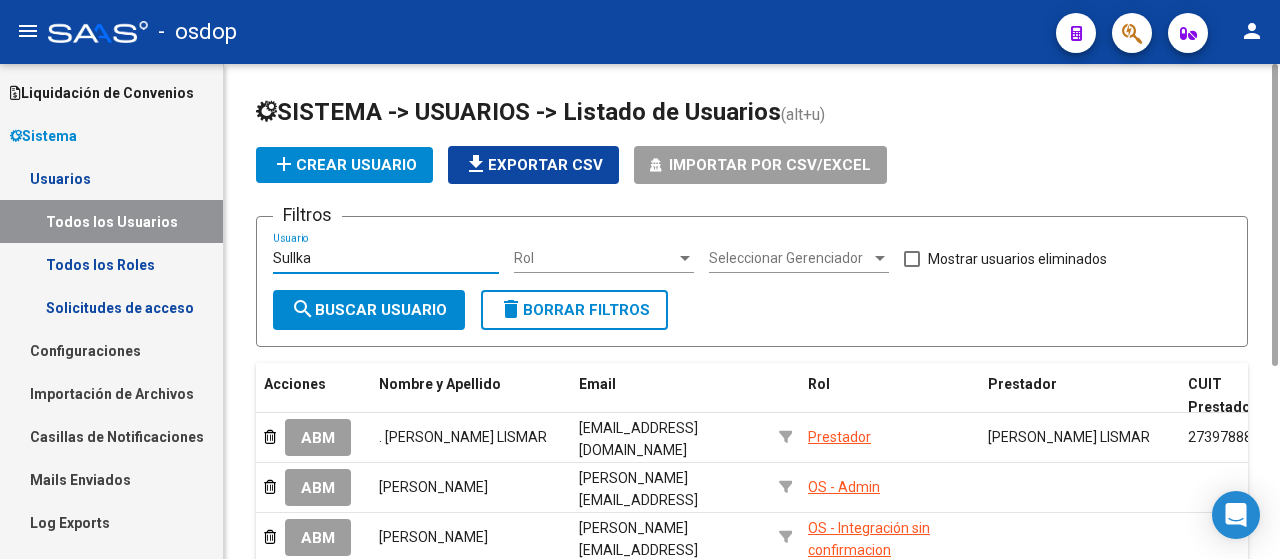 type on "Sullka" 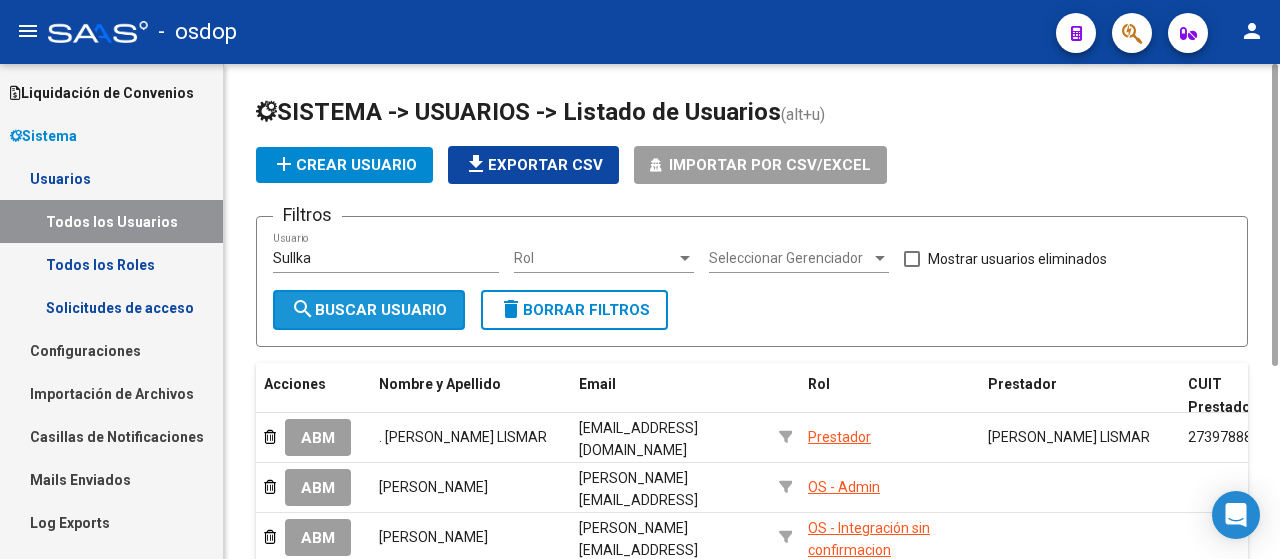 click on "search  Buscar Usuario" 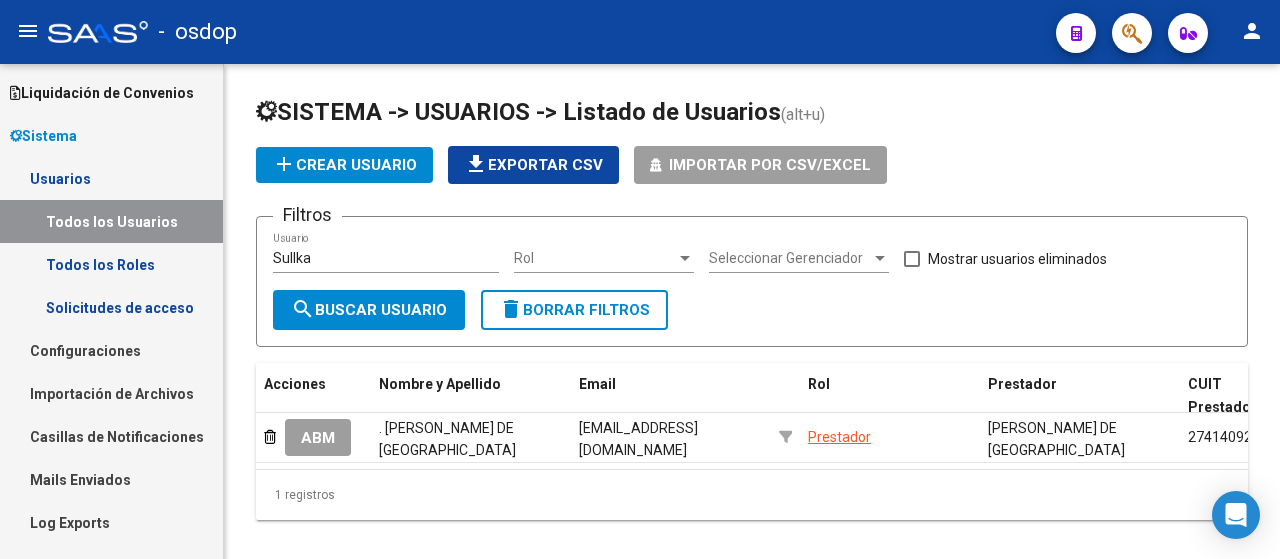 click on "Solicitudes de acceso" at bounding box center (111, 307) 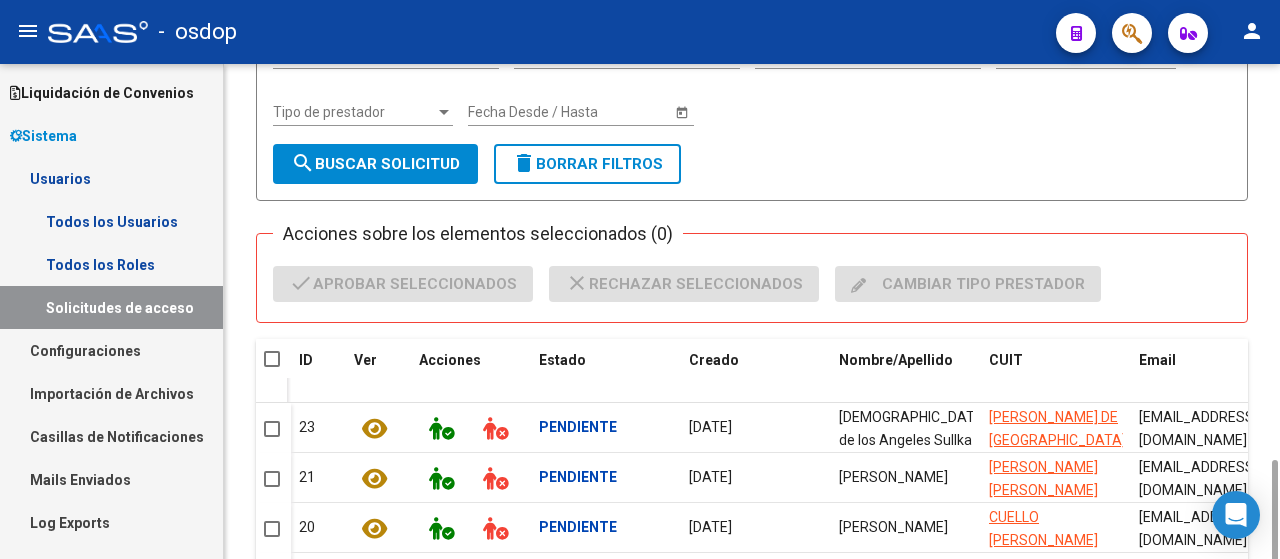 scroll, scrollTop: 400, scrollLeft: 0, axis: vertical 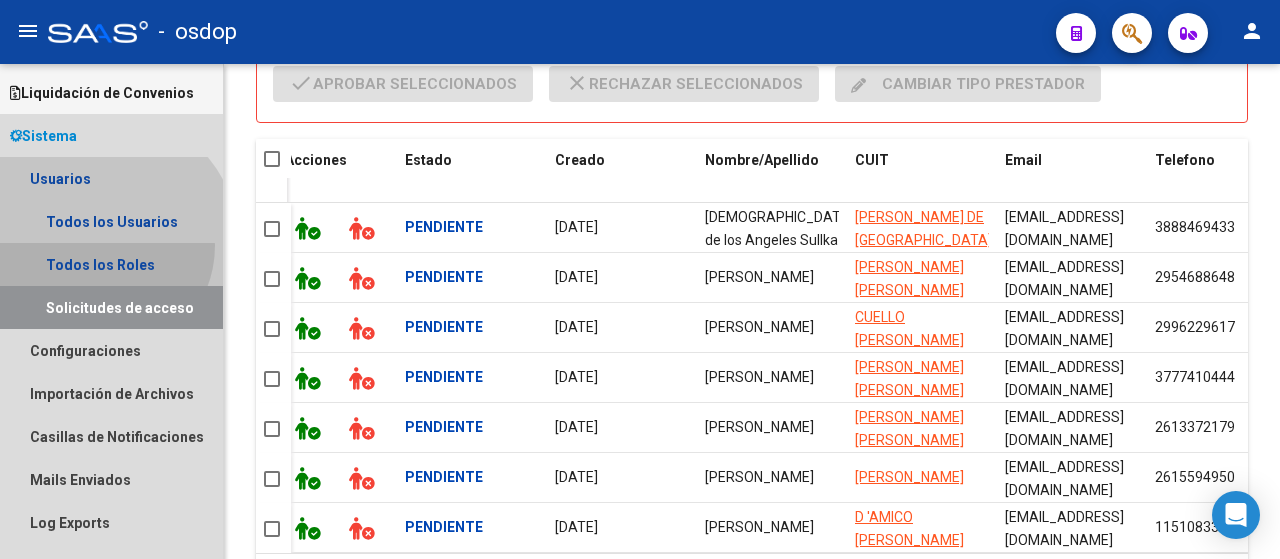 click on "Todos los Roles" at bounding box center [111, 264] 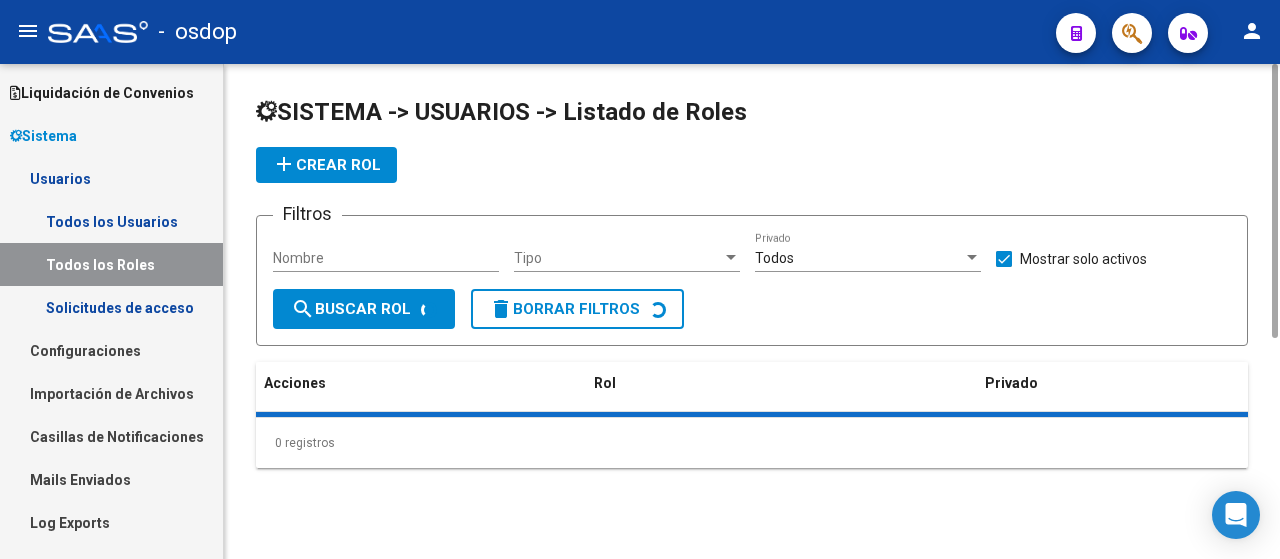 click on "Todos los Usuarios" at bounding box center (111, 221) 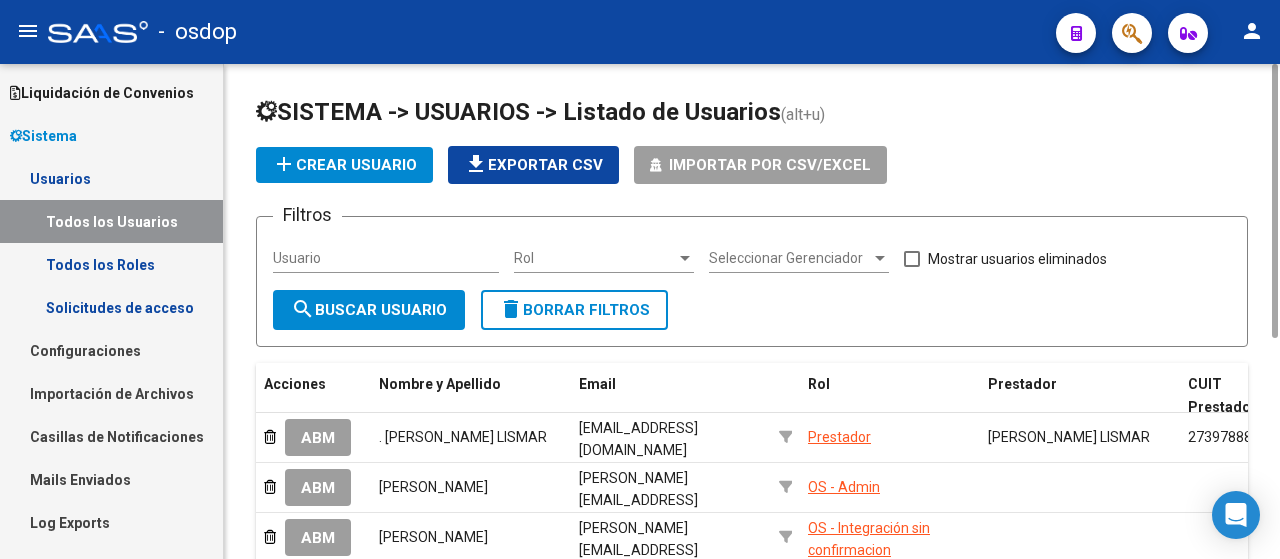click on "Usuario" at bounding box center (386, 258) 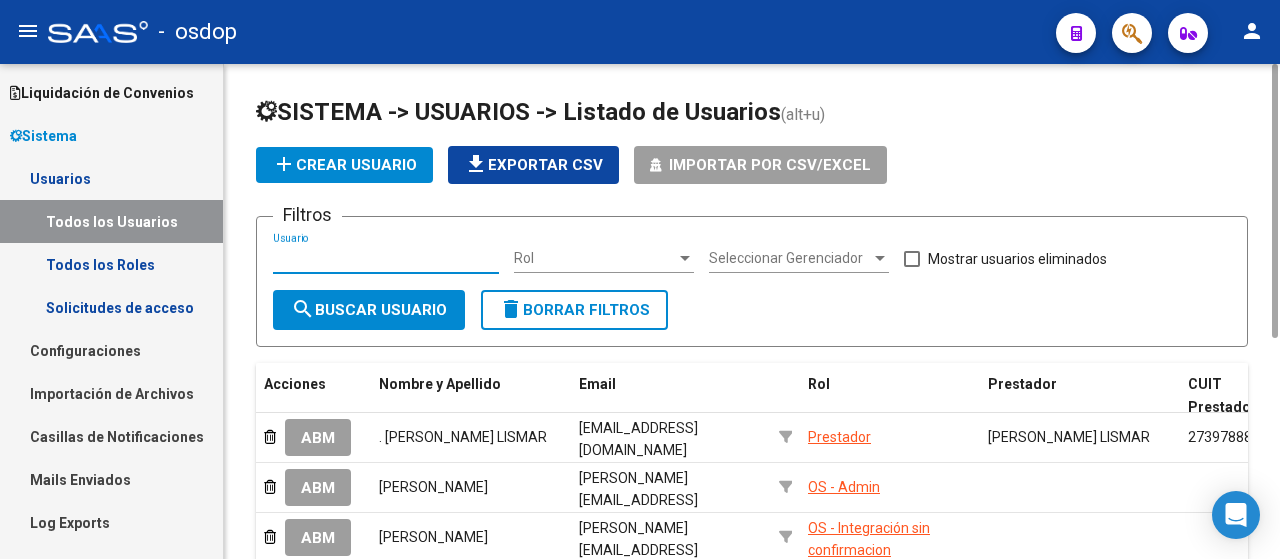 paste on "Sullka" 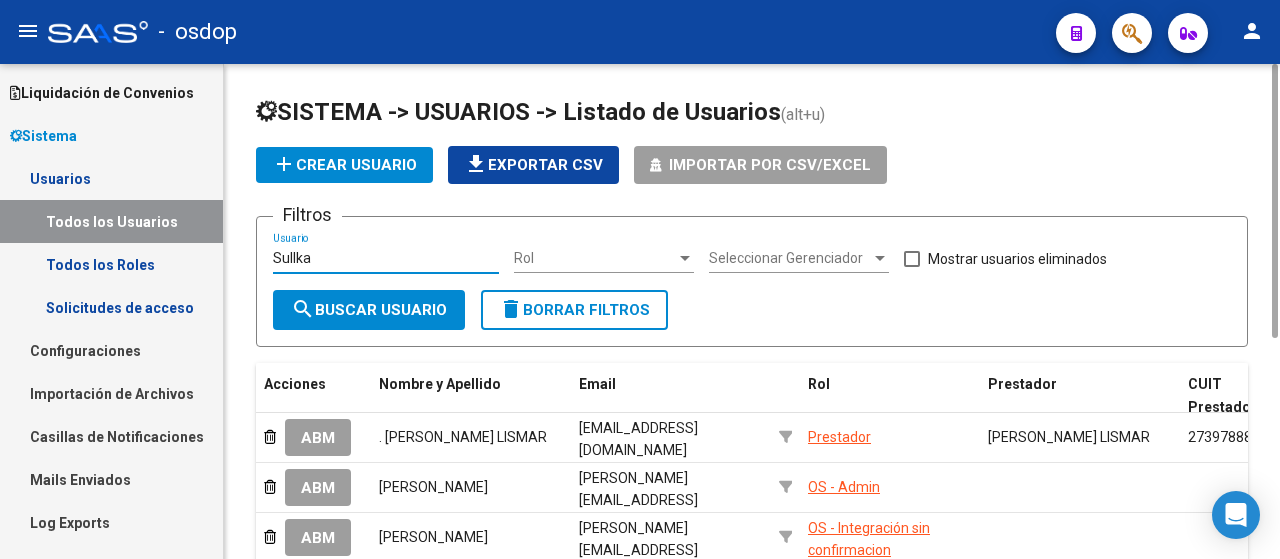 drag, startPoint x: 321, startPoint y: 261, endPoint x: 324, endPoint y: 287, distance: 26.172504 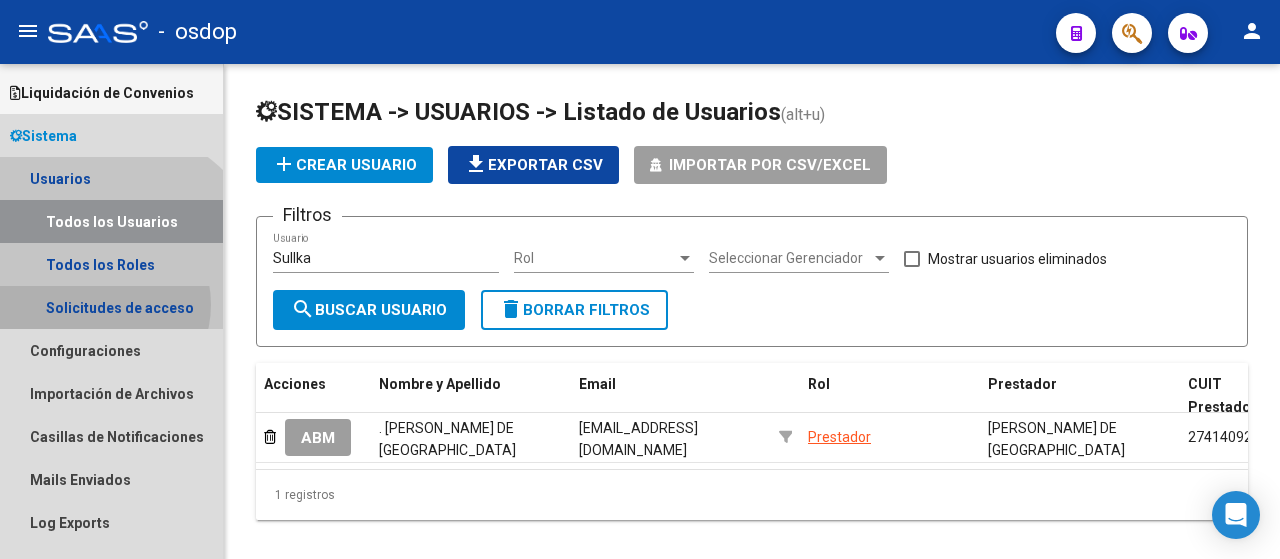 drag, startPoint x: 95, startPoint y: 304, endPoint x: 202, endPoint y: 371, distance: 126.24579 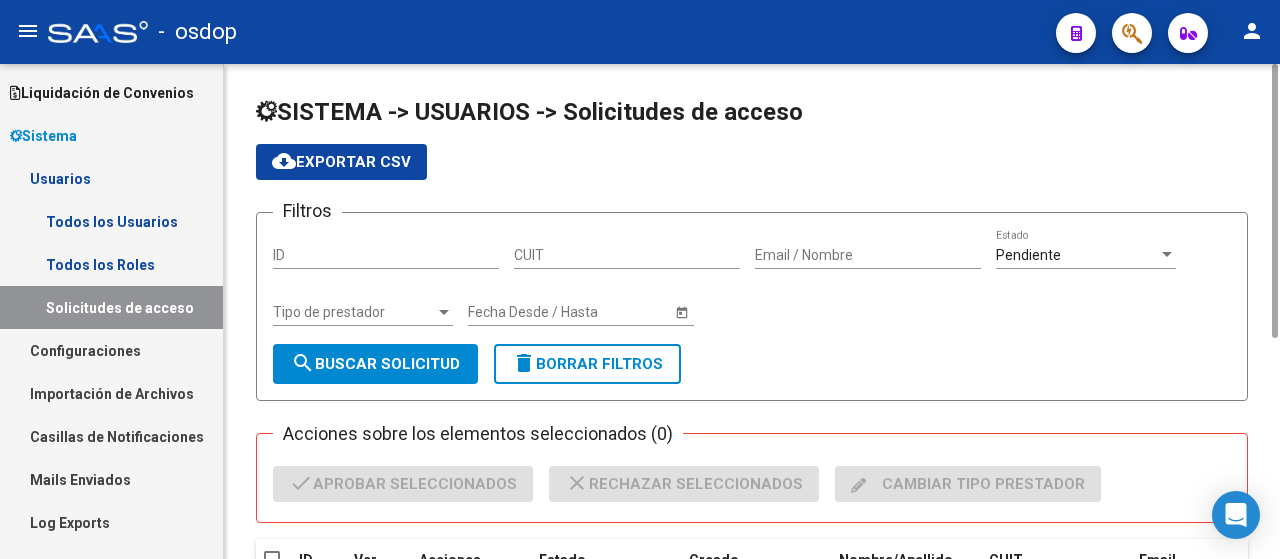 scroll, scrollTop: 400, scrollLeft: 0, axis: vertical 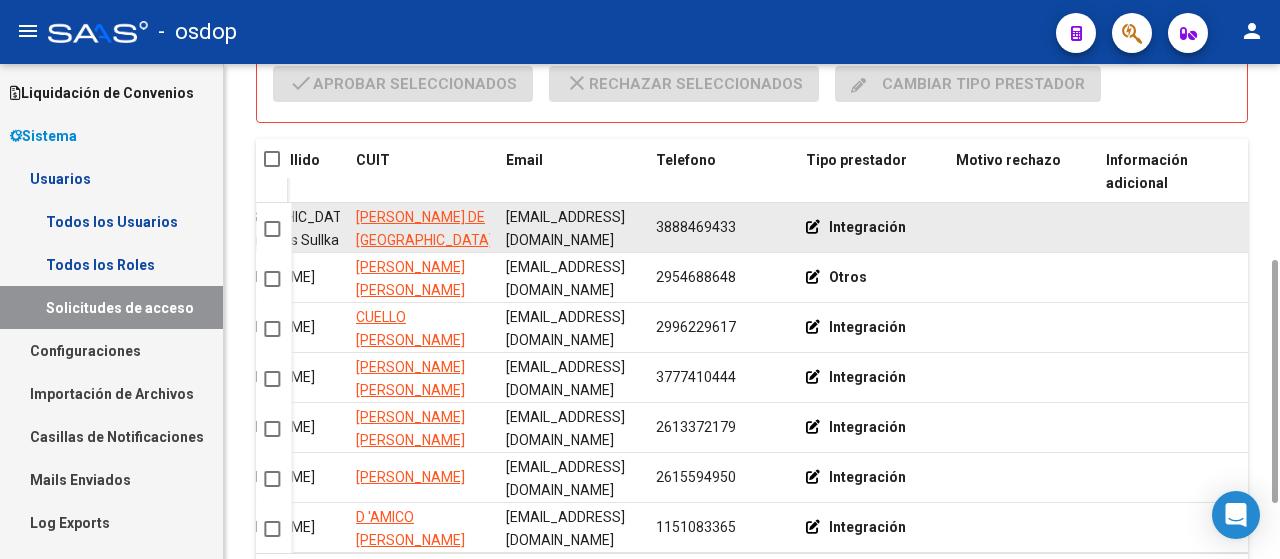 drag, startPoint x: 1145, startPoint y: 229, endPoint x: 640, endPoint y: 233, distance: 505.01584 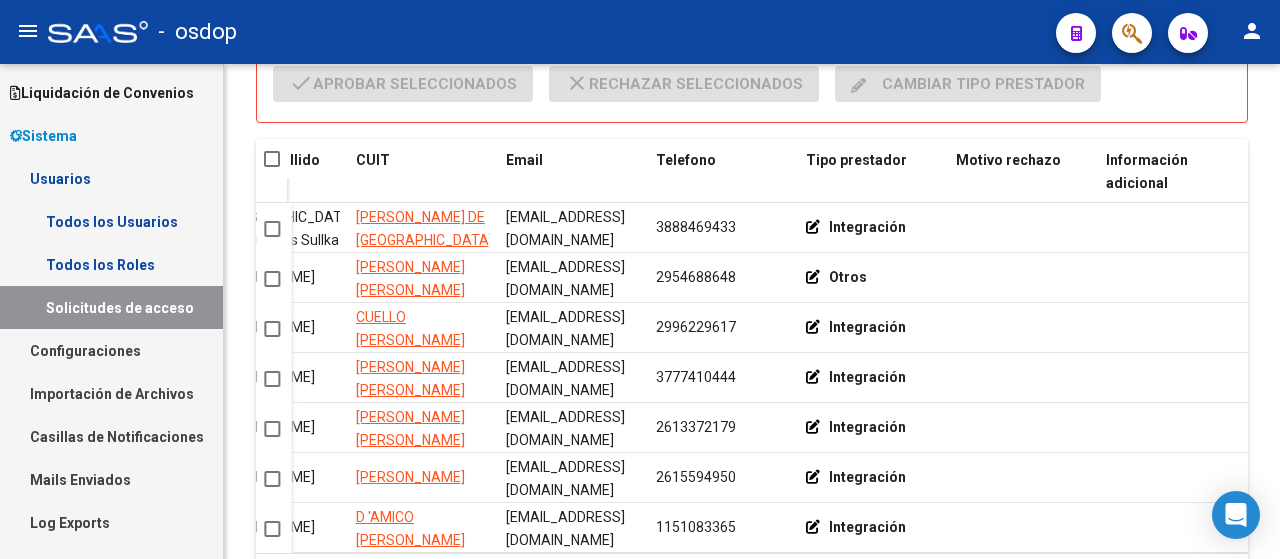 copy on "[EMAIL_ADDRESS][DOMAIN_NAME]" 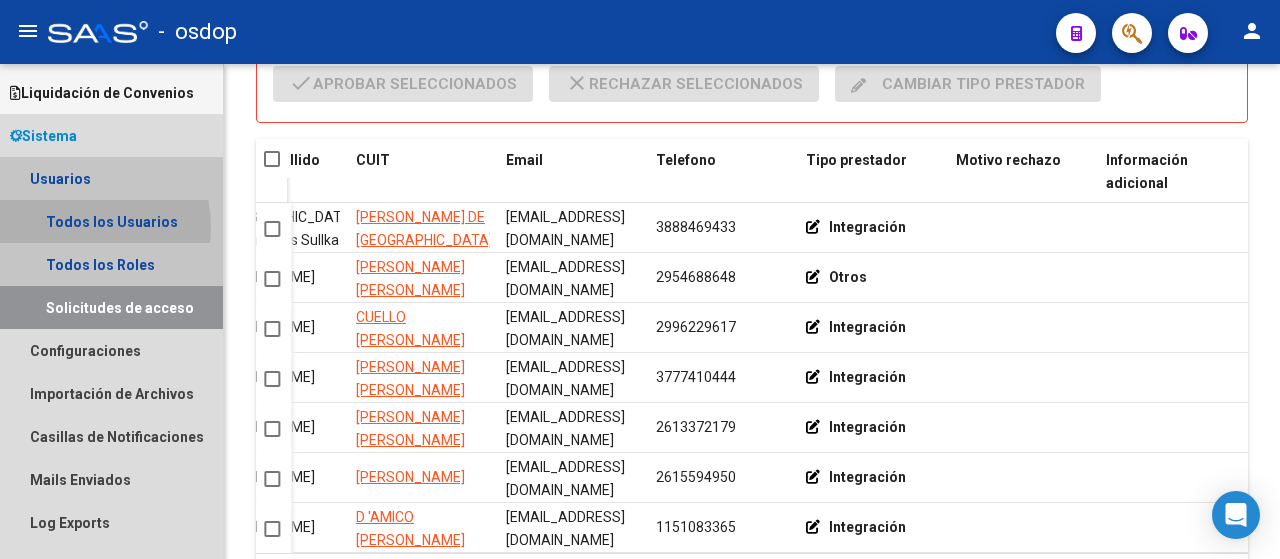 click on "Todos los Usuarios" at bounding box center [111, 221] 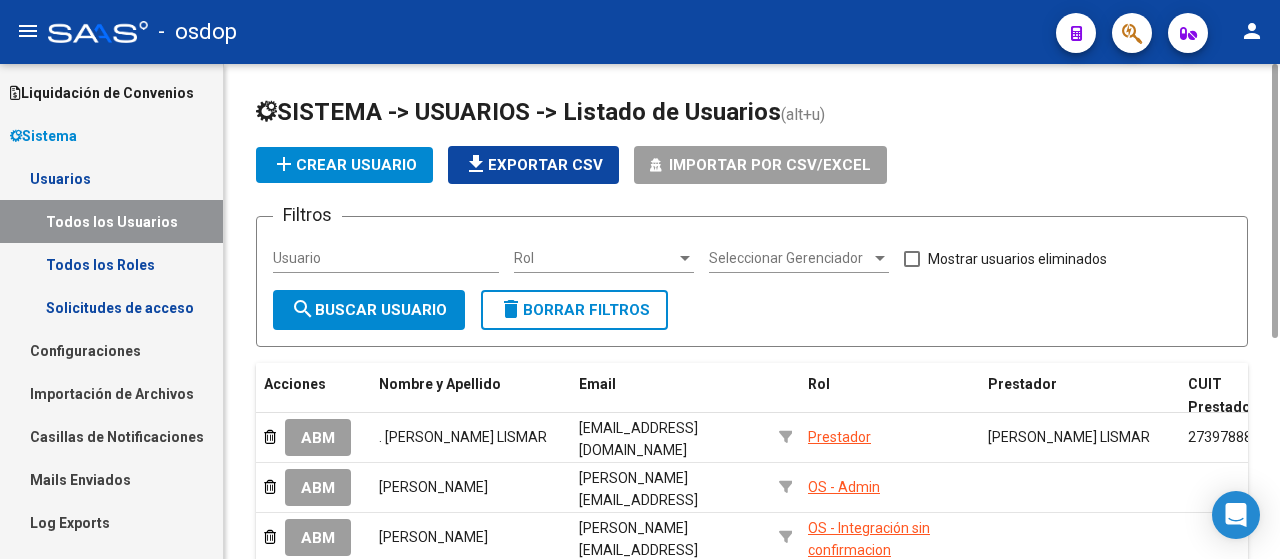 click on "Usuario" at bounding box center [386, 258] 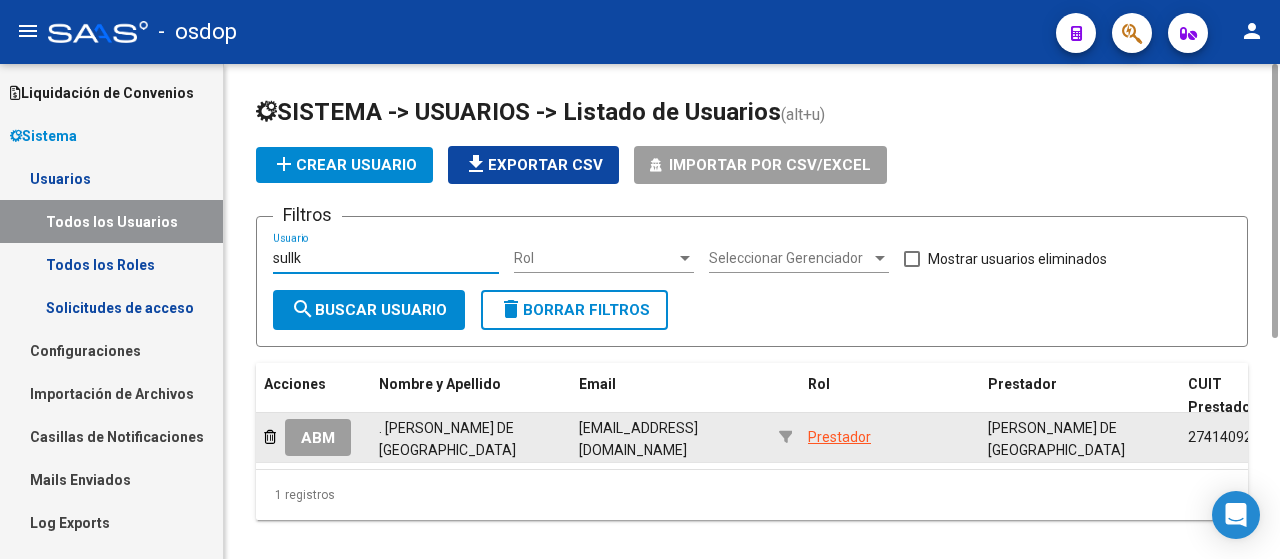 type on "sullk" 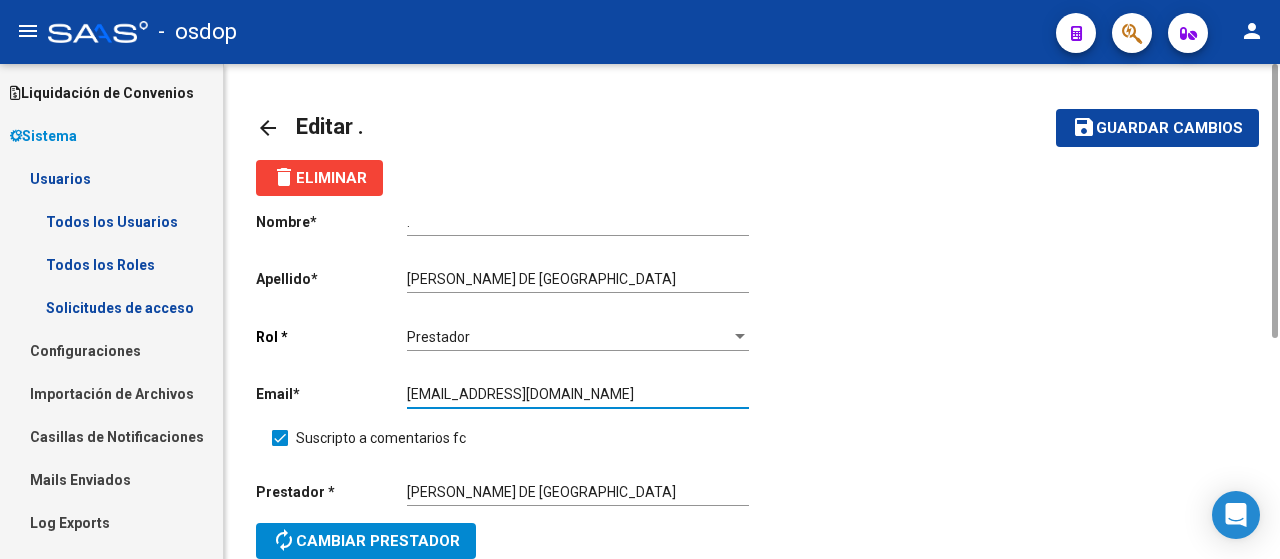 drag, startPoint x: 634, startPoint y: 397, endPoint x: 383, endPoint y: 375, distance: 251.9623 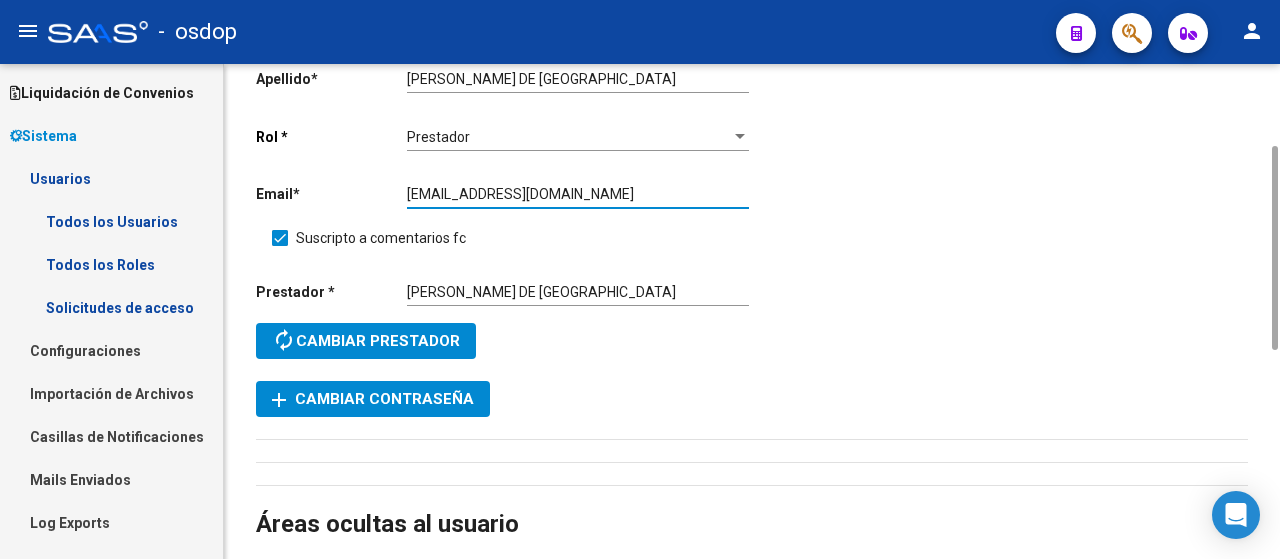 scroll, scrollTop: 0, scrollLeft: 0, axis: both 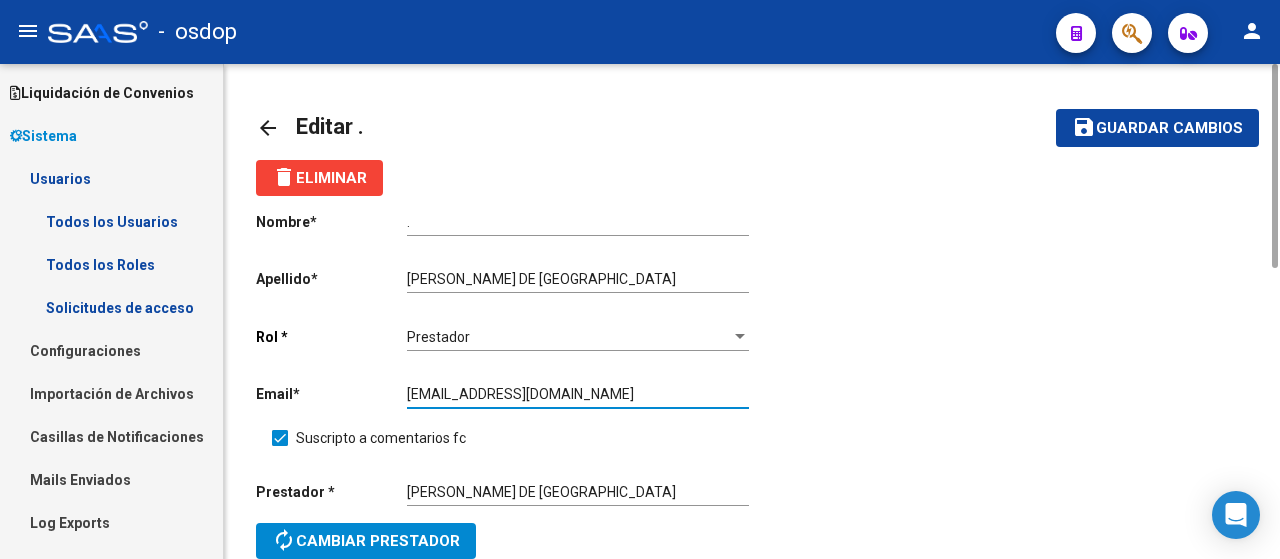 type on "[EMAIL_ADDRESS][DOMAIN_NAME]" 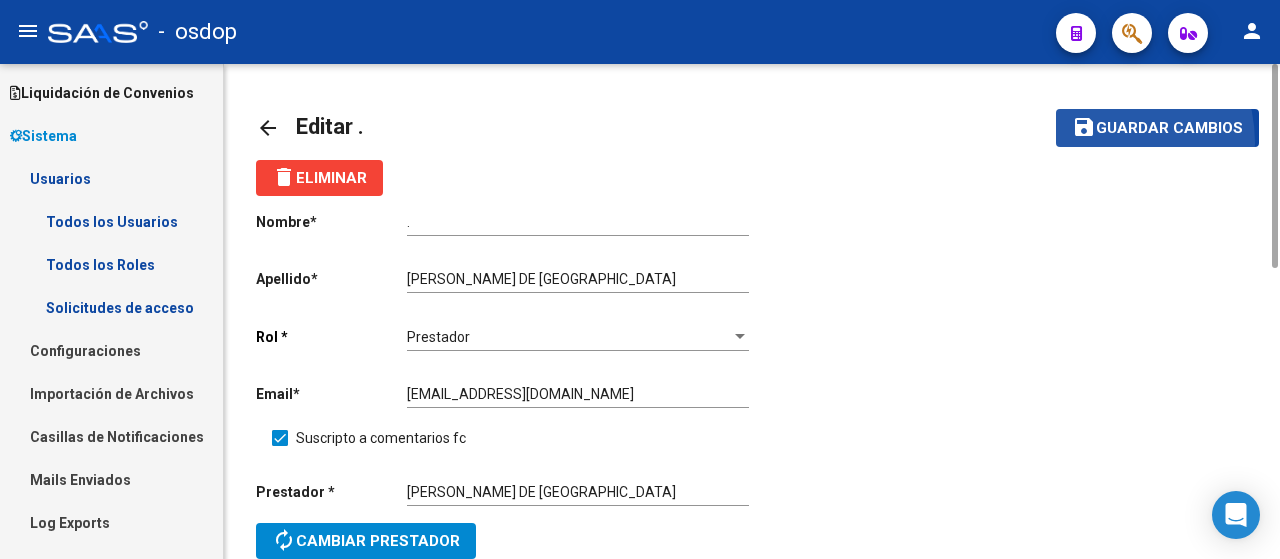 click on "save Guardar cambios" 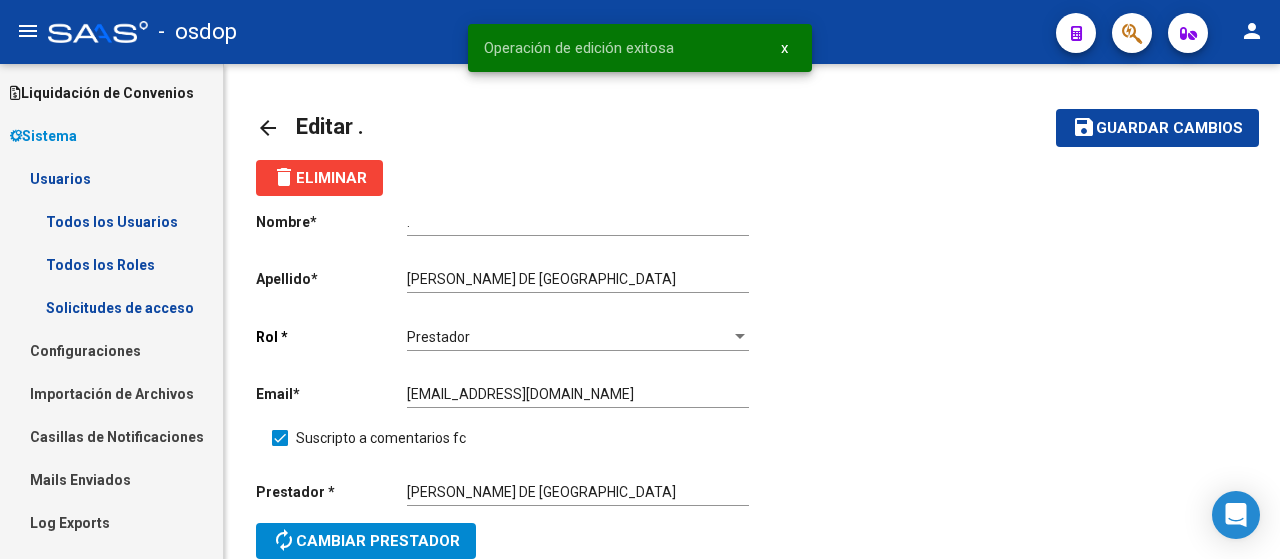 click on "Solicitudes de acceso" at bounding box center [111, 307] 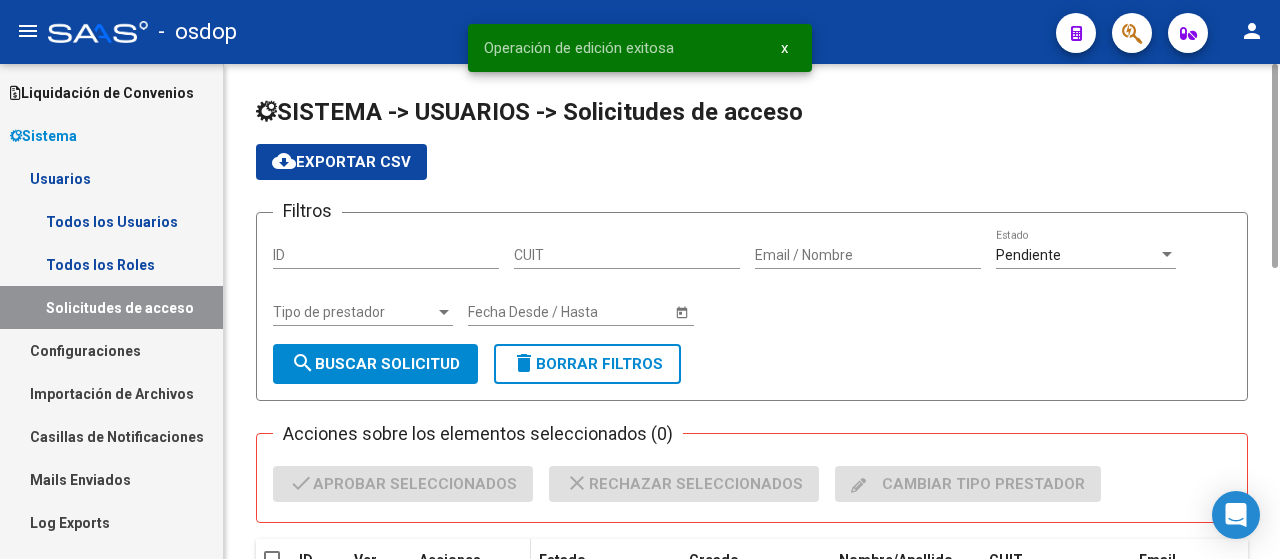 scroll, scrollTop: 200, scrollLeft: 0, axis: vertical 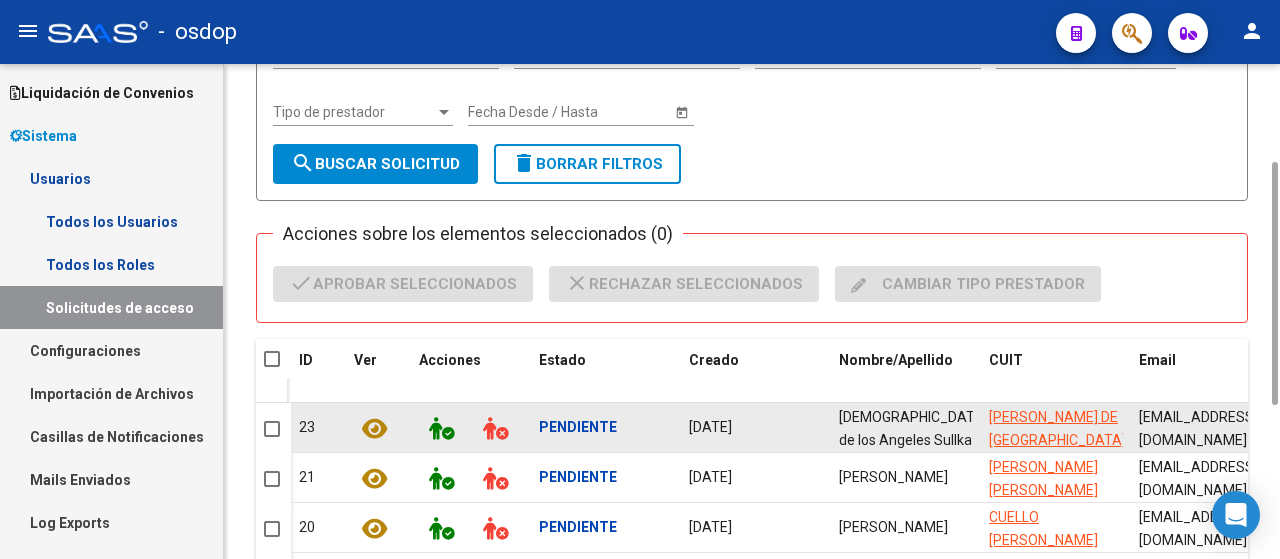 click 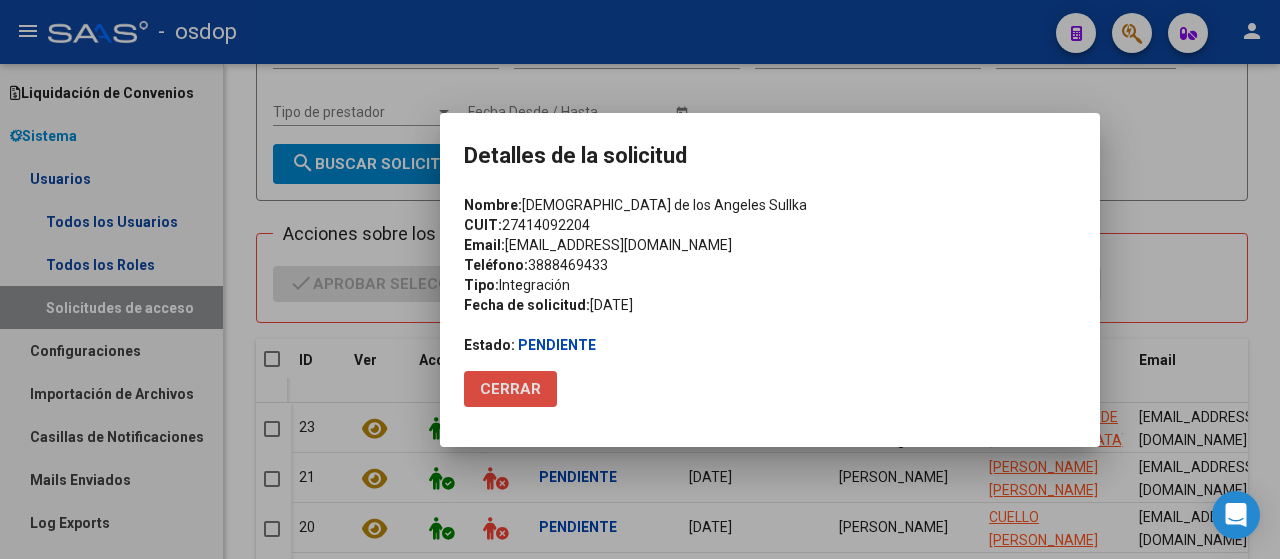 click on "Cerrar" 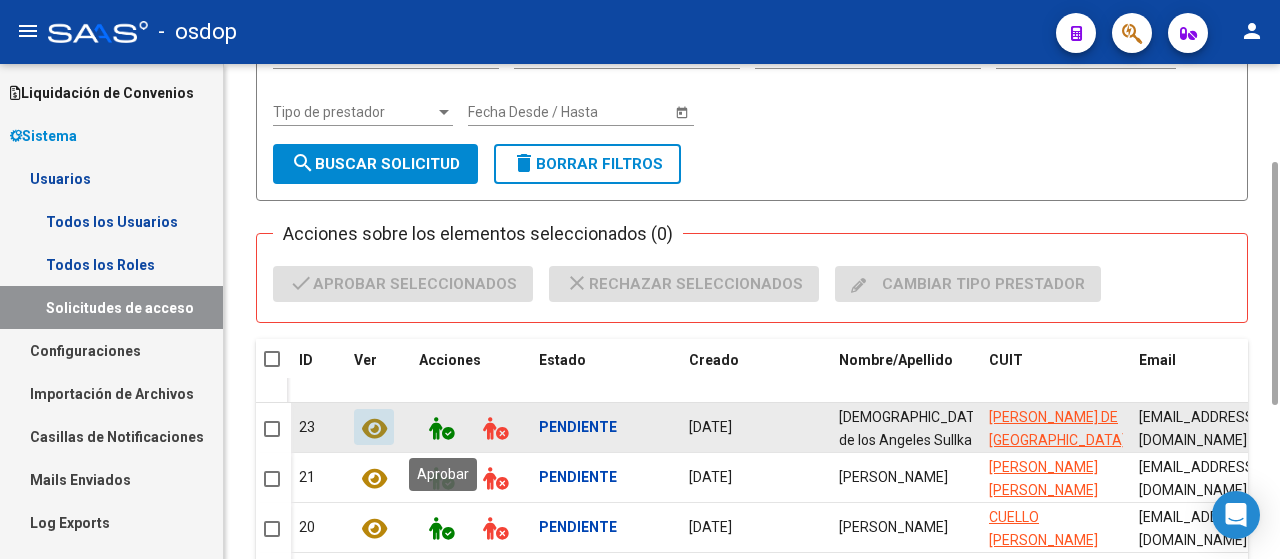 click 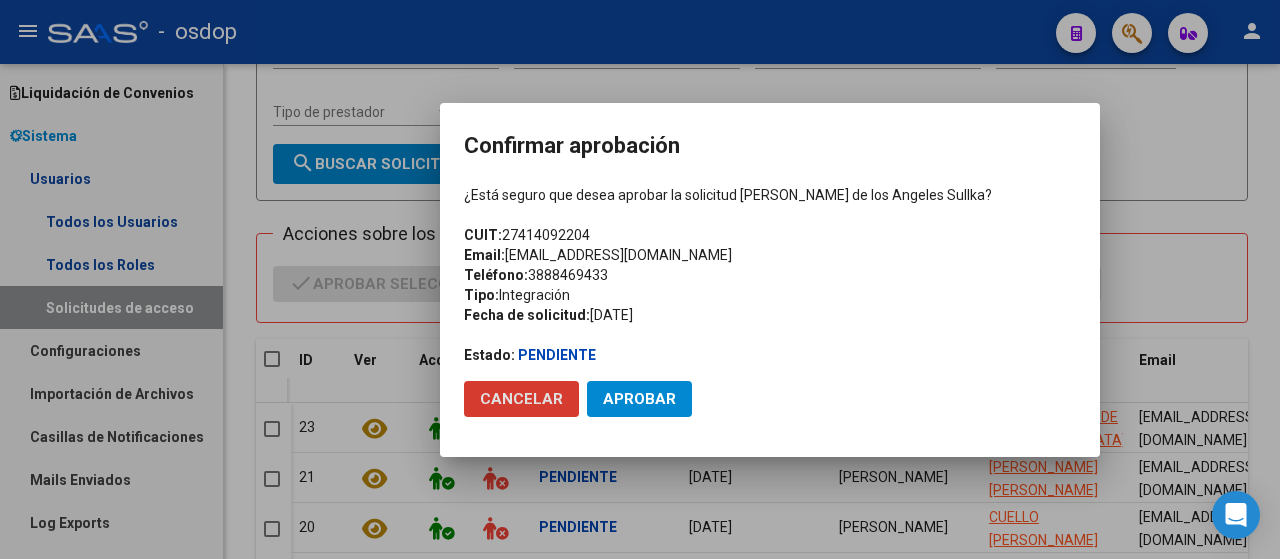 click on "Aprobar" 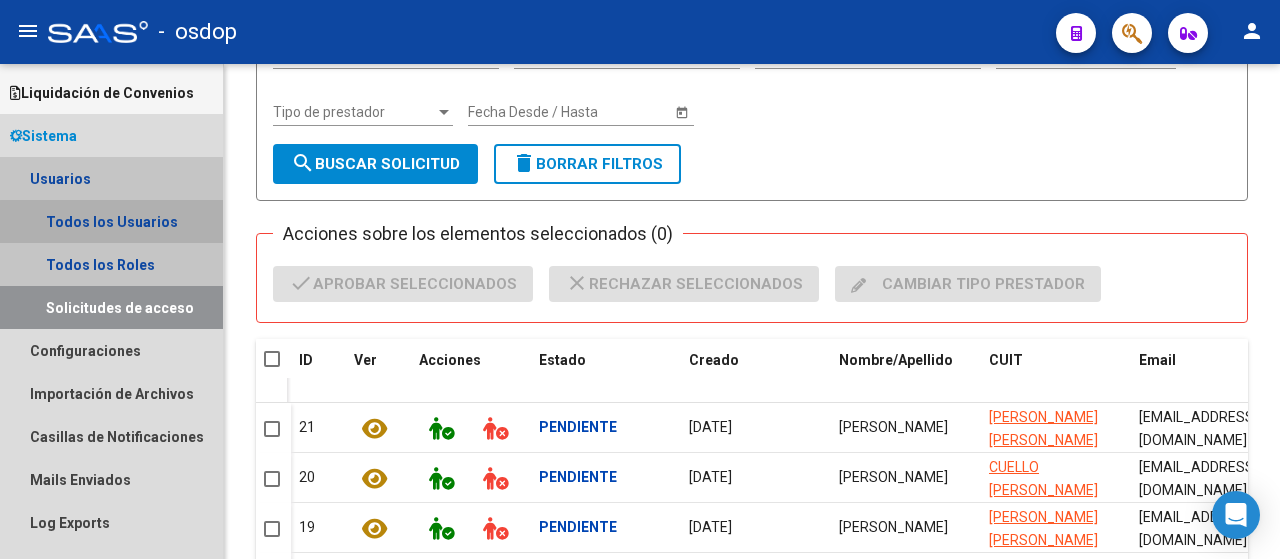 click on "Todos los Usuarios" at bounding box center (111, 221) 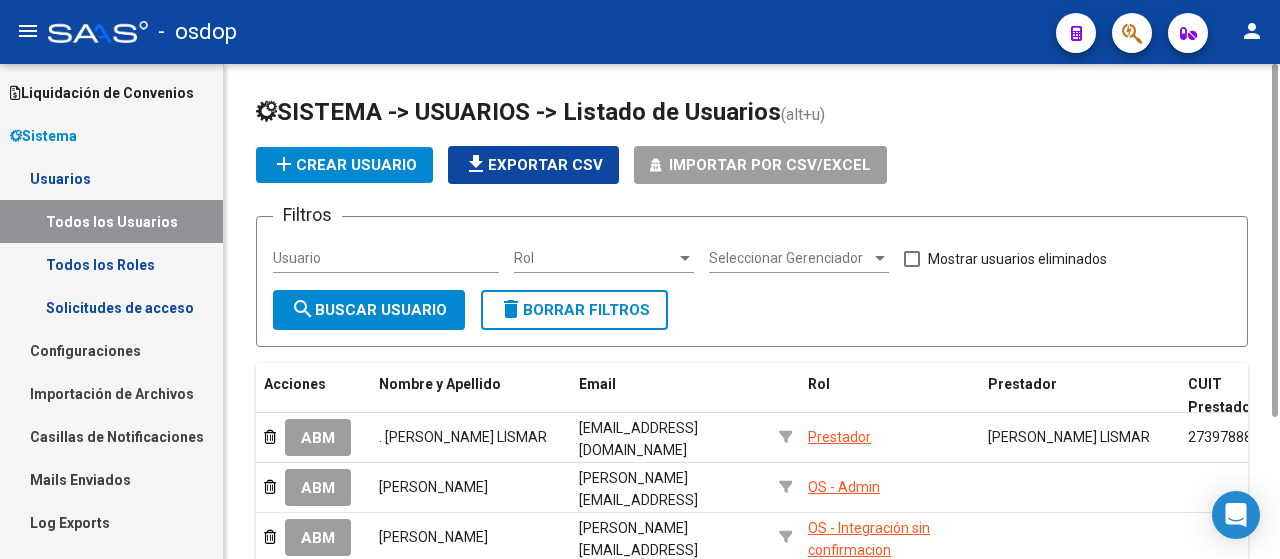 click on "Usuario" at bounding box center [386, 258] 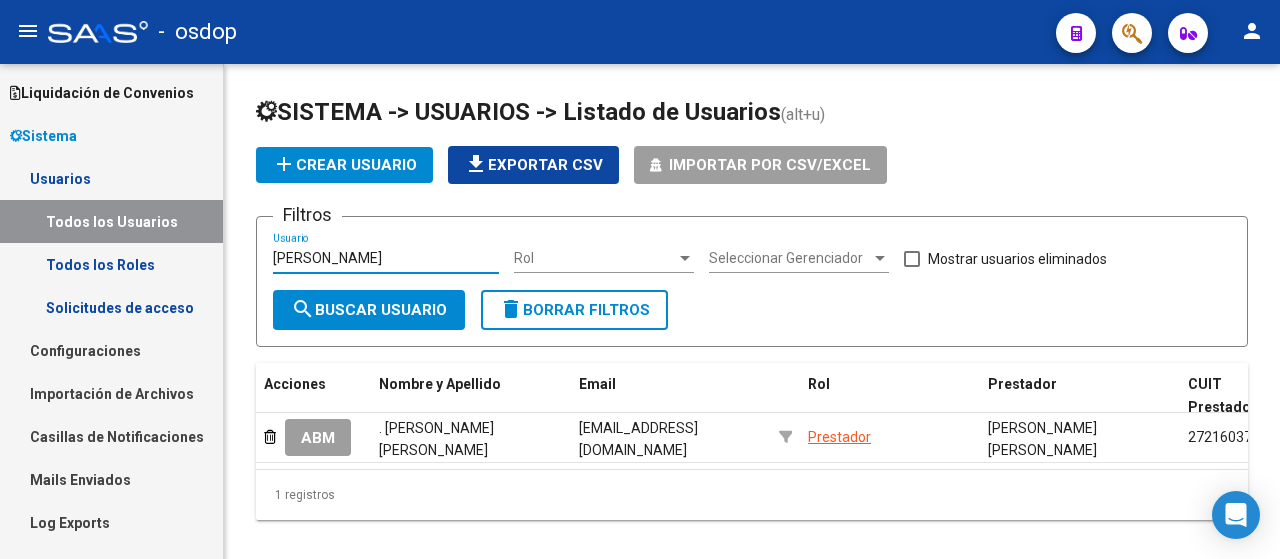 type on "[PERSON_NAME]" 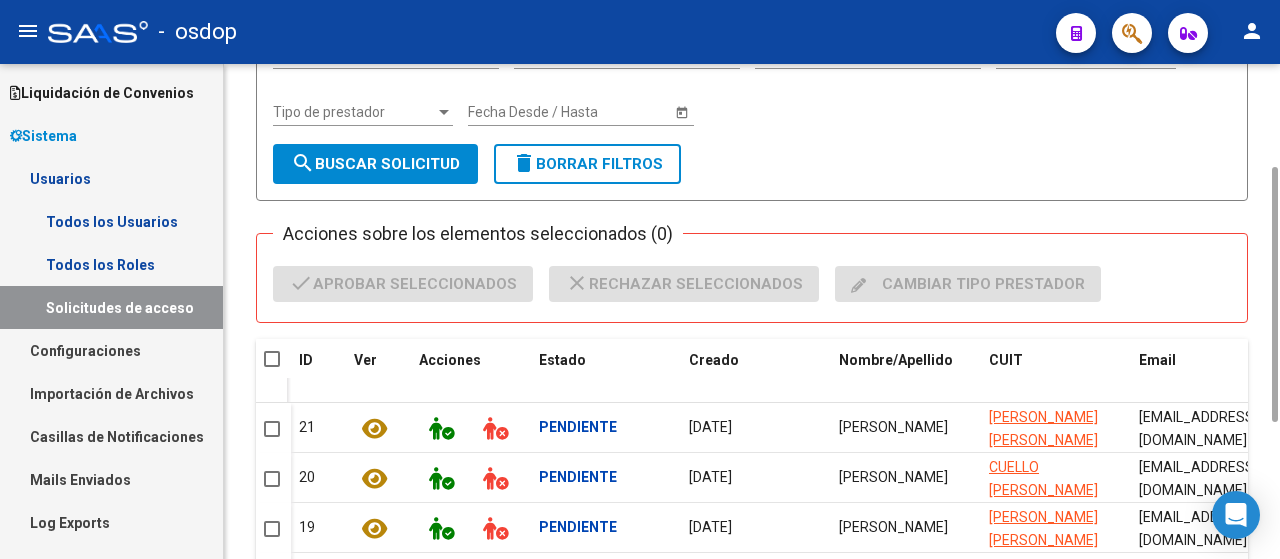 scroll, scrollTop: 400, scrollLeft: 0, axis: vertical 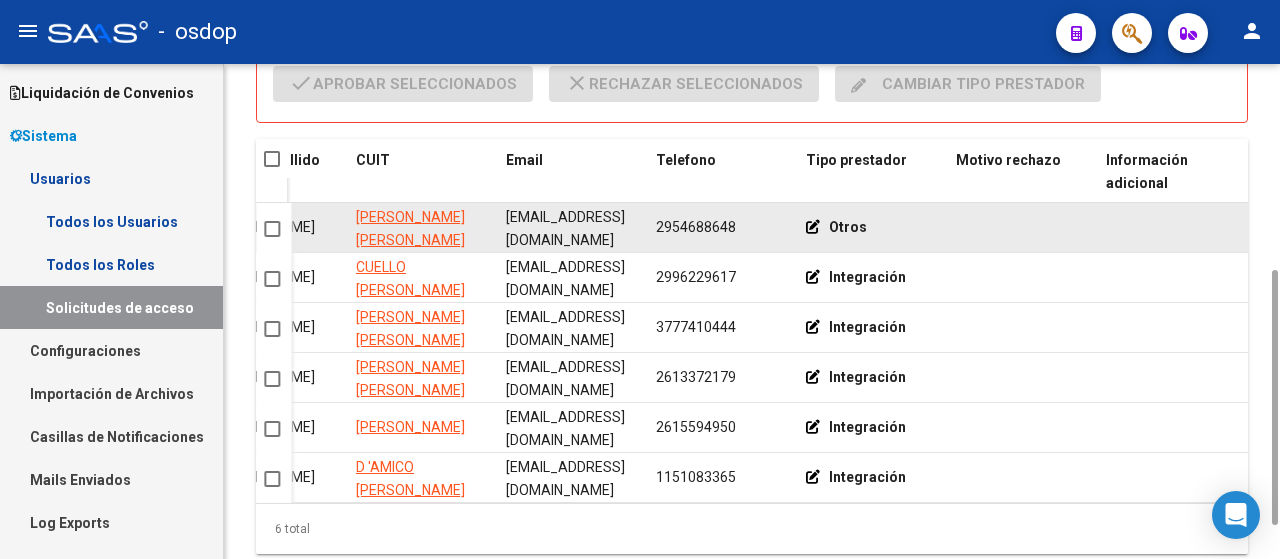 drag, startPoint x: 1140, startPoint y: 229, endPoint x: 640, endPoint y: 225, distance: 500.016 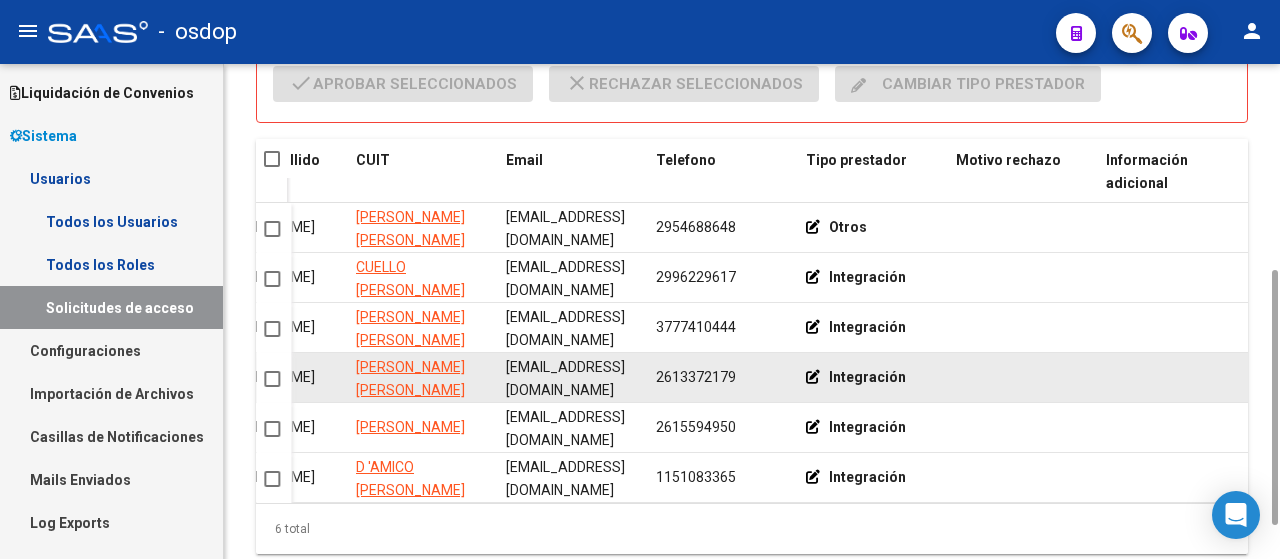 copy on "[EMAIL_ADDRESS][DOMAIN_NAME]" 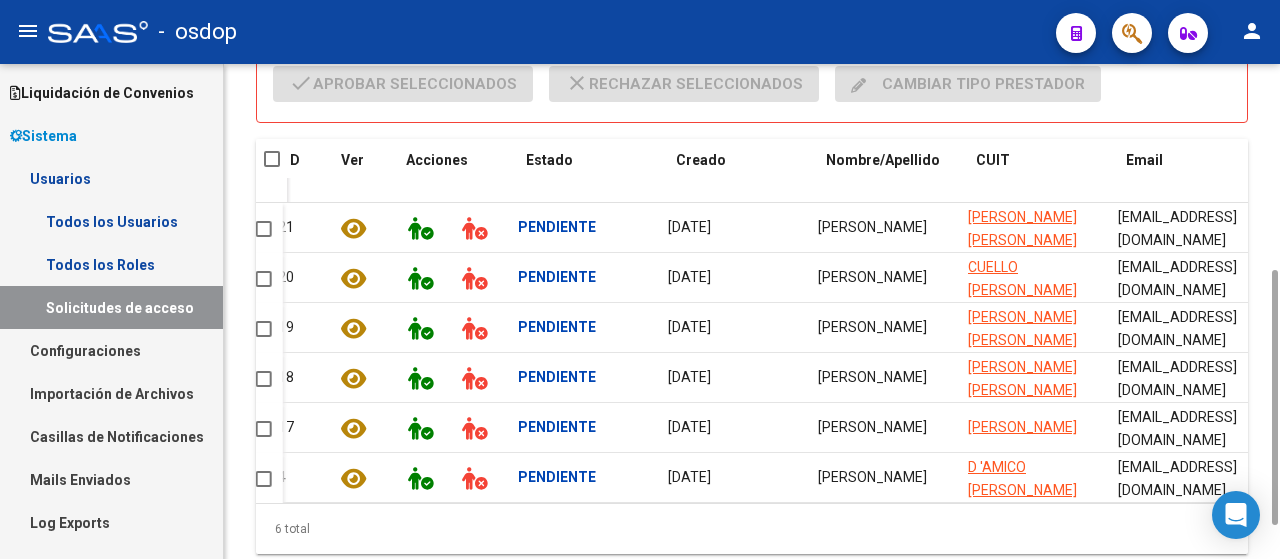 scroll, scrollTop: 0, scrollLeft: 0, axis: both 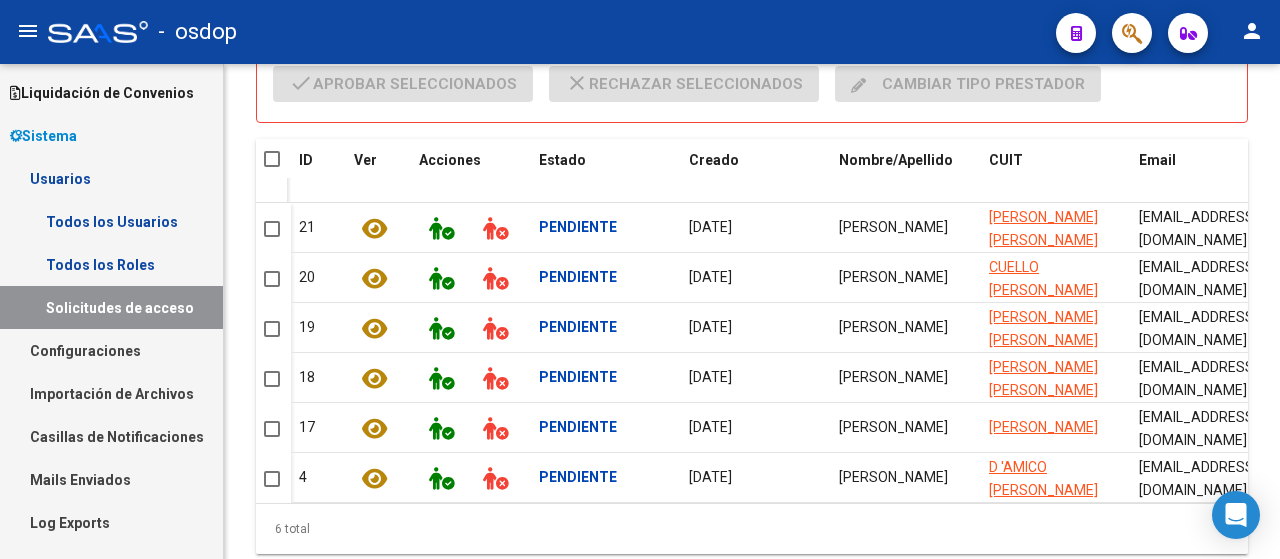 click on "Todos los Usuarios" at bounding box center (111, 221) 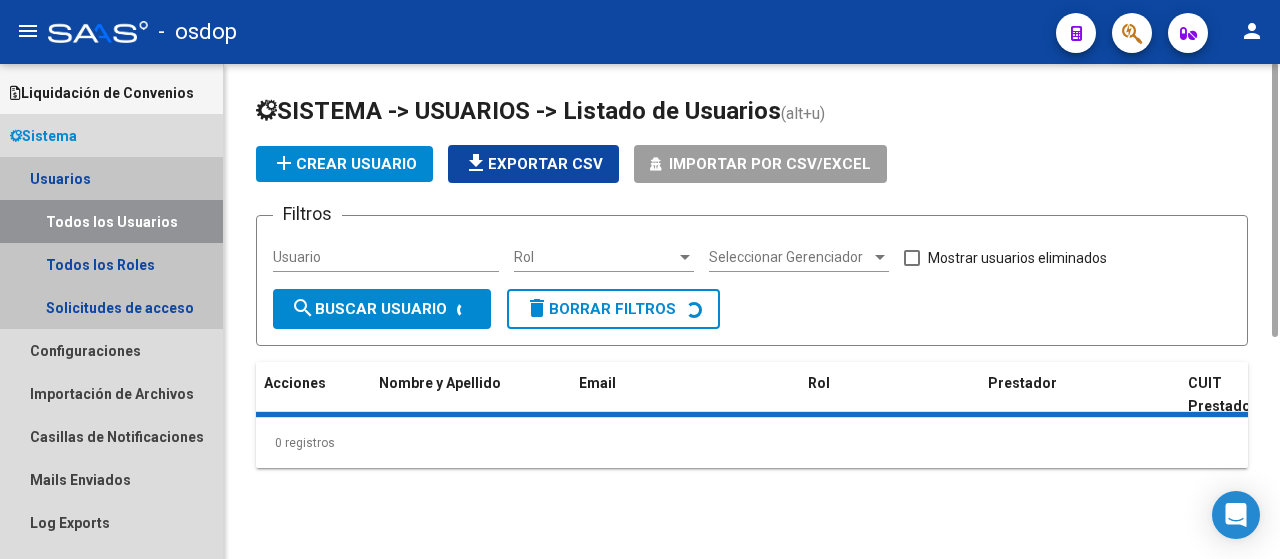 scroll, scrollTop: 0, scrollLeft: 0, axis: both 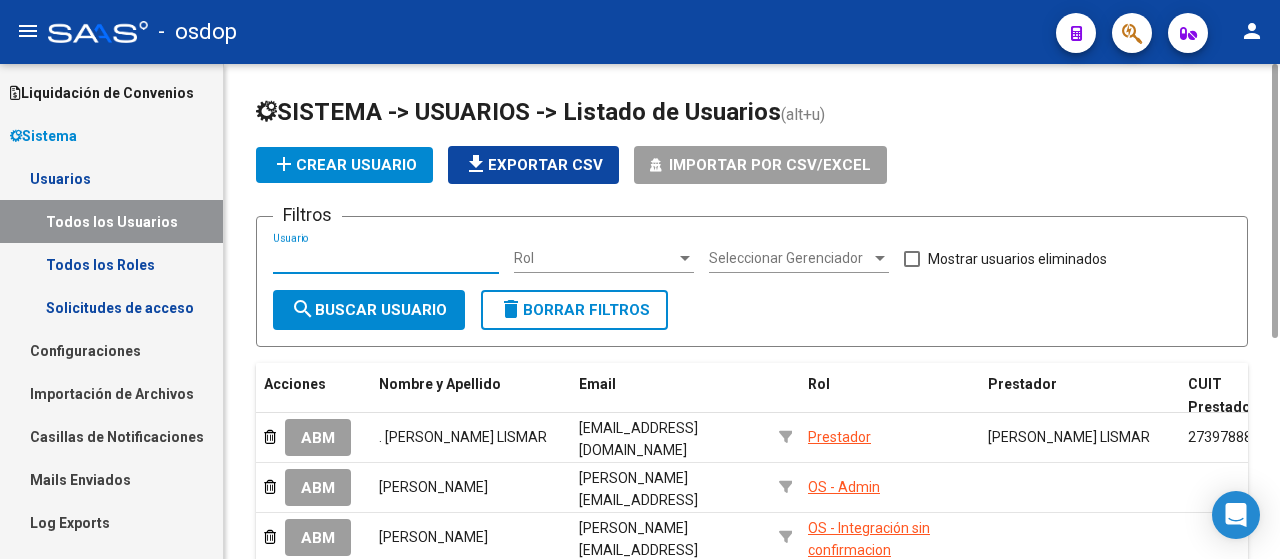 click on "Usuario" at bounding box center [386, 258] 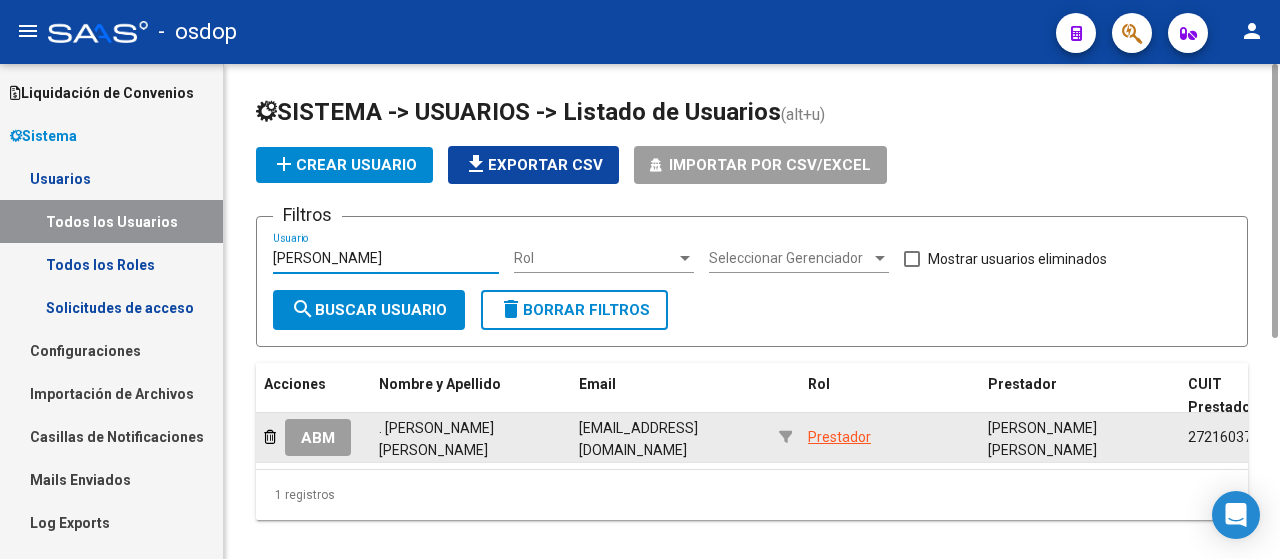 type on "[PERSON_NAME]" 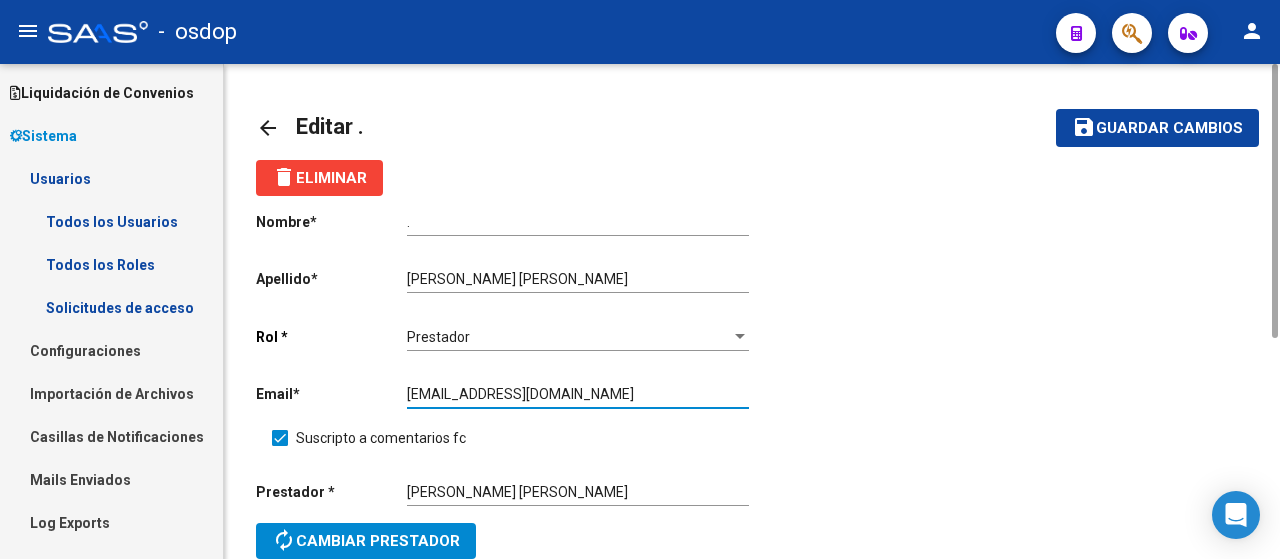 drag, startPoint x: 616, startPoint y: 393, endPoint x: 351, endPoint y: 382, distance: 265.2282 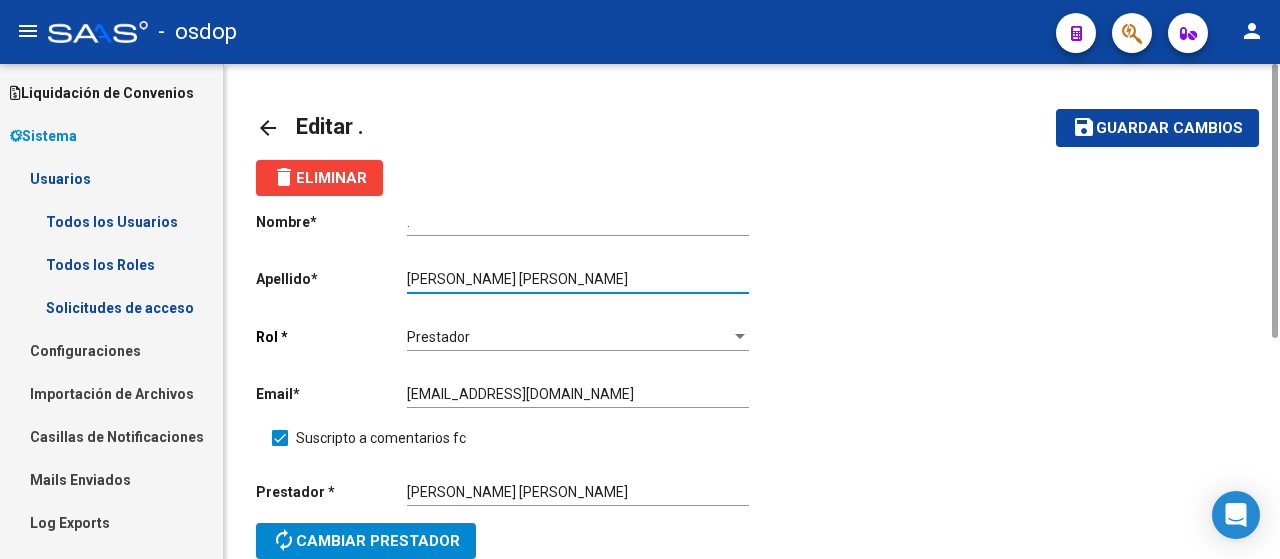 drag, startPoint x: 471, startPoint y: 285, endPoint x: 632, endPoint y: 285, distance: 161 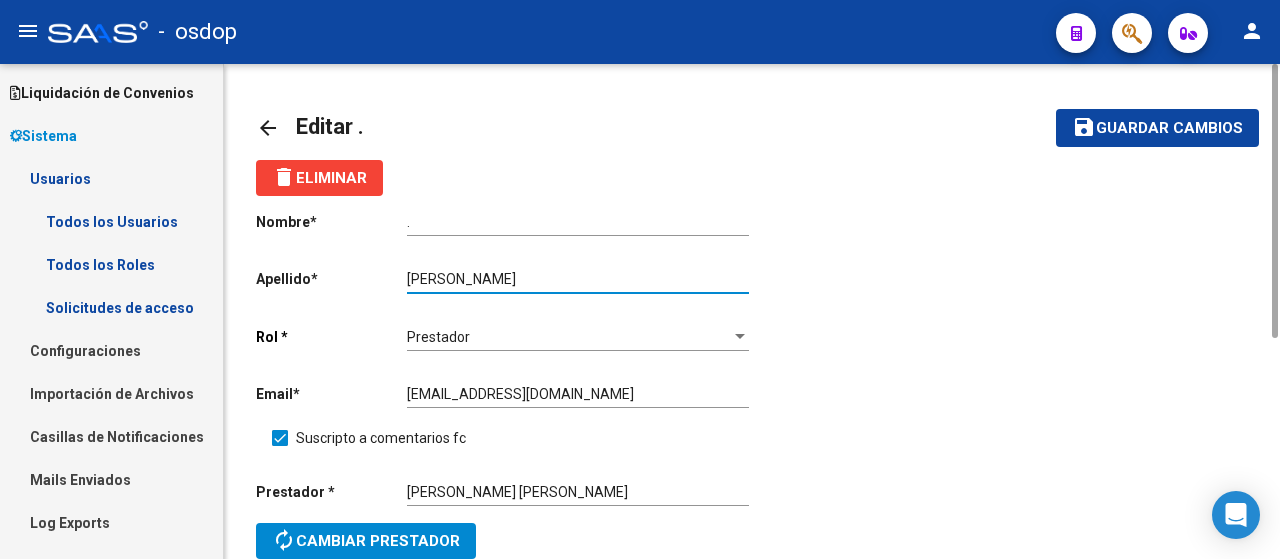 type on "[PERSON_NAME]" 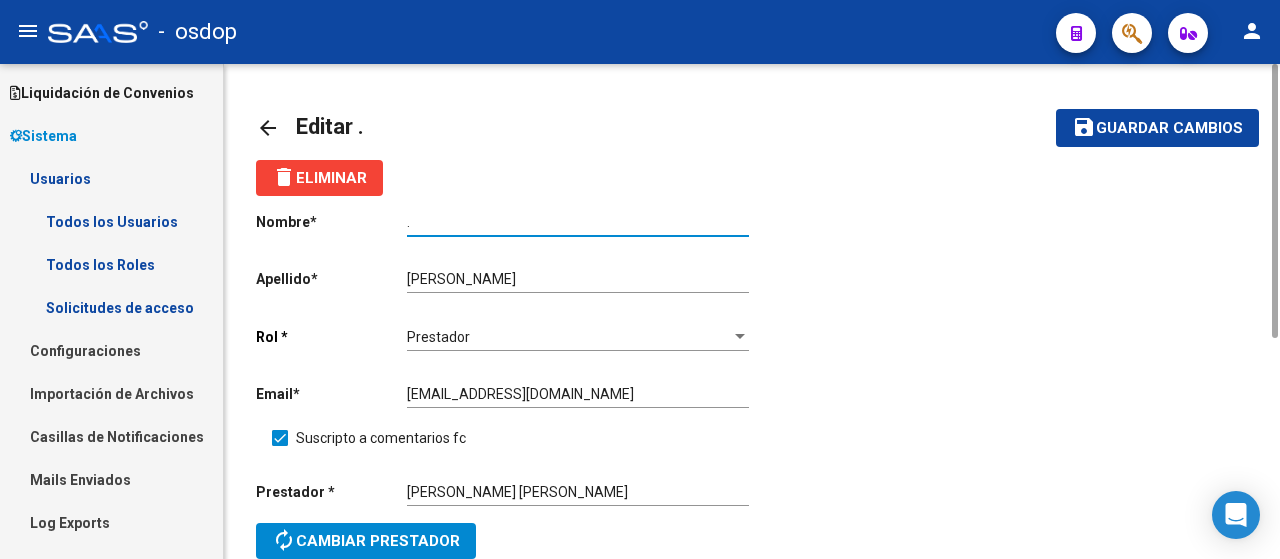 drag, startPoint x: 482, startPoint y: 221, endPoint x: 377, endPoint y: 226, distance: 105.11898 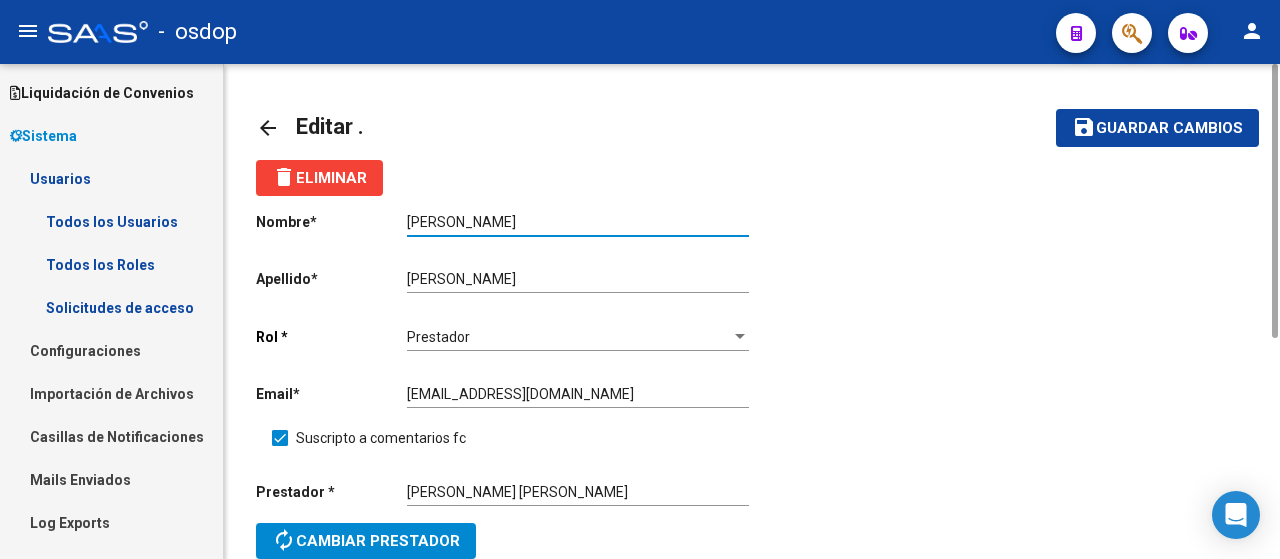 type on "[PERSON_NAME]" 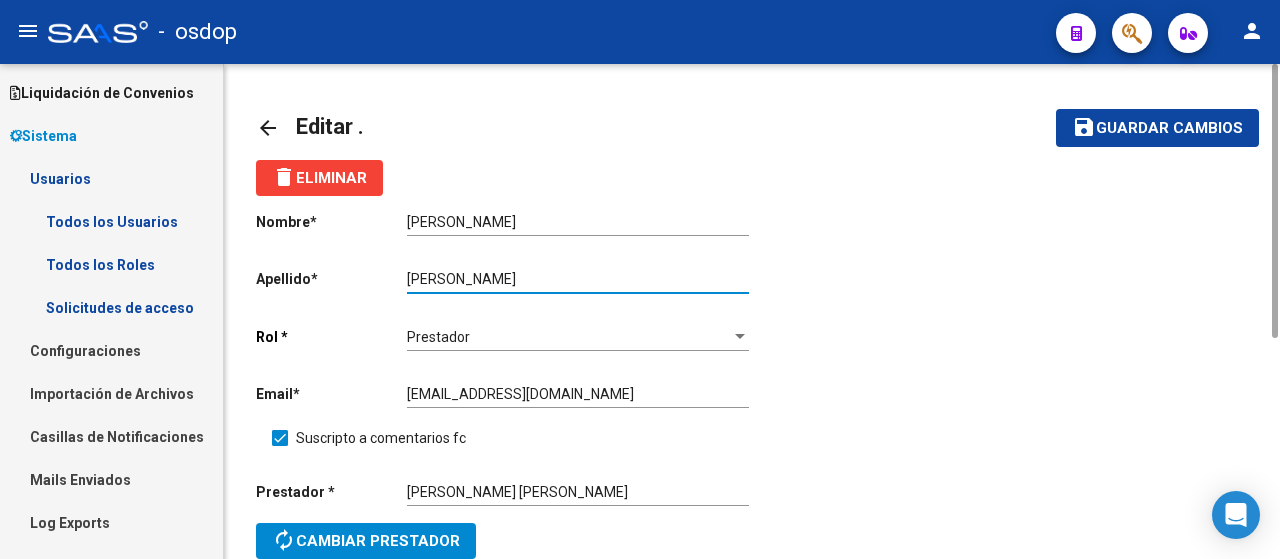 type on "[PERSON_NAME]" 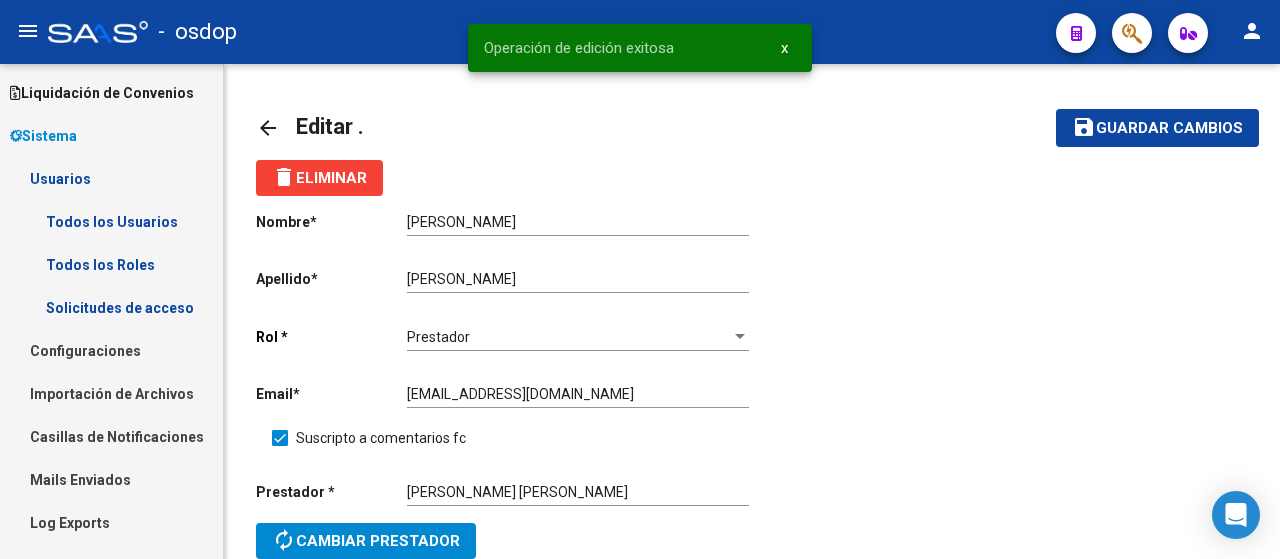 click on "Solicitudes de acceso" at bounding box center [111, 307] 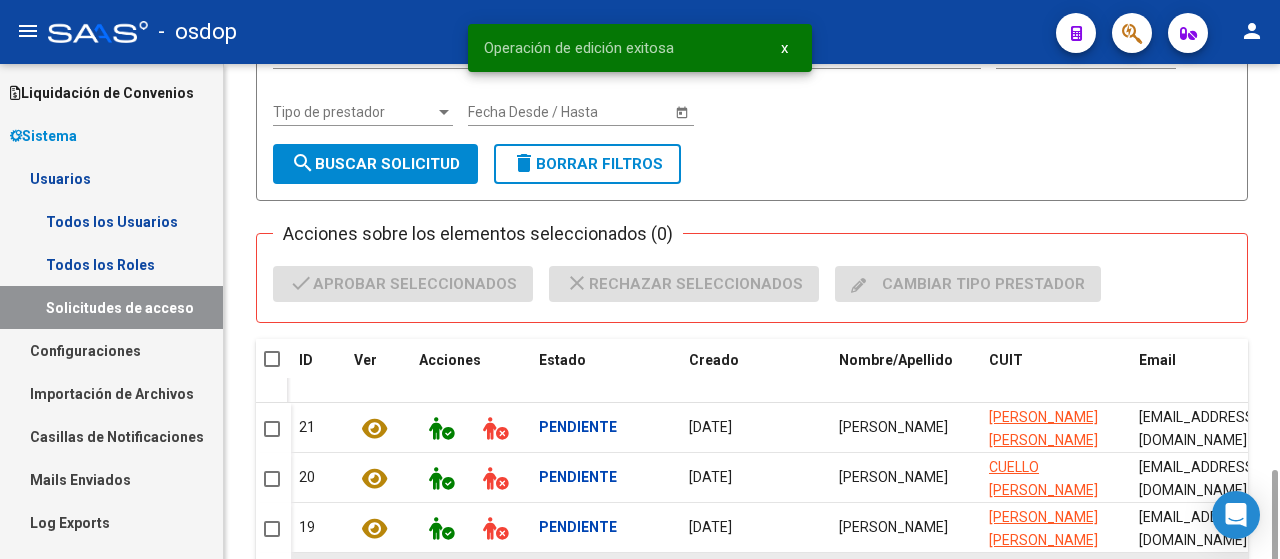 scroll, scrollTop: 400, scrollLeft: 0, axis: vertical 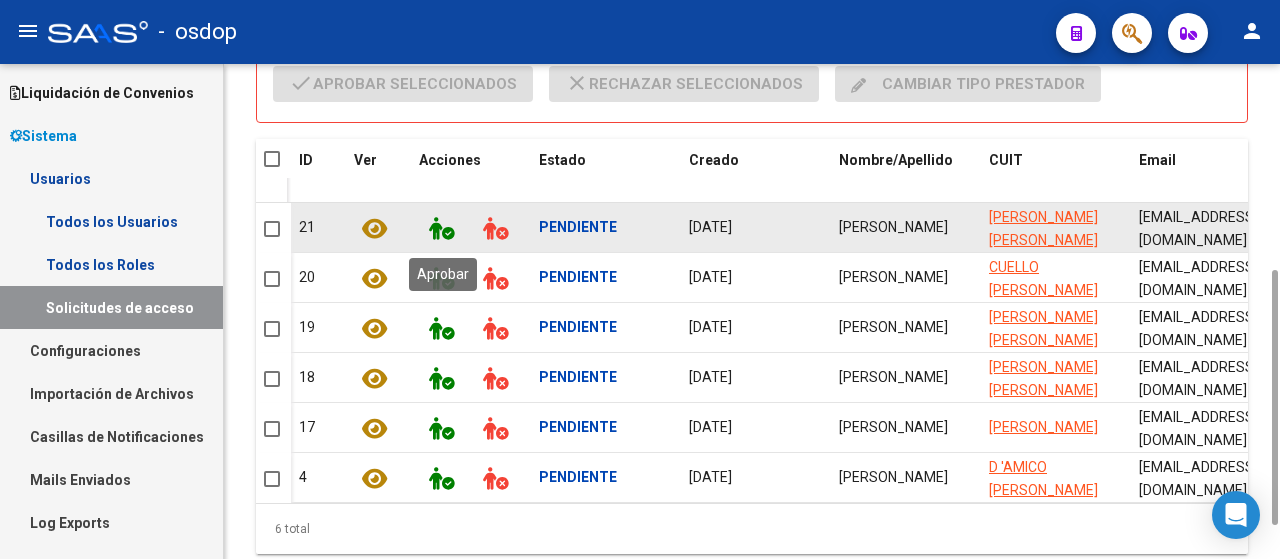 click 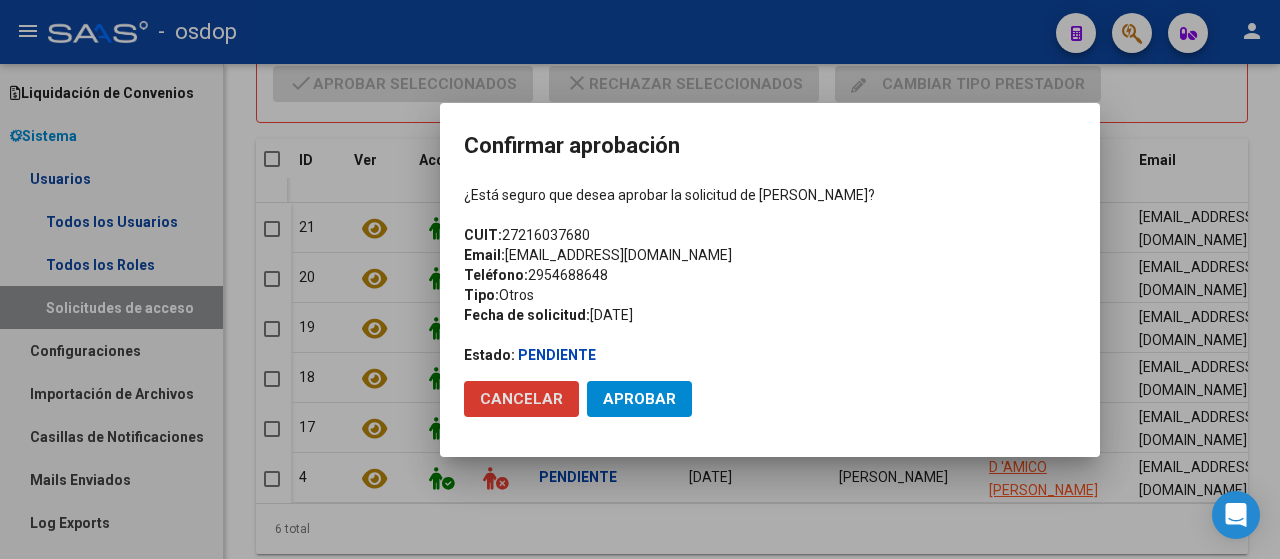 click on "Aprobar" 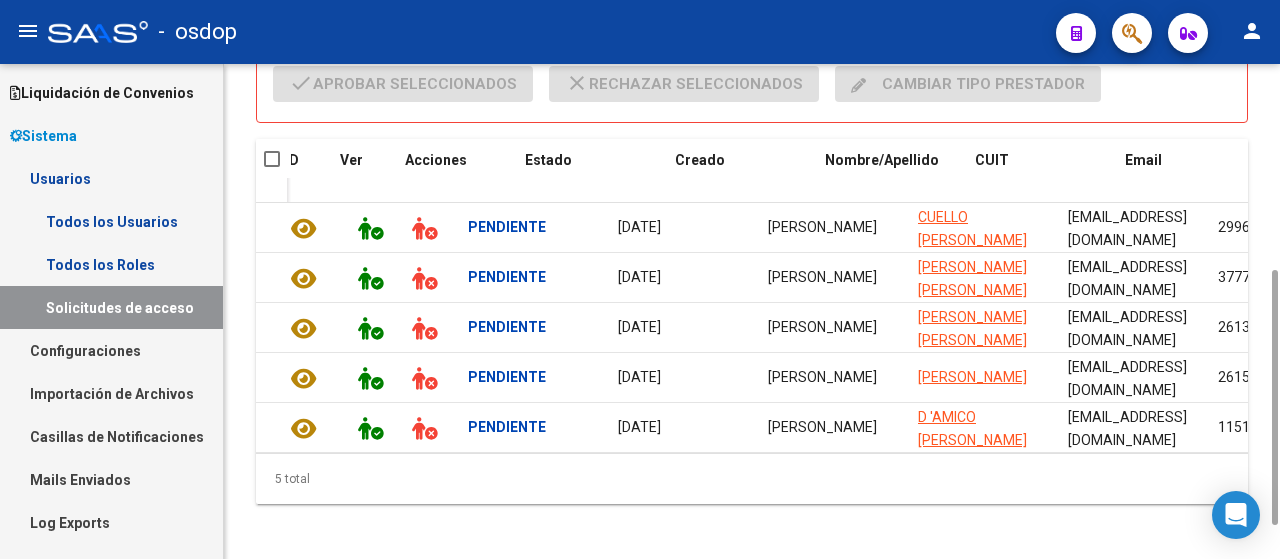 scroll, scrollTop: 0, scrollLeft: 0, axis: both 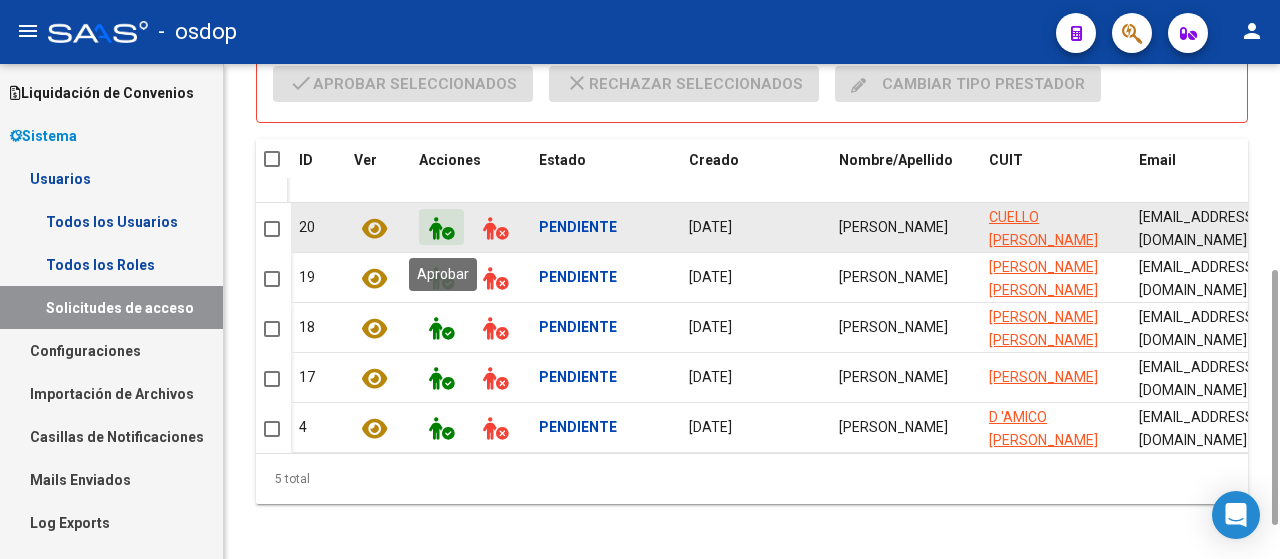 click 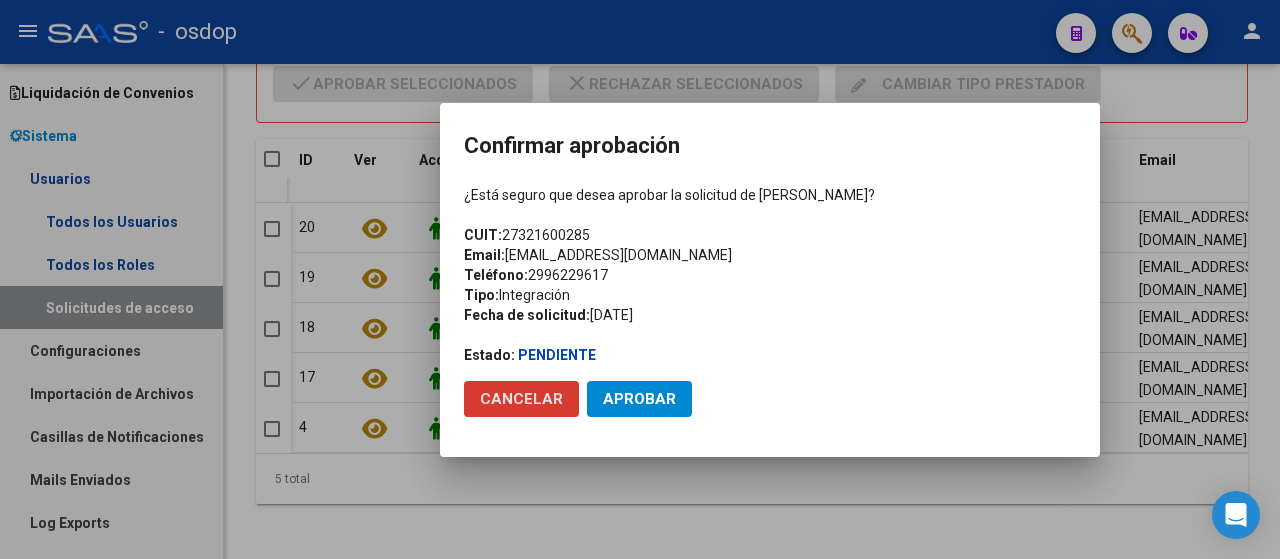click on "Aprobar" 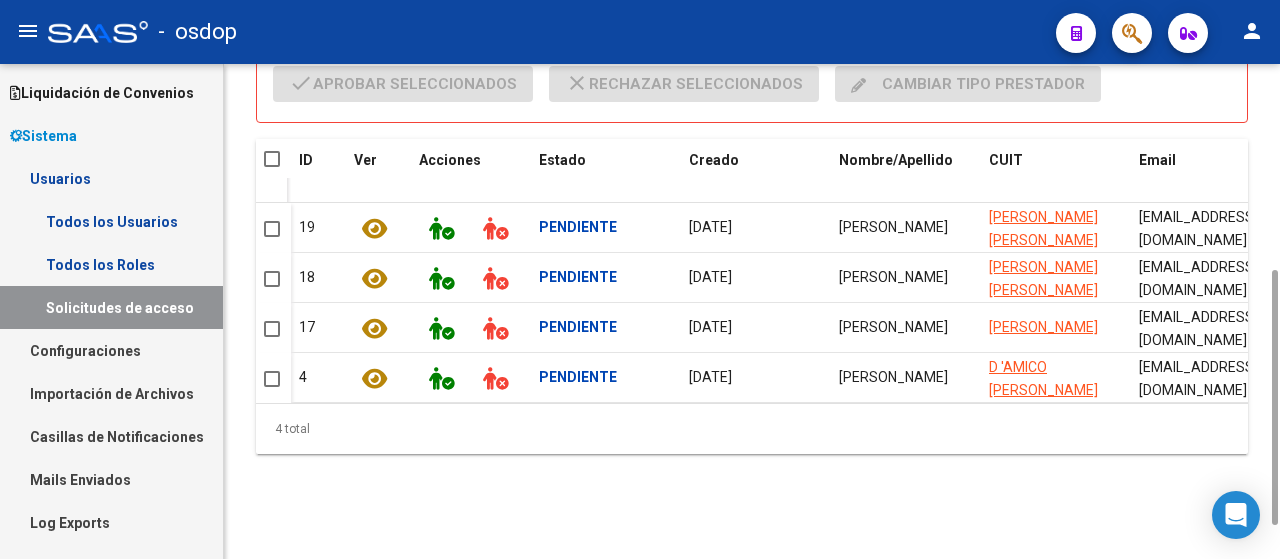 click on "Todos los Usuarios" at bounding box center [111, 221] 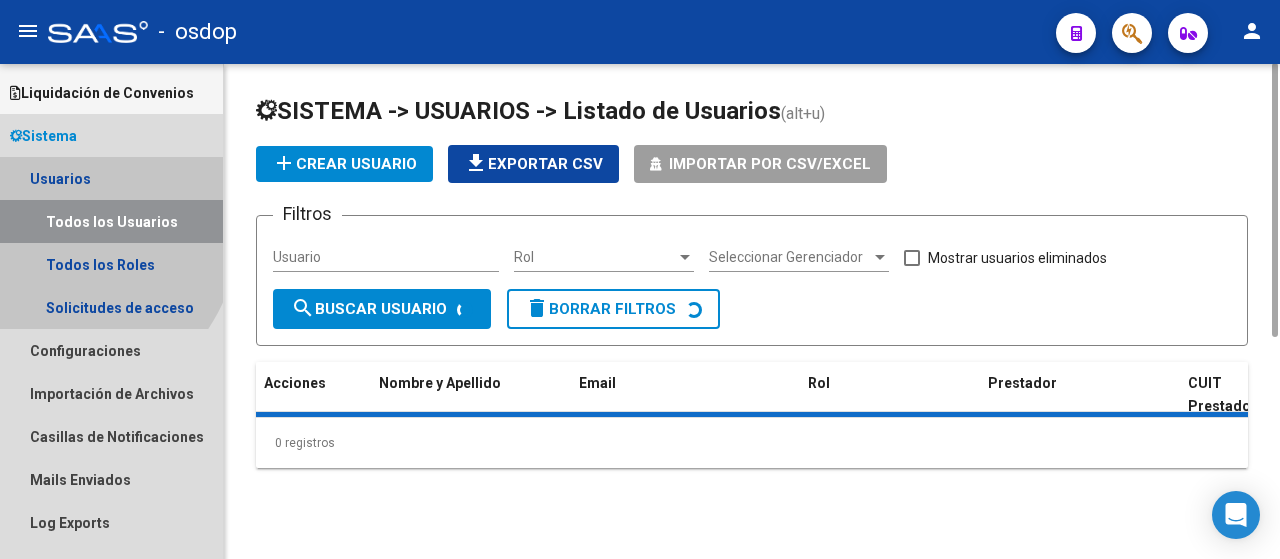 scroll, scrollTop: 0, scrollLeft: 0, axis: both 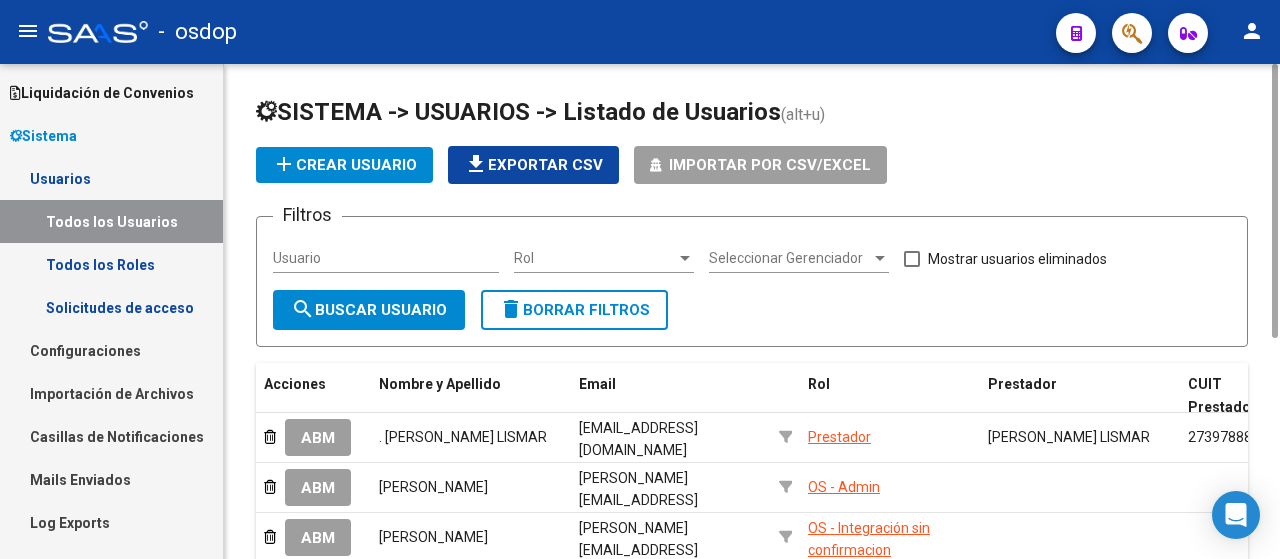 click on "Usuario" at bounding box center (386, 258) 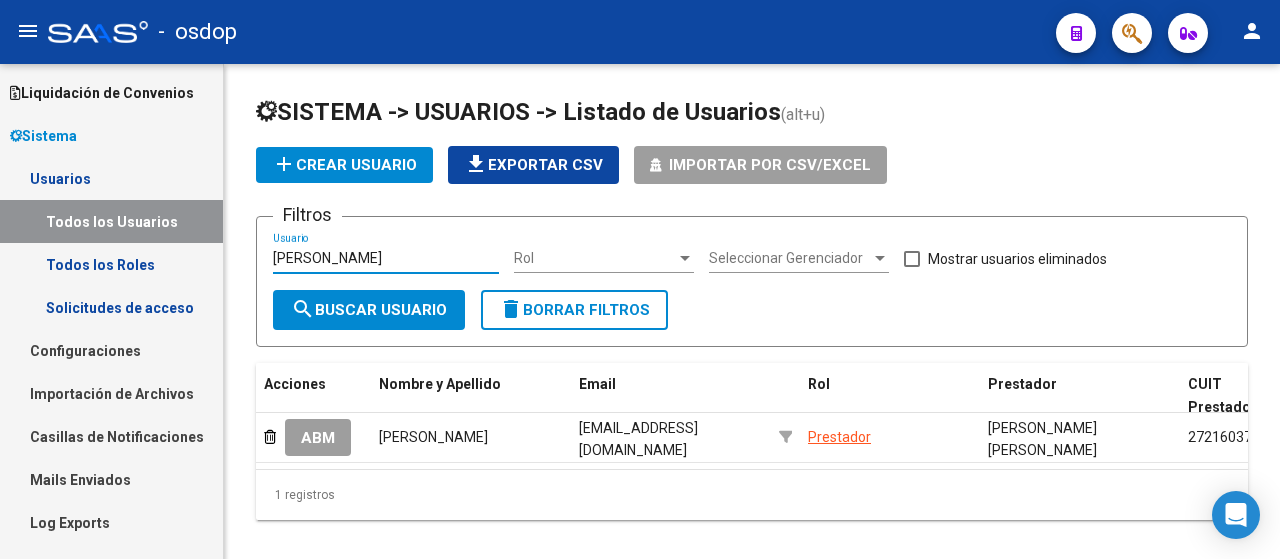 type on "[PERSON_NAME]" 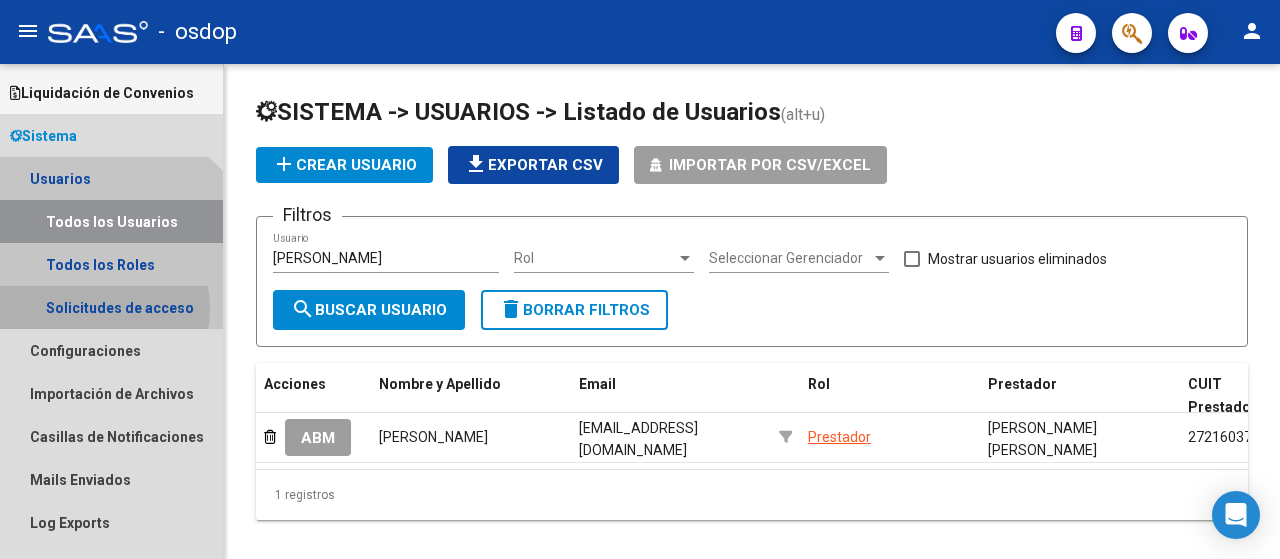 click on "Solicitudes de acceso" at bounding box center (111, 307) 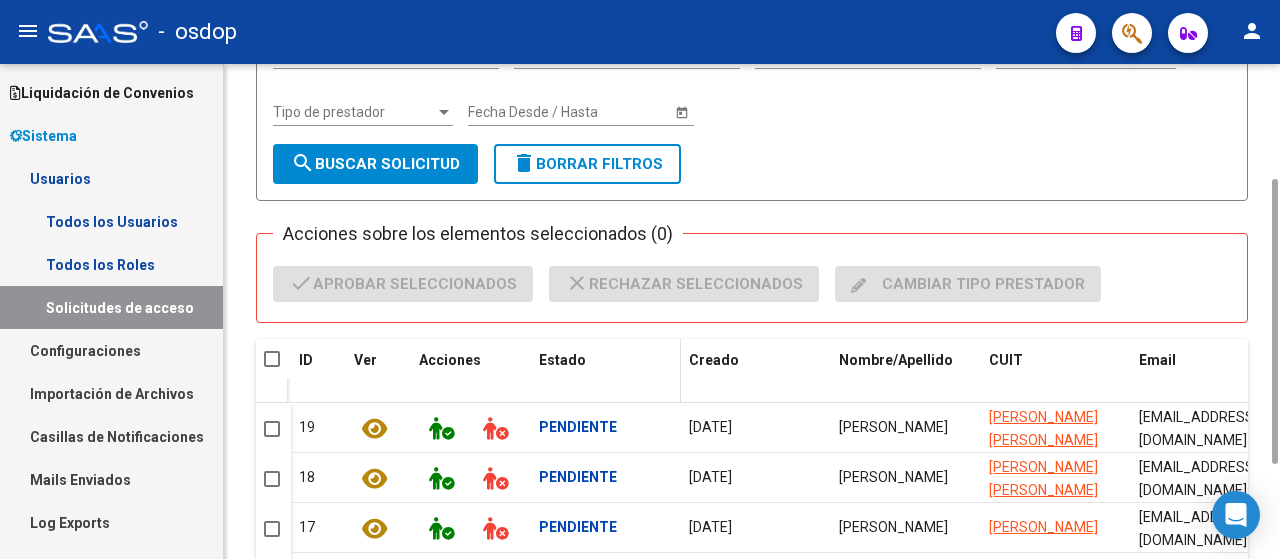 scroll, scrollTop: 366, scrollLeft: 0, axis: vertical 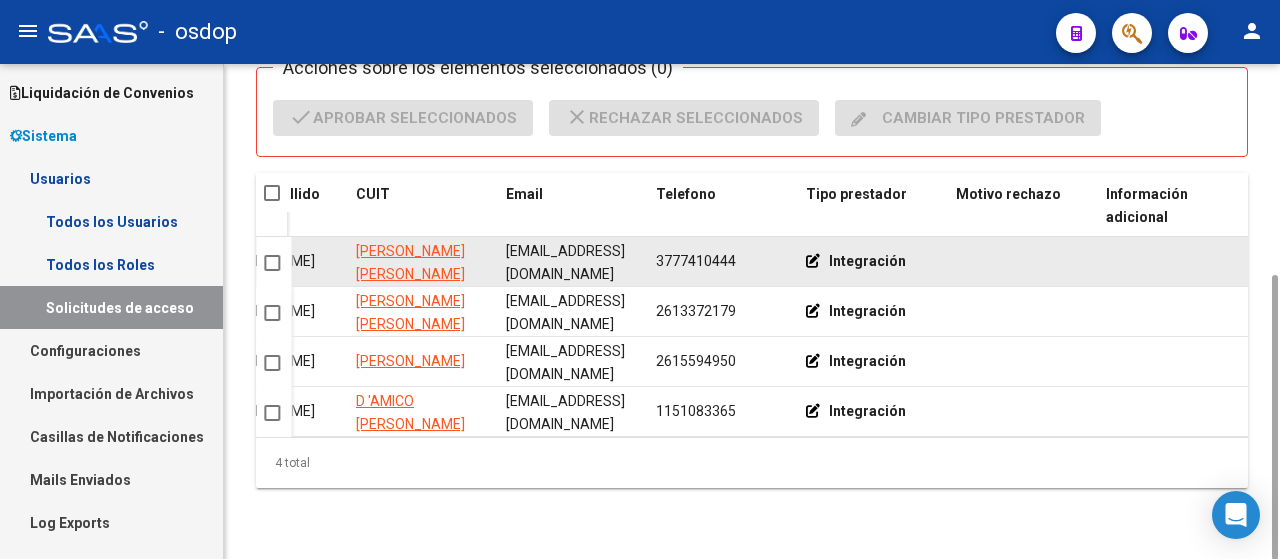 drag, startPoint x: 1138, startPoint y: 259, endPoint x: 635, endPoint y: 266, distance: 503.0487 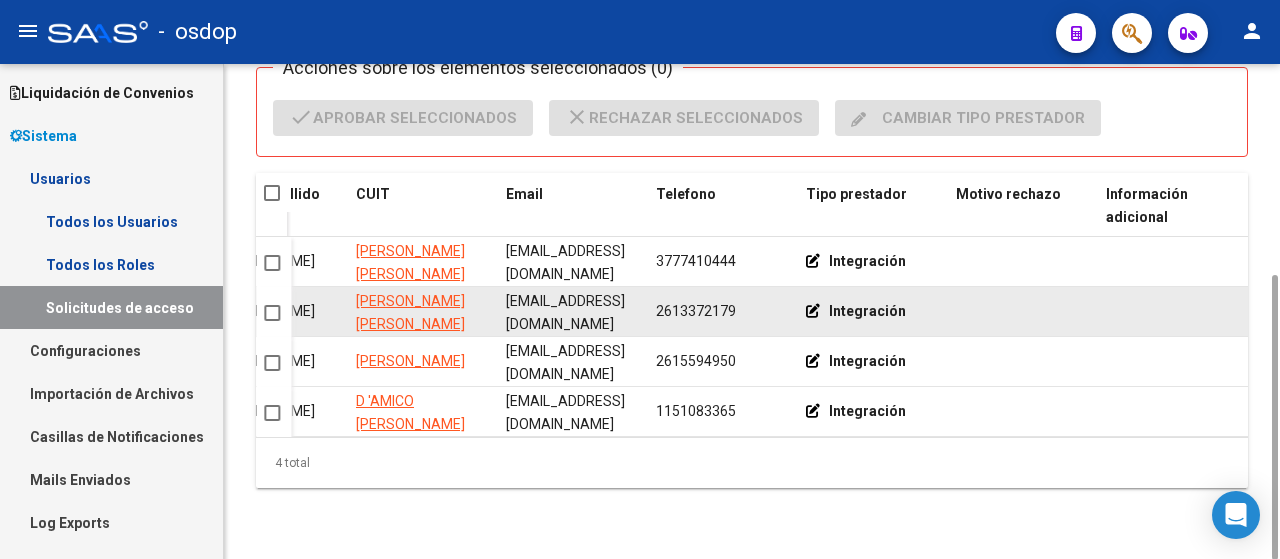 copy on "[EMAIL_ADDRESS][DOMAIN_NAME]" 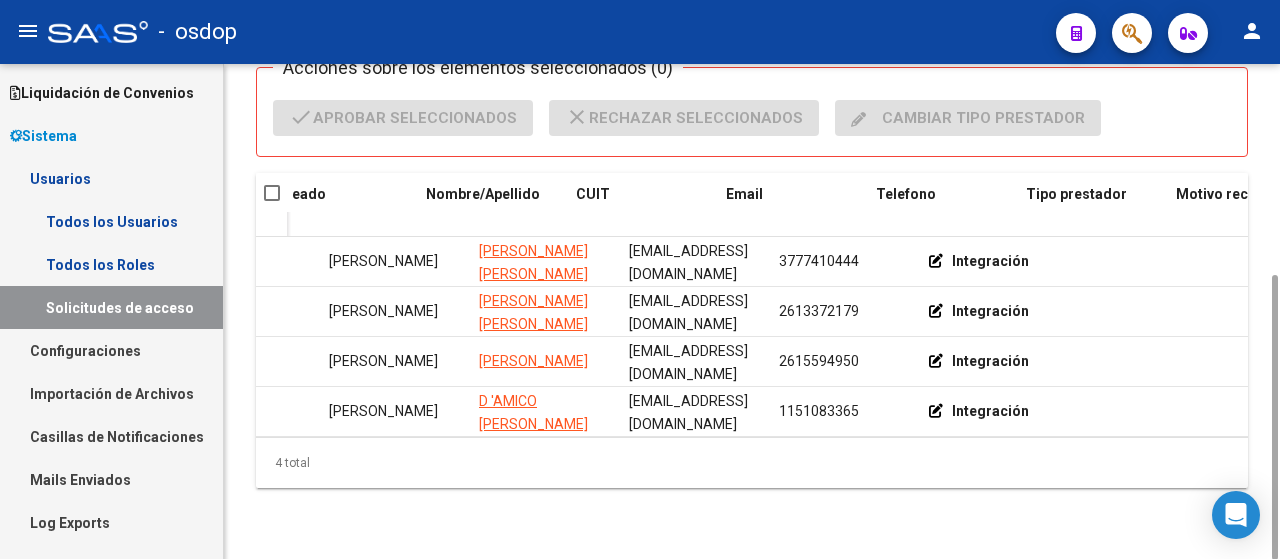 scroll, scrollTop: 0, scrollLeft: 0, axis: both 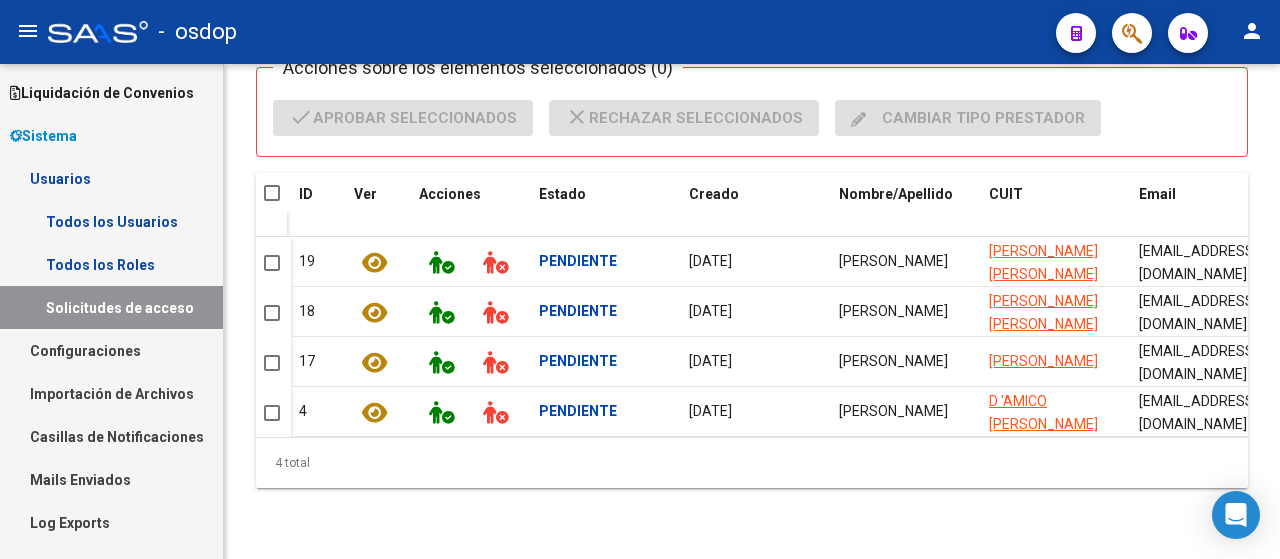 click on "Todos los Usuarios" at bounding box center [111, 221] 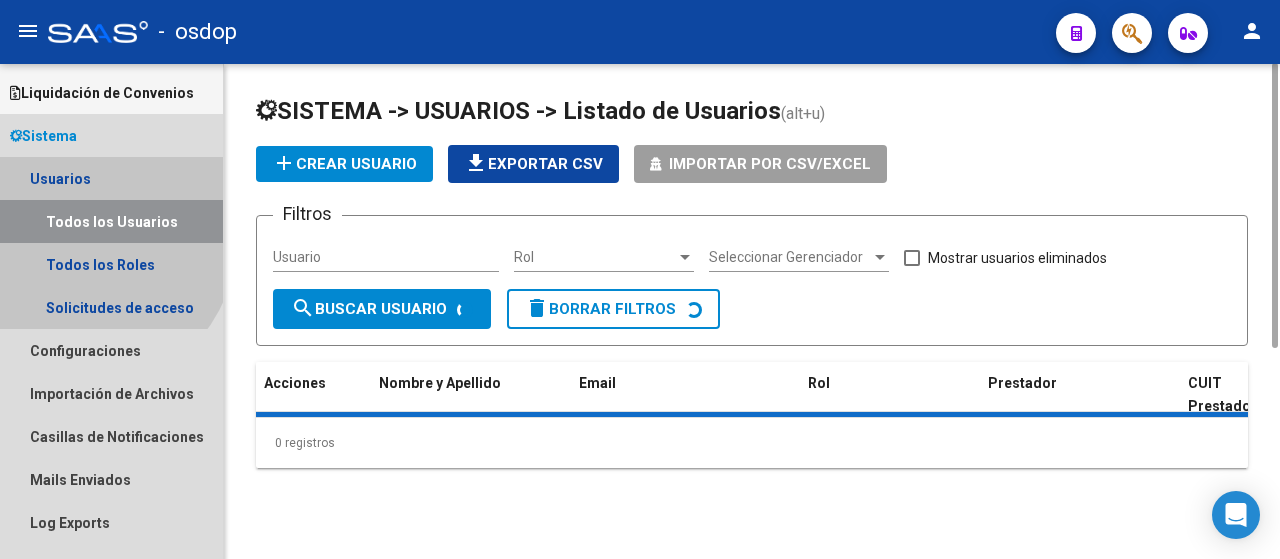 scroll, scrollTop: 0, scrollLeft: 0, axis: both 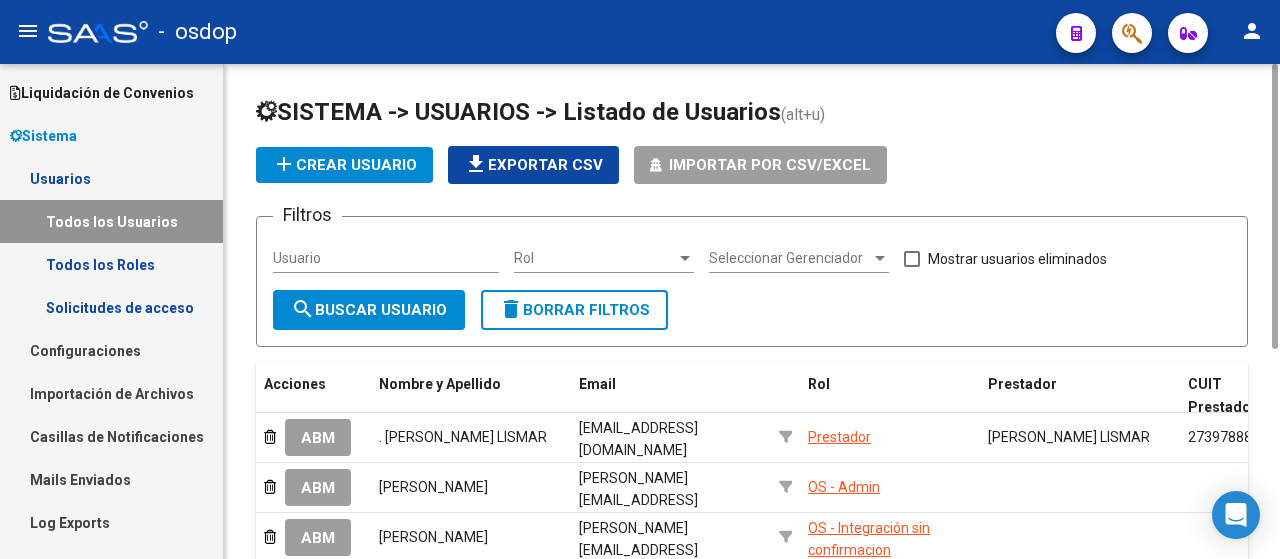 click on "Usuario" at bounding box center (386, 258) 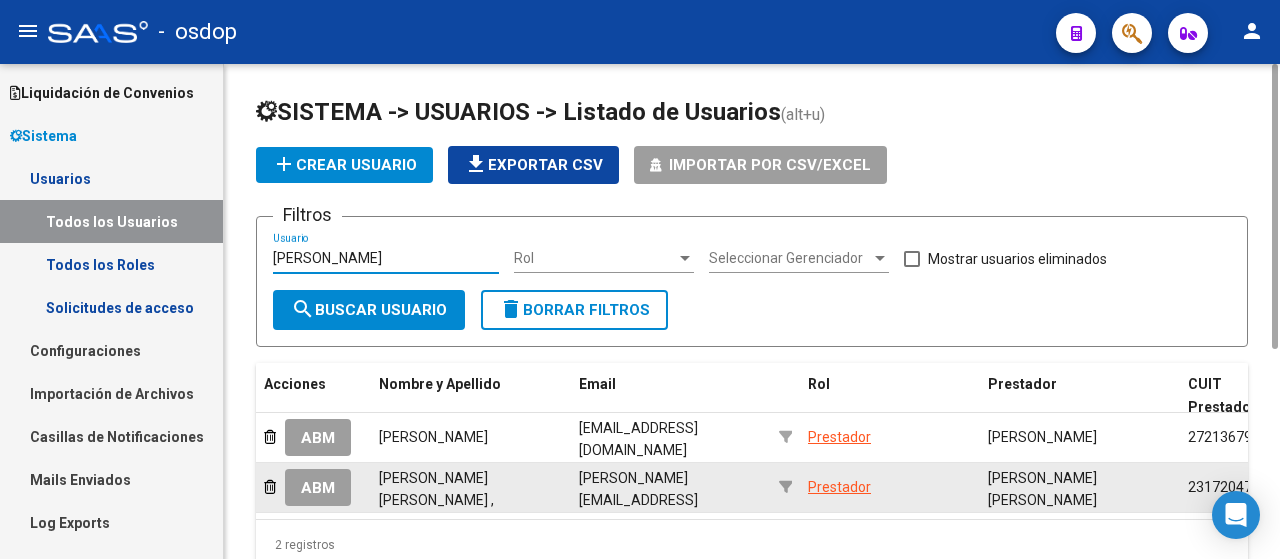 type on "[PERSON_NAME]" 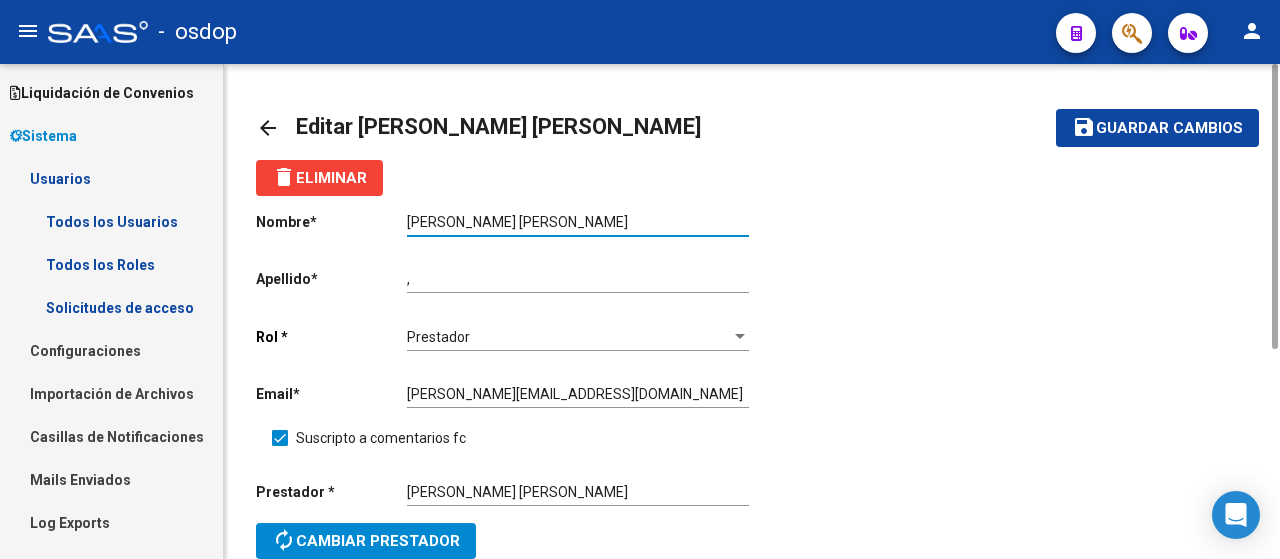 drag, startPoint x: 472, startPoint y: 223, endPoint x: 376, endPoint y: 231, distance: 96.332756 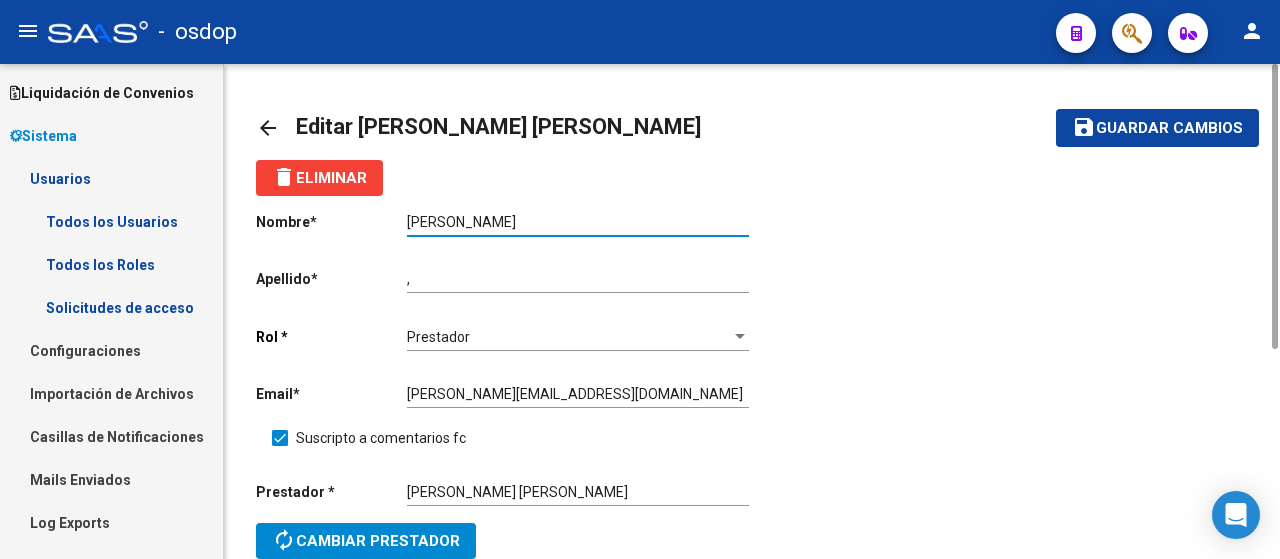 type on "[PERSON_NAME]" 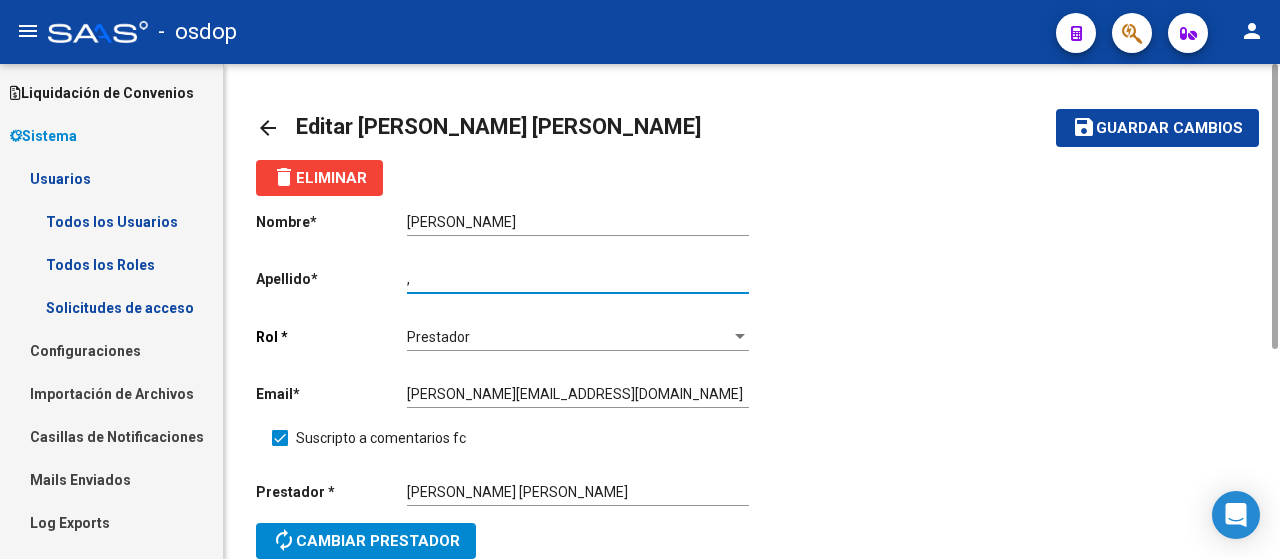 drag, startPoint x: 412, startPoint y: 279, endPoint x: 362, endPoint y: 269, distance: 50.990196 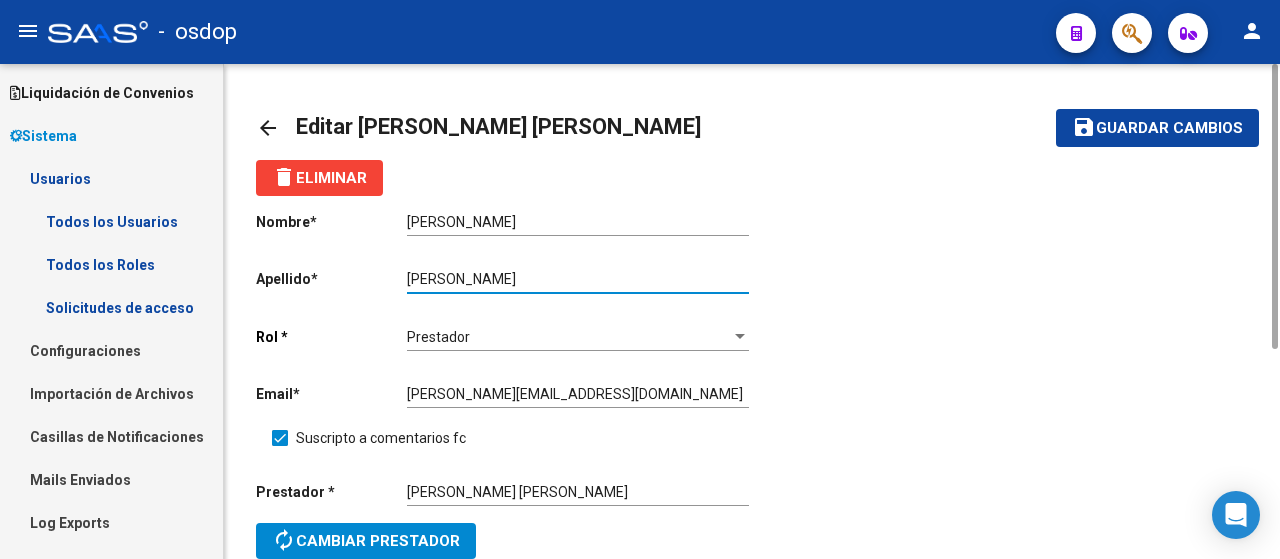 type on "[PERSON_NAME]" 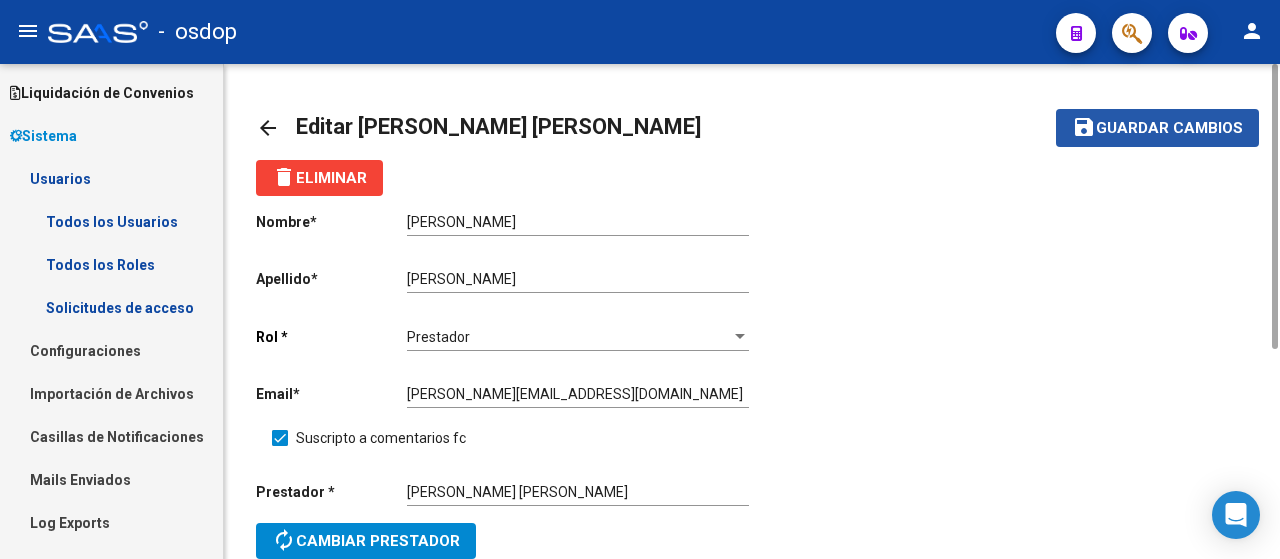 drag, startPoint x: 1181, startPoint y: 132, endPoint x: 726, endPoint y: 253, distance: 470.81418 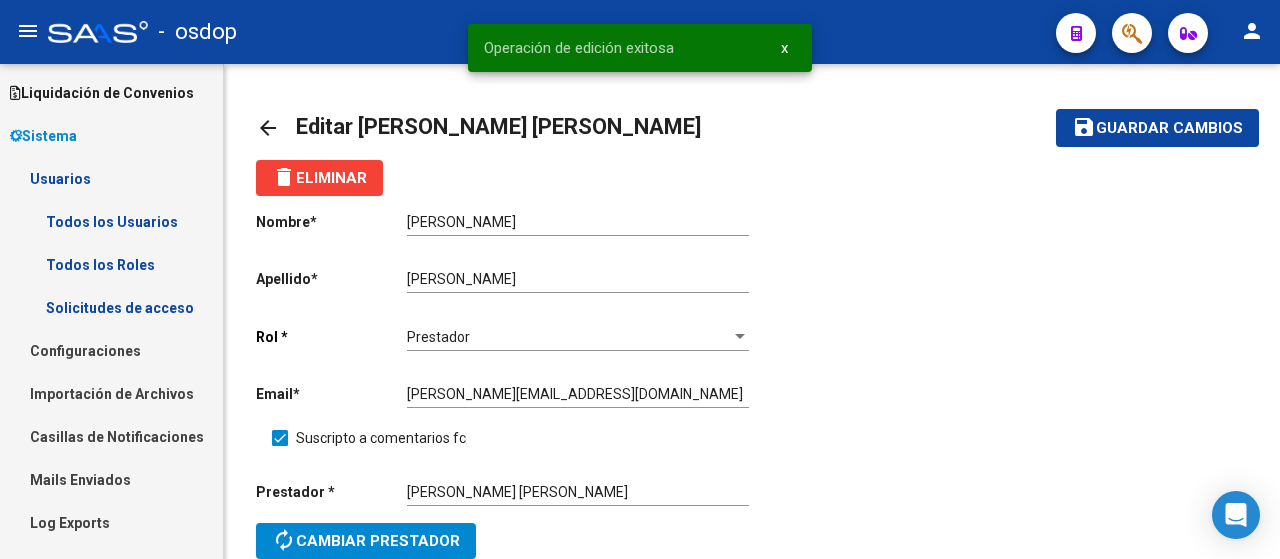 click on "Solicitudes de acceso" at bounding box center (111, 307) 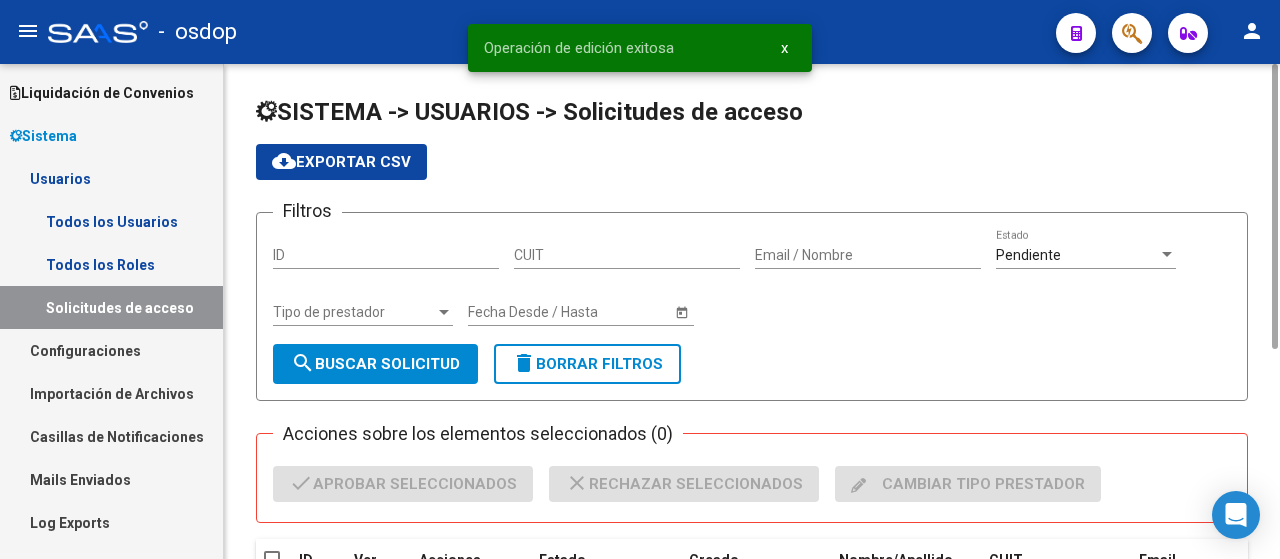 scroll, scrollTop: 200, scrollLeft: 0, axis: vertical 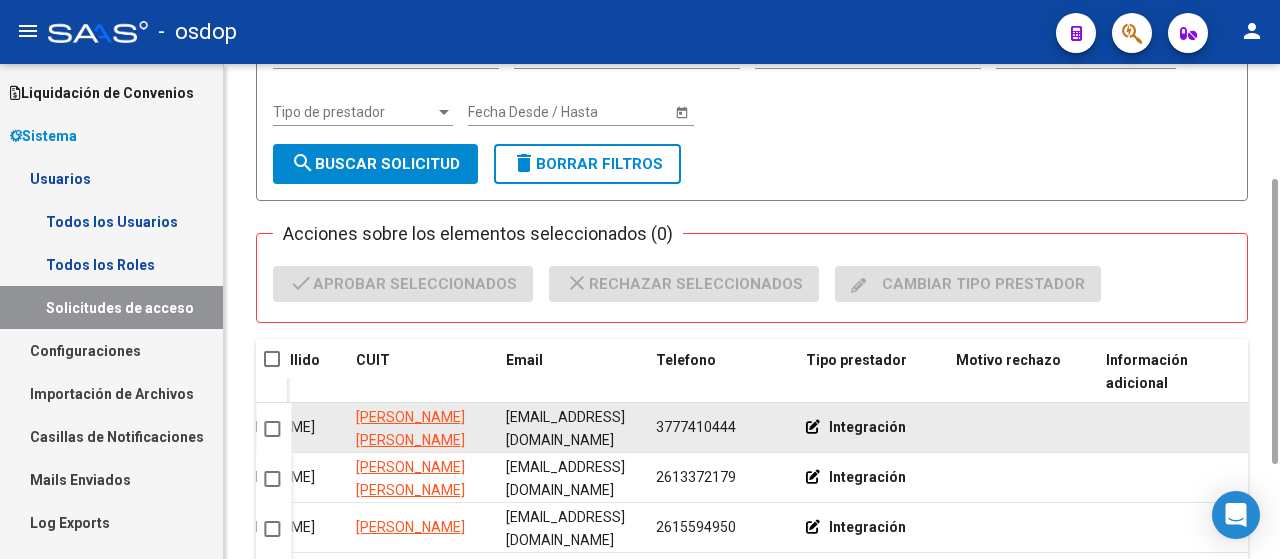 drag, startPoint x: 1140, startPoint y: 427, endPoint x: 640, endPoint y: 423, distance: 500.016 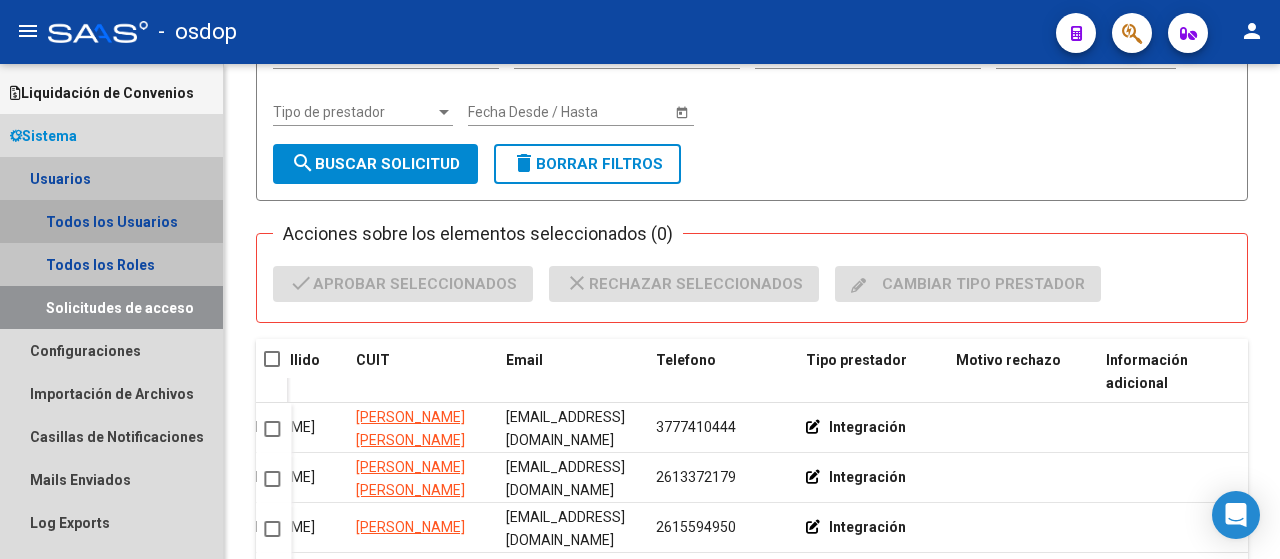 click on "Todos los Usuarios" at bounding box center [111, 221] 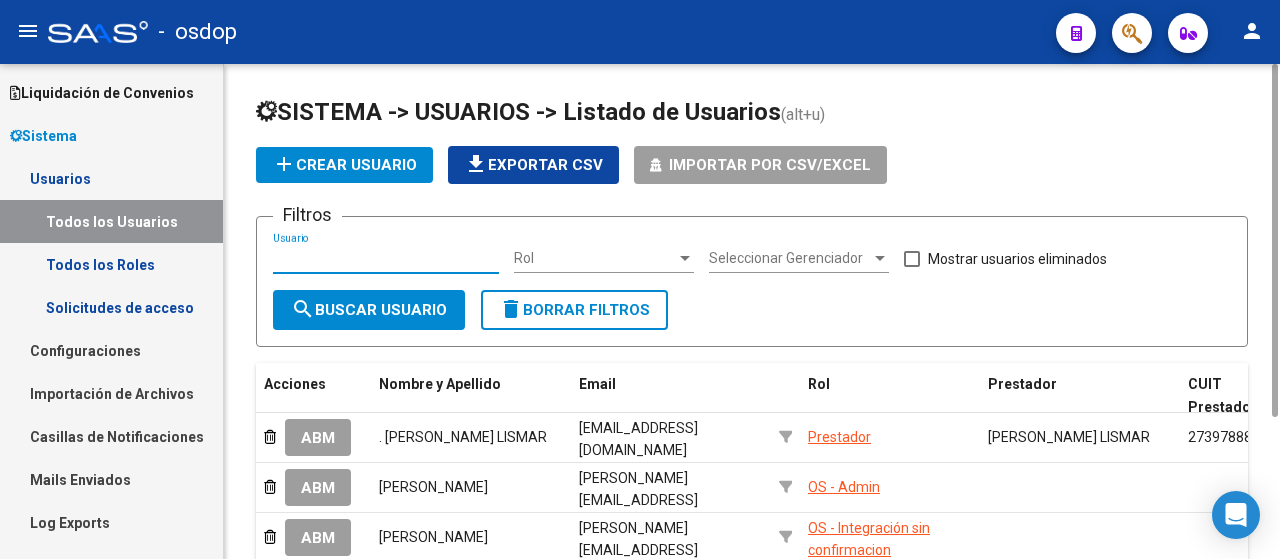 click on "Usuario" at bounding box center [386, 258] 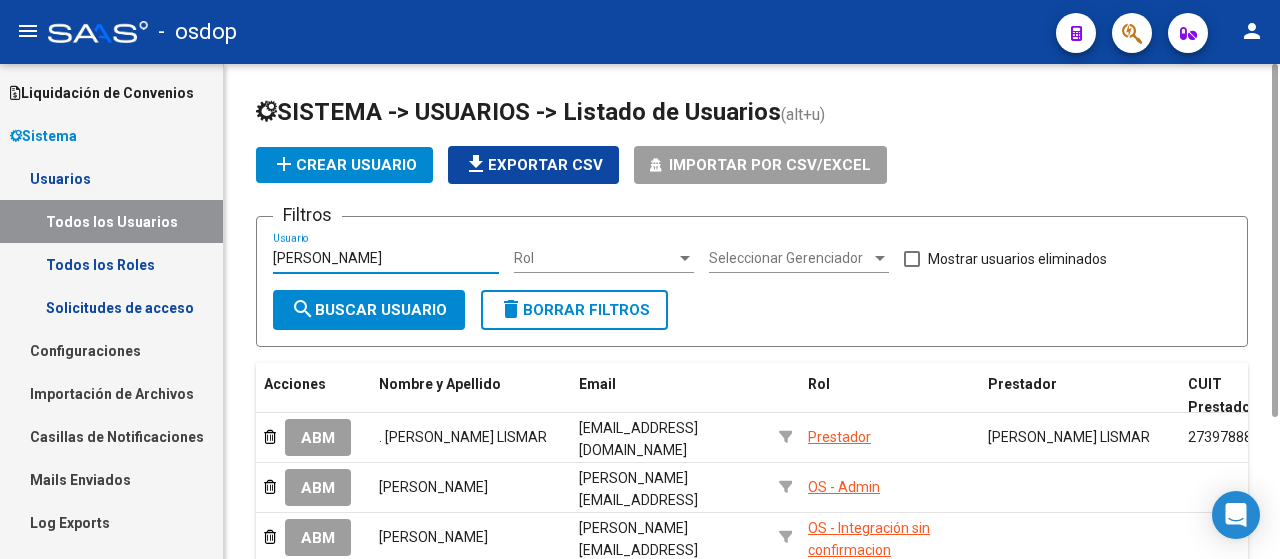 type on "[PERSON_NAME]" 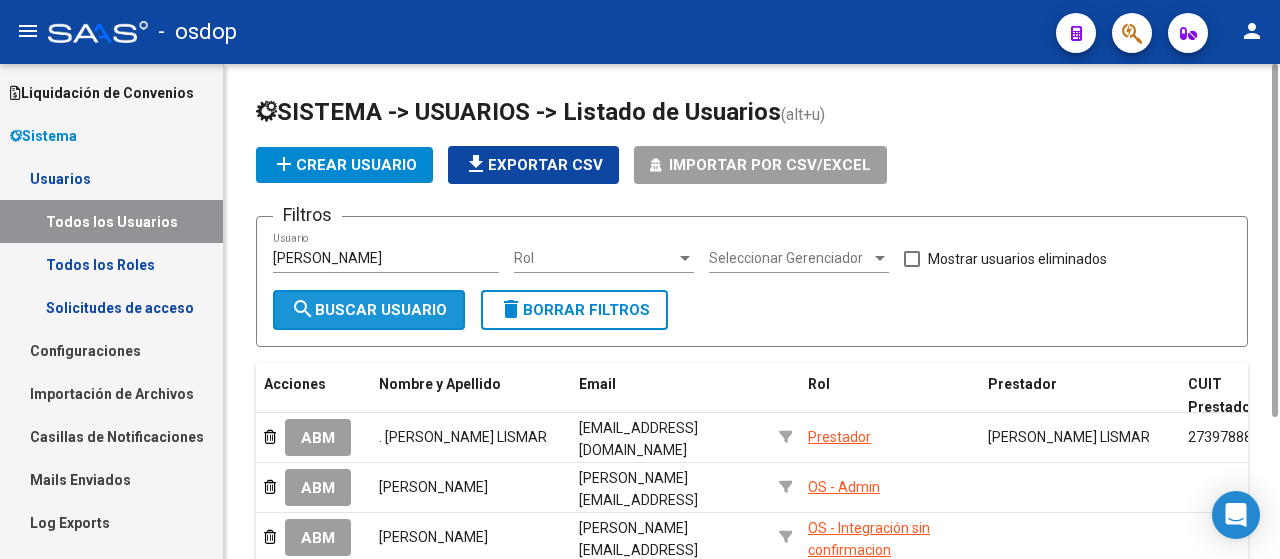 drag, startPoint x: 396, startPoint y: 320, endPoint x: 400, endPoint y: 409, distance: 89.08984 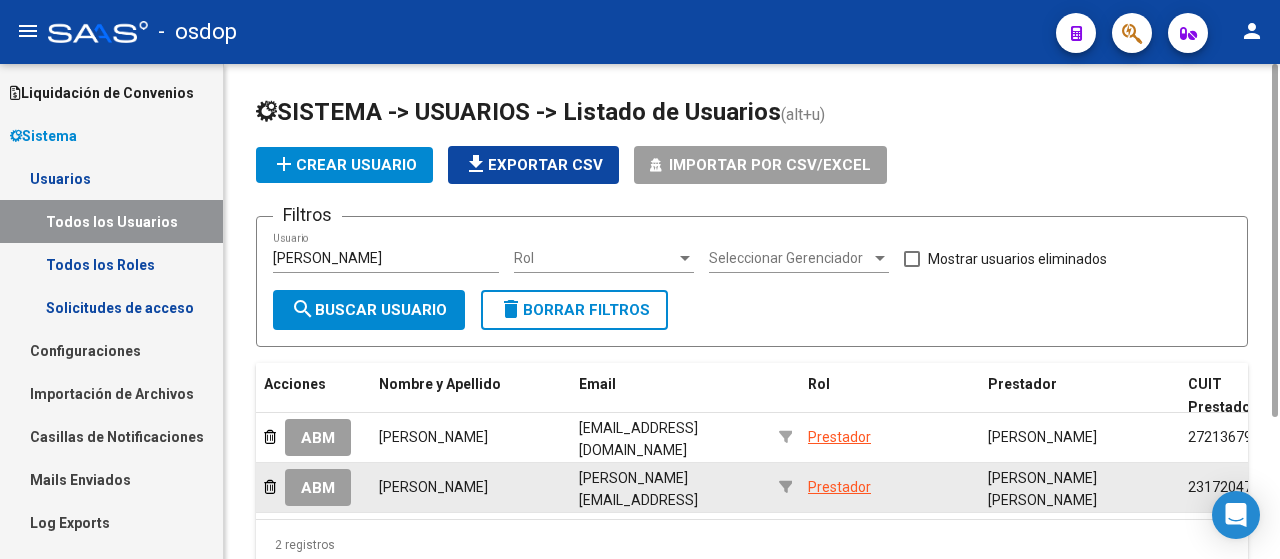 click on "ABM" 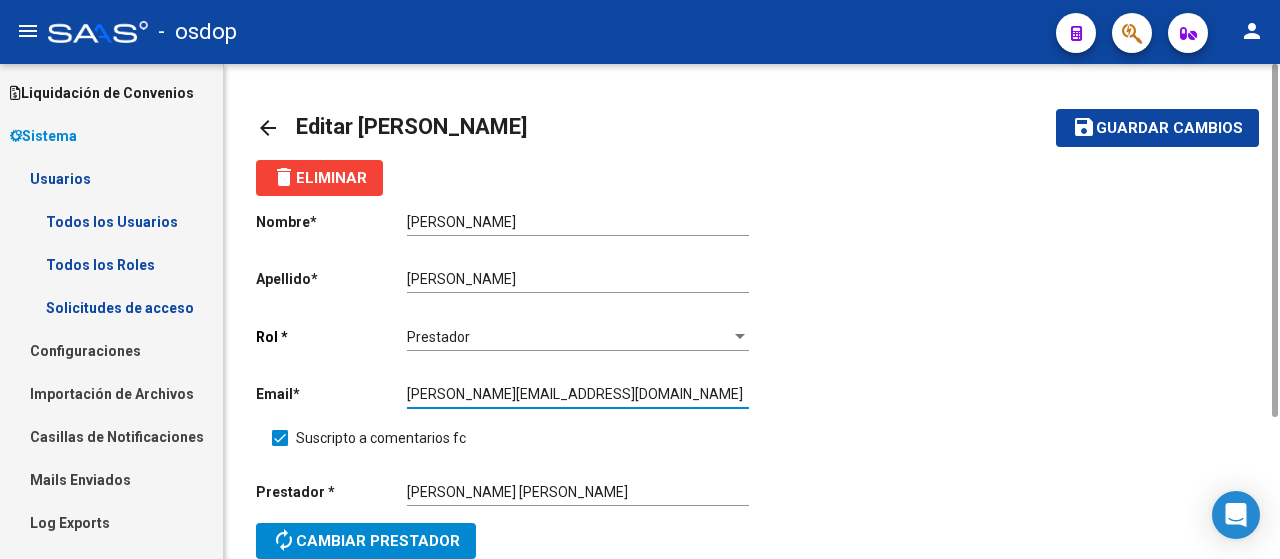 drag, startPoint x: 577, startPoint y: 398, endPoint x: 344, endPoint y: 380, distance: 233.69424 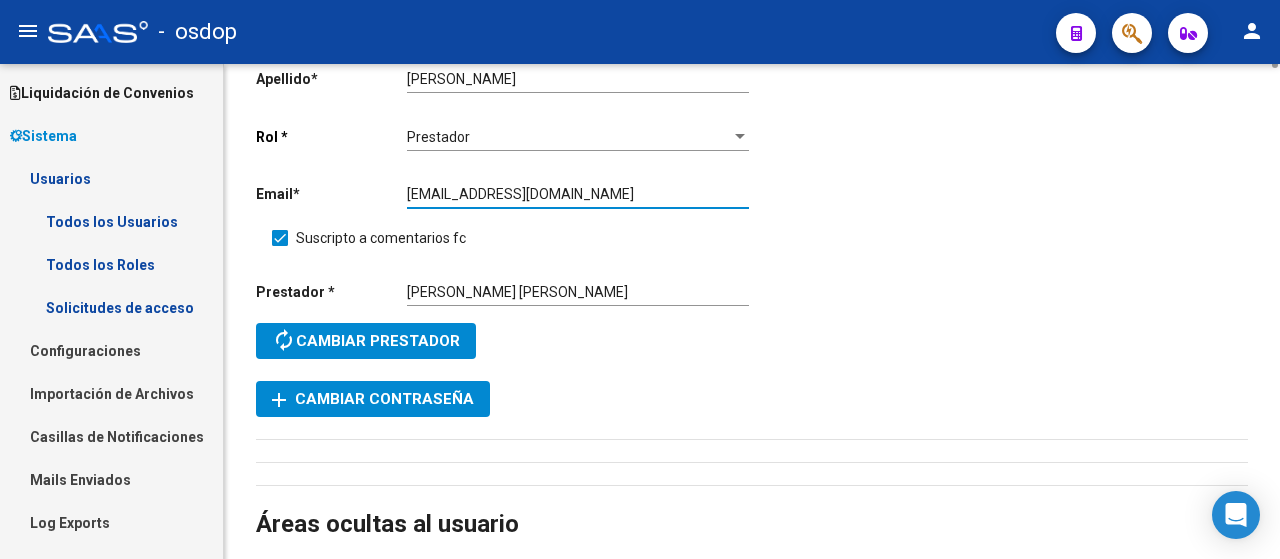 scroll, scrollTop: 0, scrollLeft: 0, axis: both 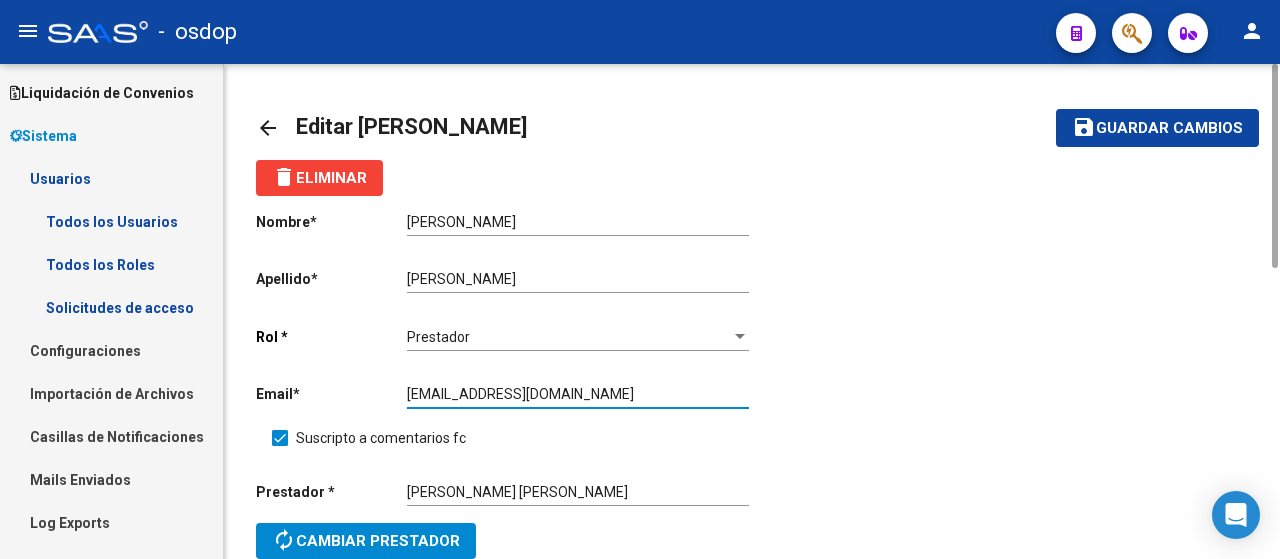 type on "[EMAIL_ADDRESS][DOMAIN_NAME]" 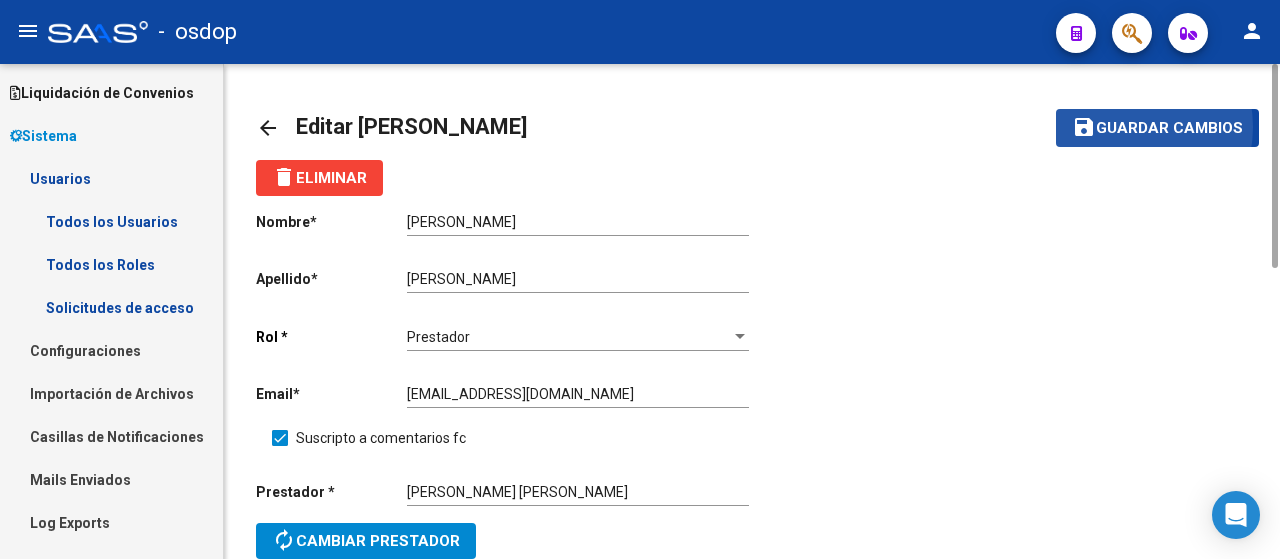 click on "Guardar cambios" 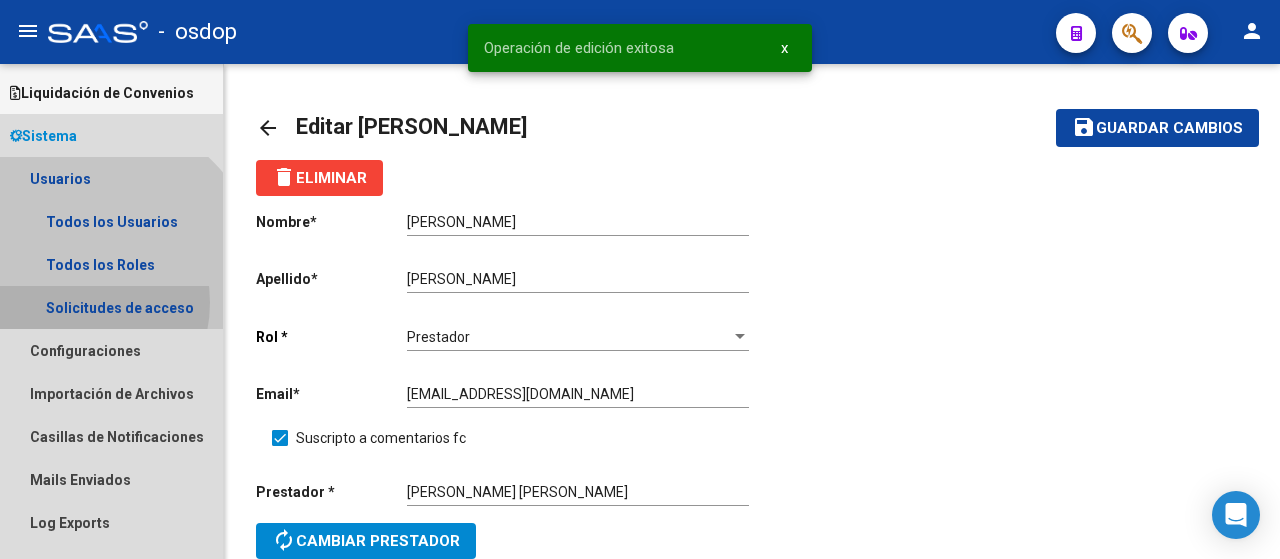 click on "Solicitudes de acceso" at bounding box center [111, 307] 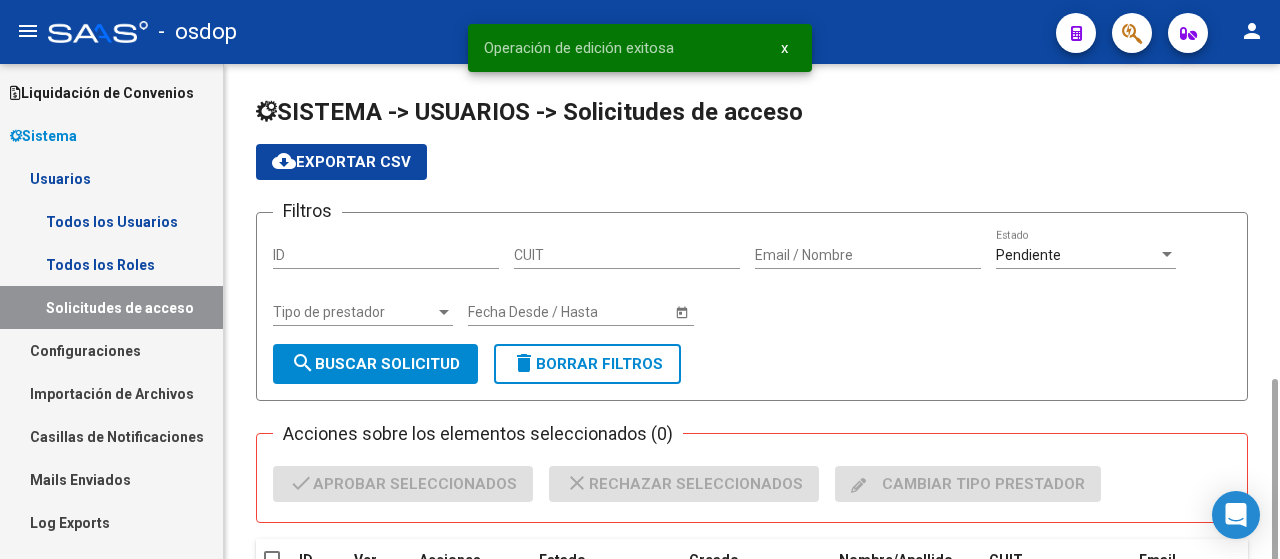 scroll, scrollTop: 200, scrollLeft: 0, axis: vertical 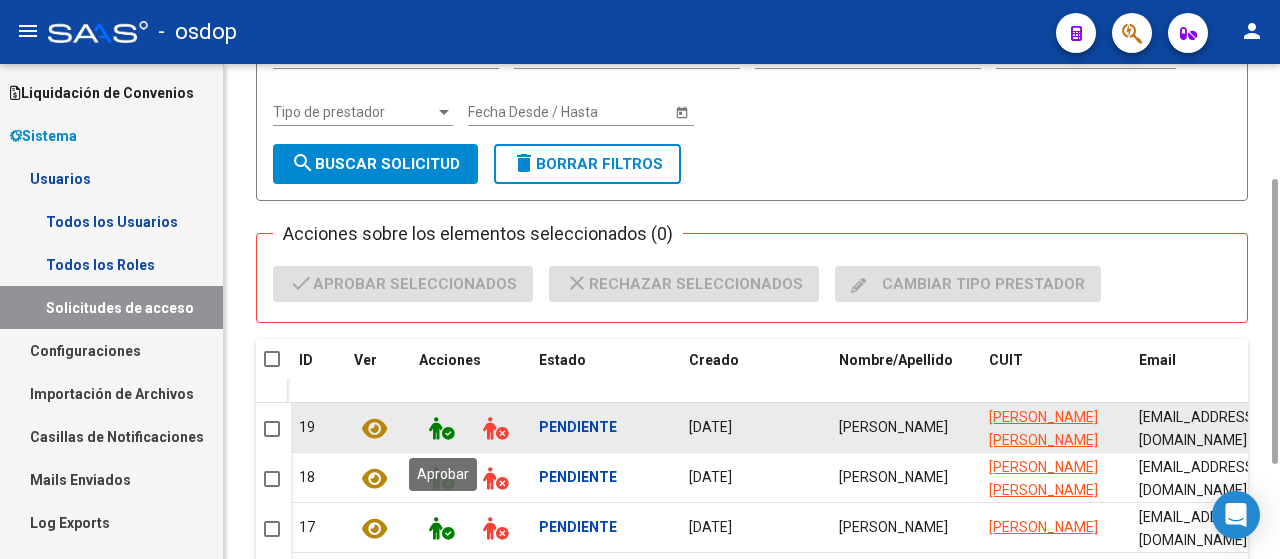 click 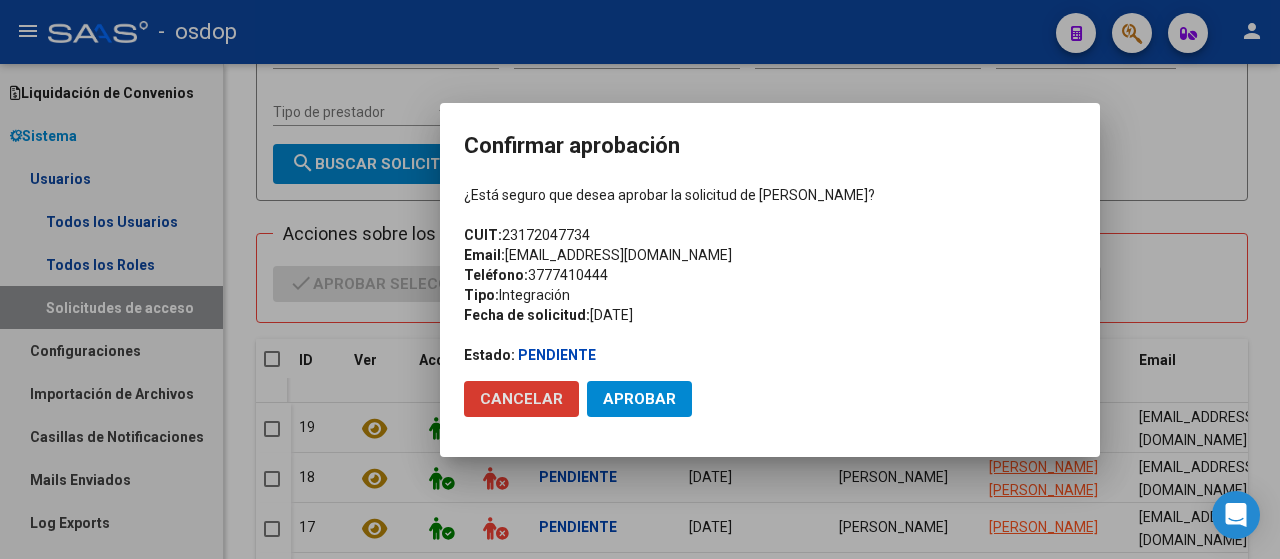 click on "Aprobar" 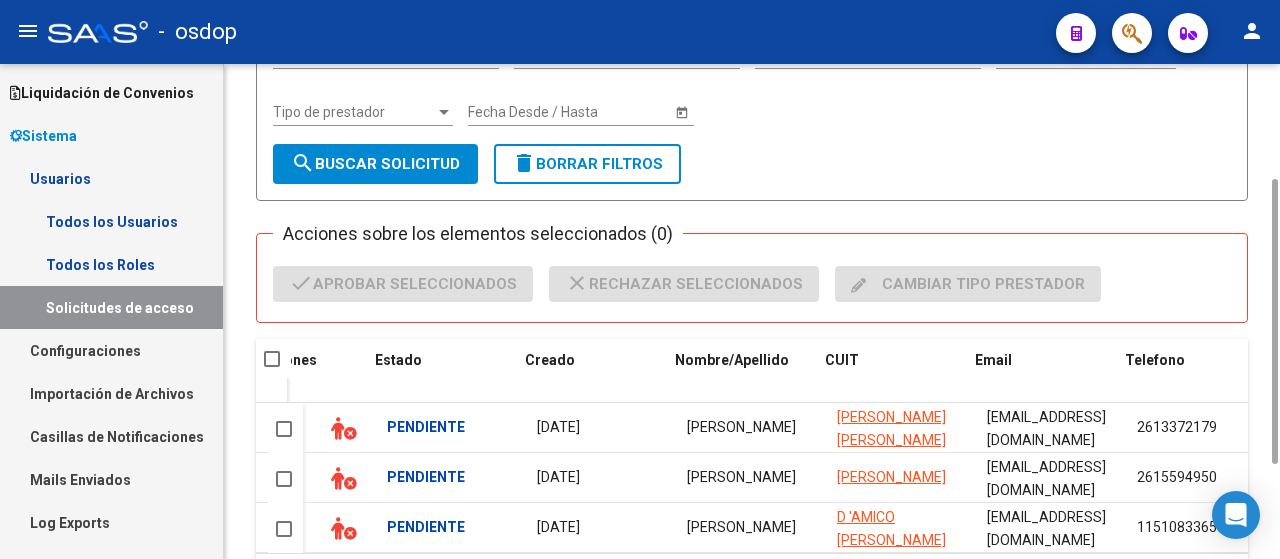 scroll, scrollTop: 0, scrollLeft: 164, axis: horizontal 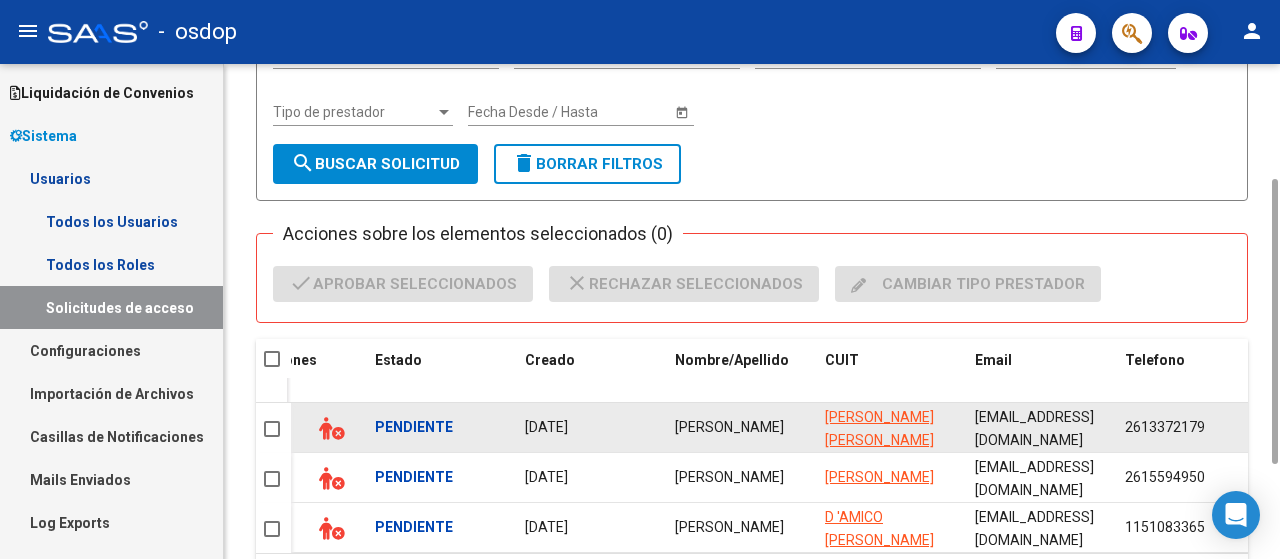 drag, startPoint x: 974, startPoint y: 421, endPoint x: 1116, endPoint y: 430, distance: 142.28493 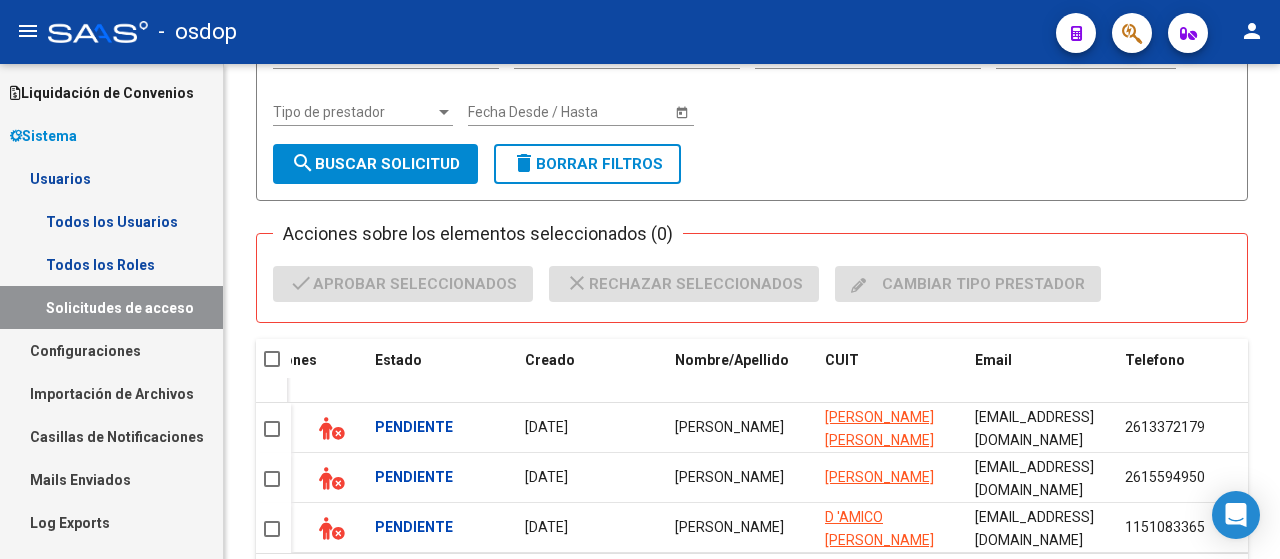 click on "Todos los Usuarios" at bounding box center (111, 221) 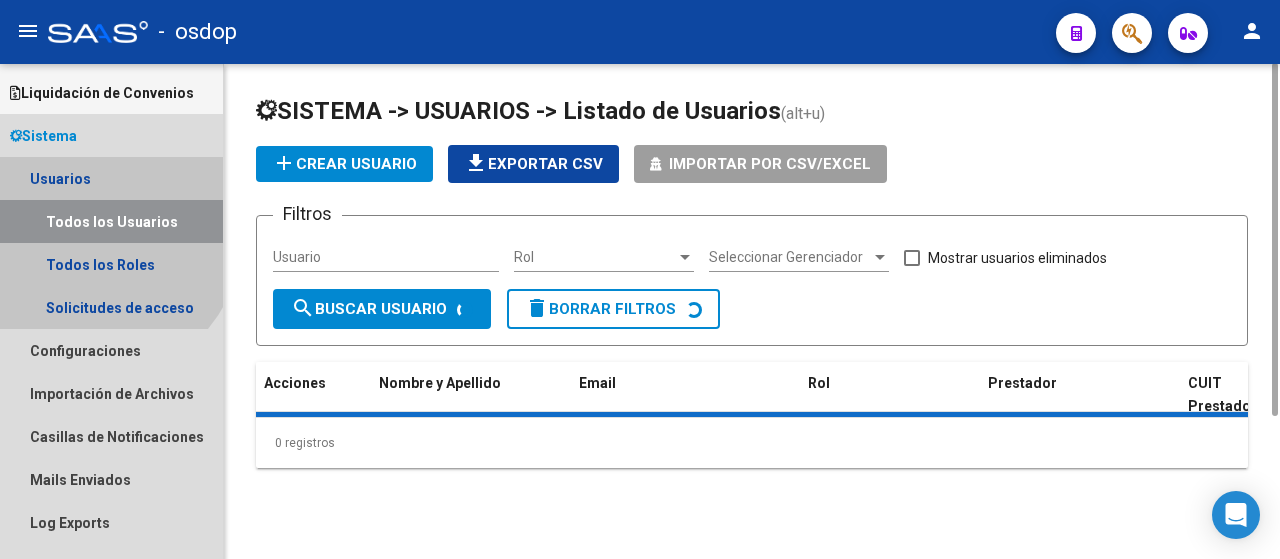 scroll, scrollTop: 0, scrollLeft: 0, axis: both 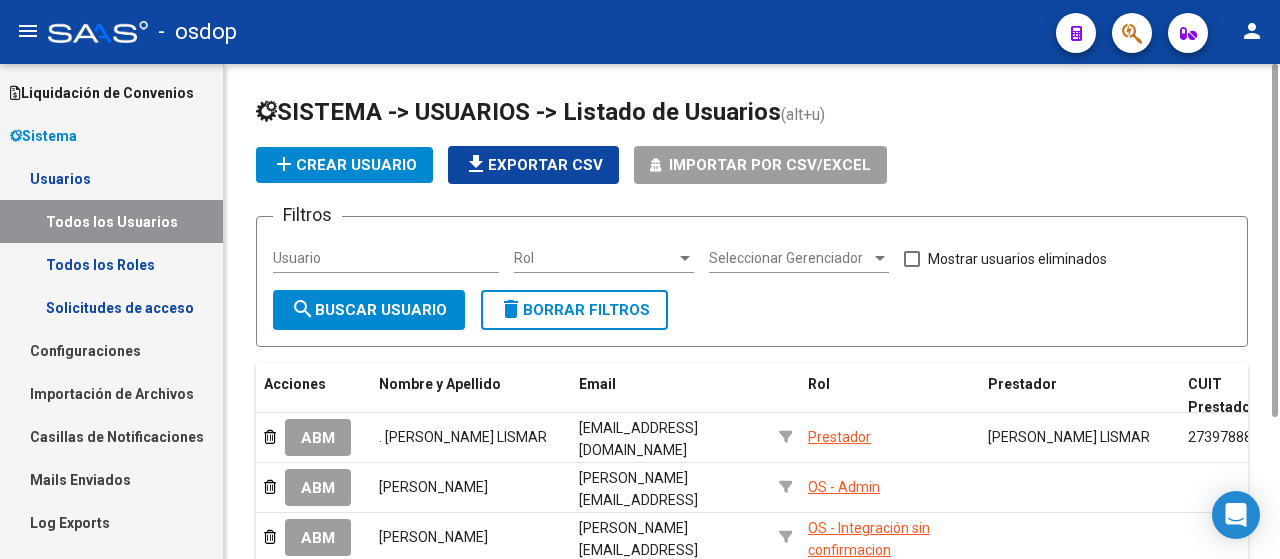 click on "Usuario" at bounding box center [386, 258] 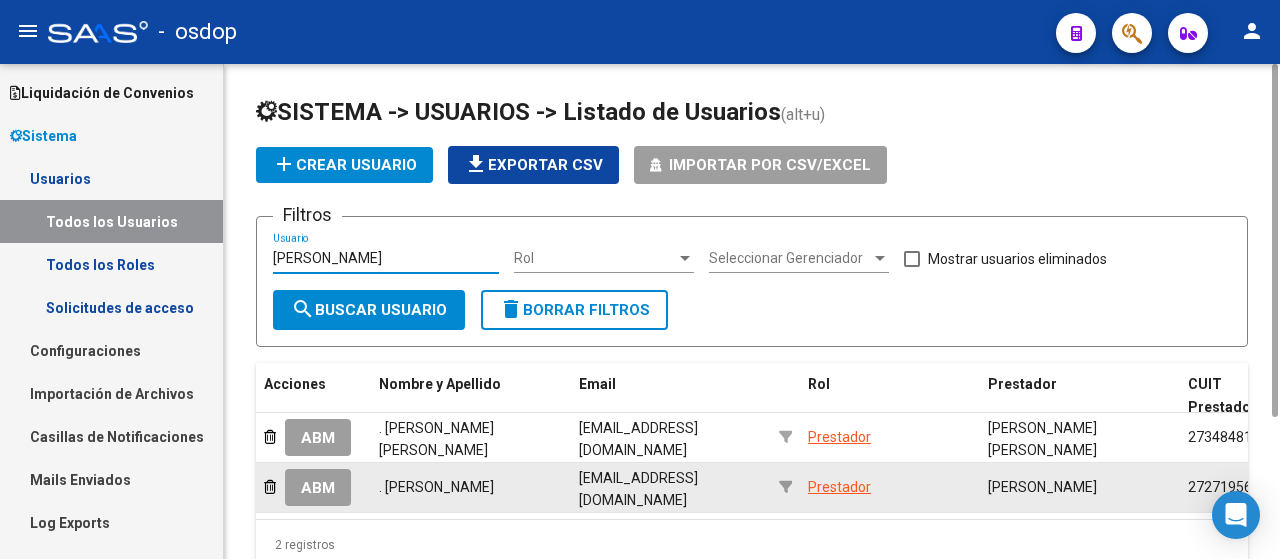 scroll, scrollTop: 88, scrollLeft: 0, axis: vertical 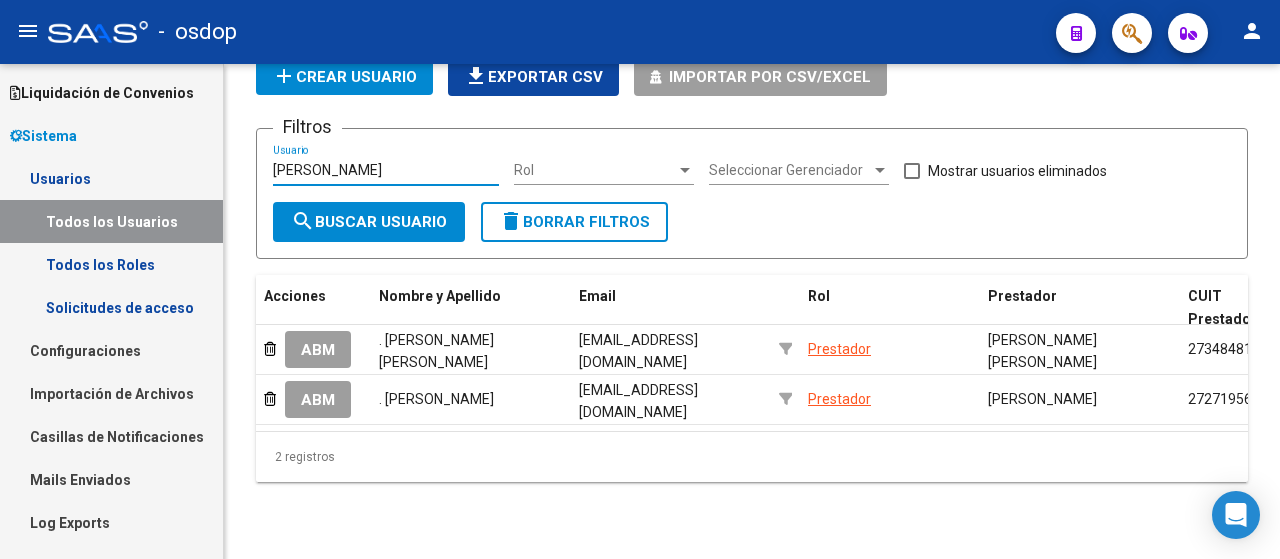 type on "[PERSON_NAME]" 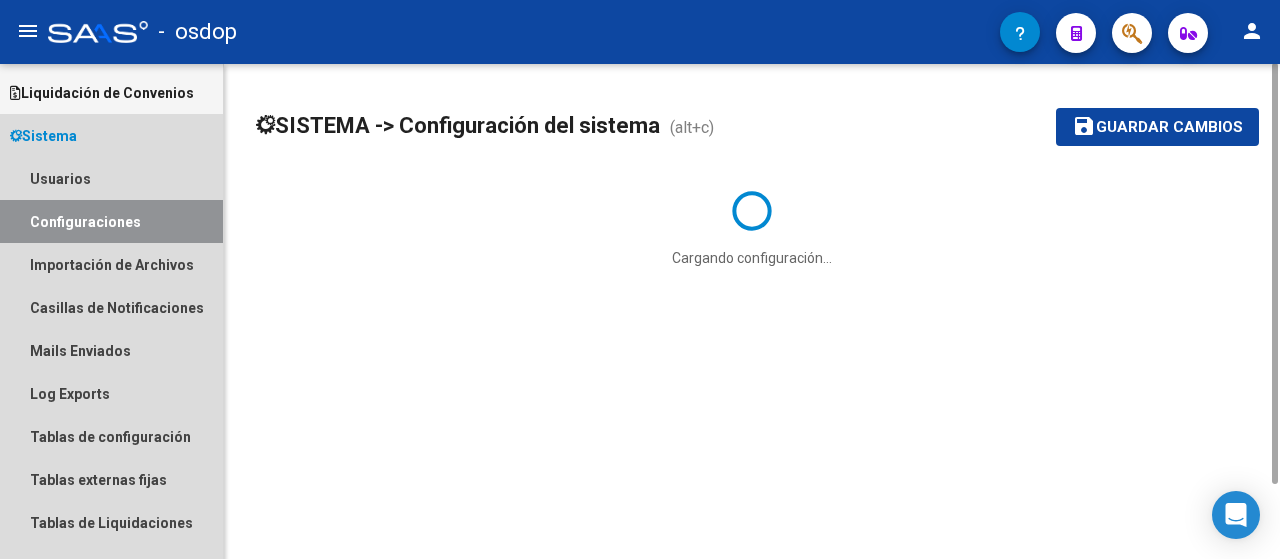 scroll, scrollTop: 0, scrollLeft: 0, axis: both 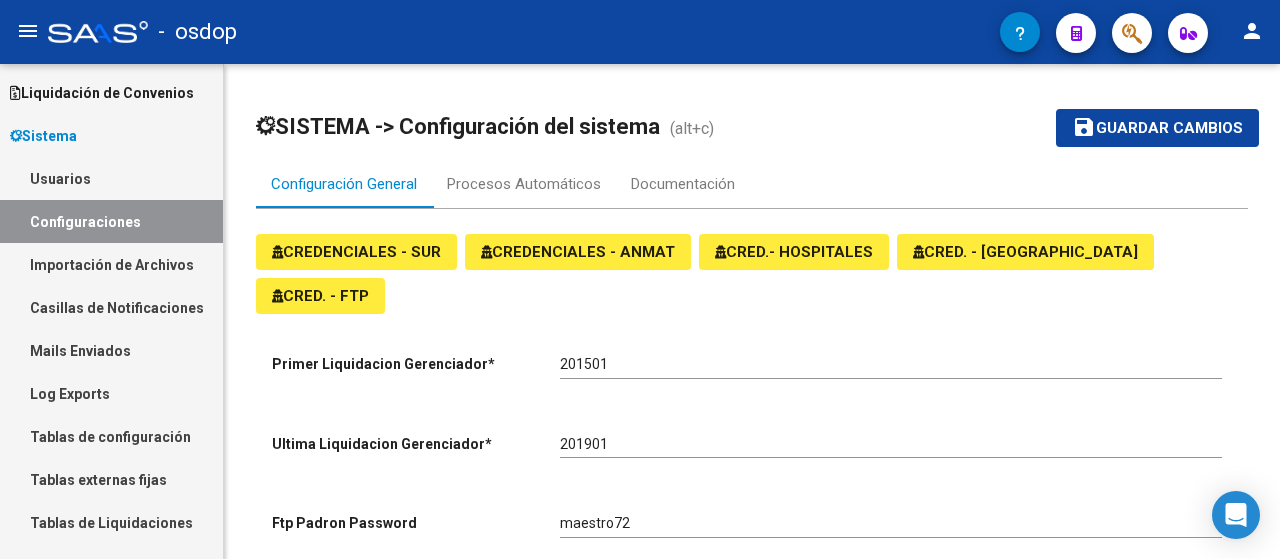 click on "Configuraciones" at bounding box center (111, 221) 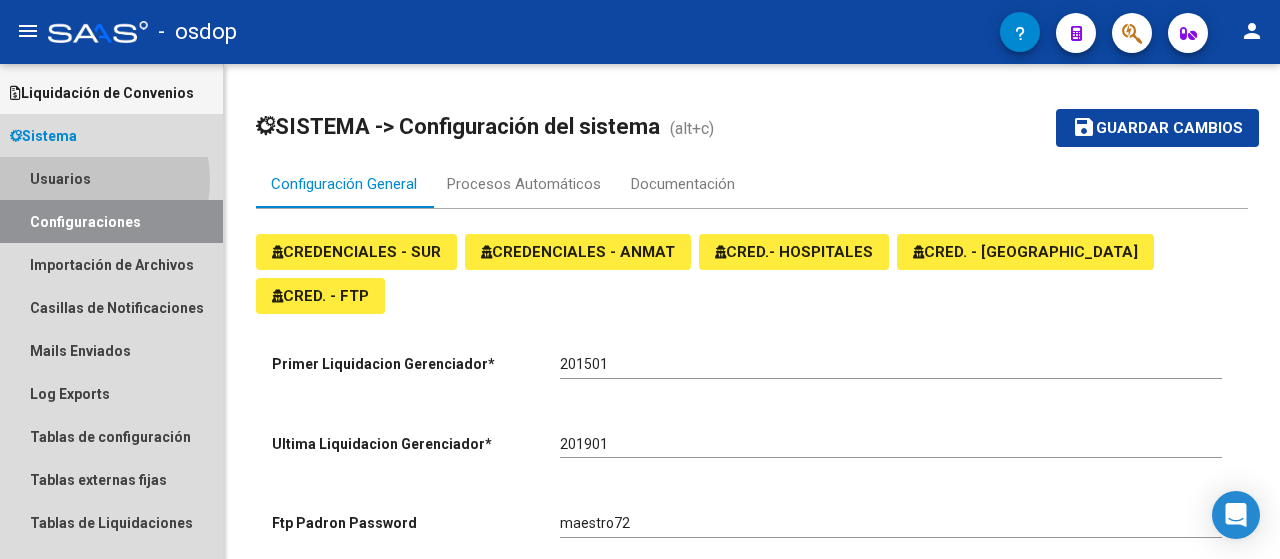 click on "Usuarios" at bounding box center [111, 178] 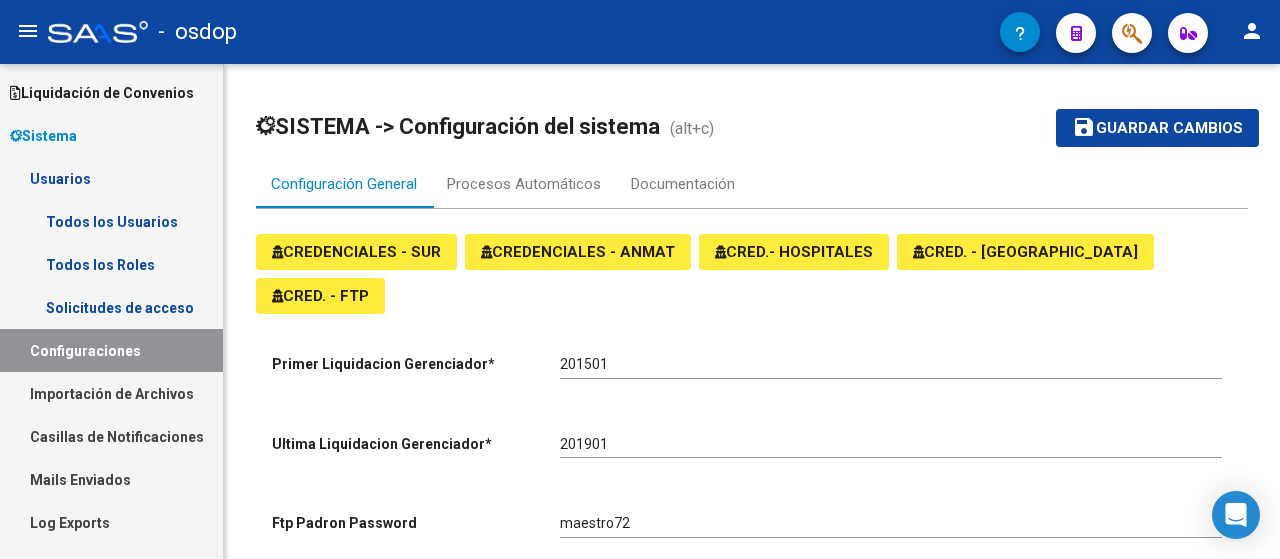 click on "Todos los Usuarios" at bounding box center (111, 221) 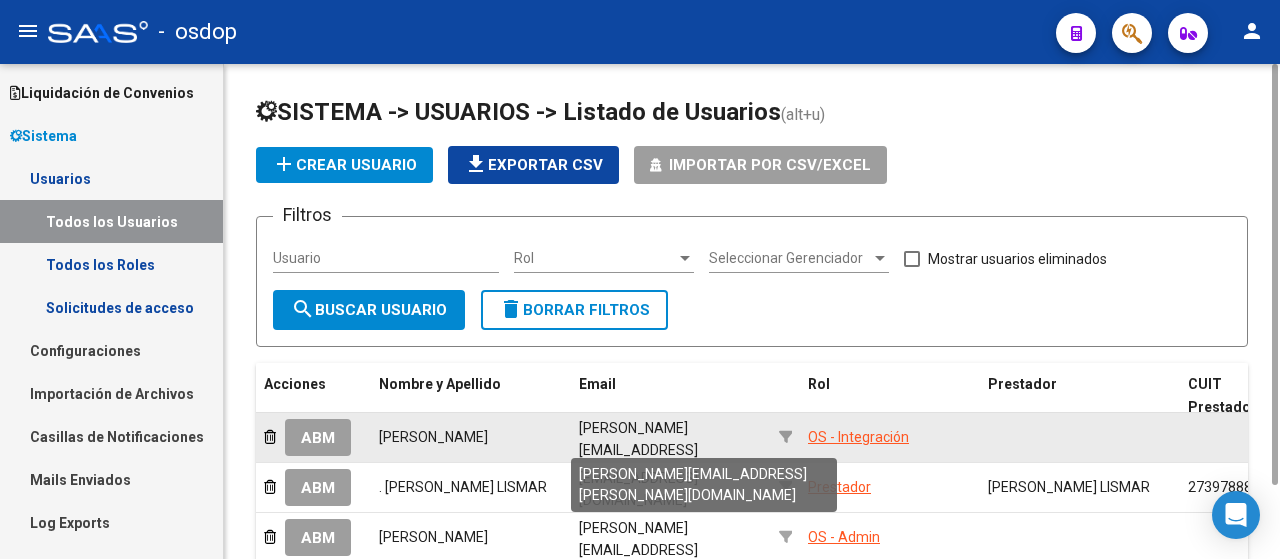 scroll, scrollTop: 200, scrollLeft: 0, axis: vertical 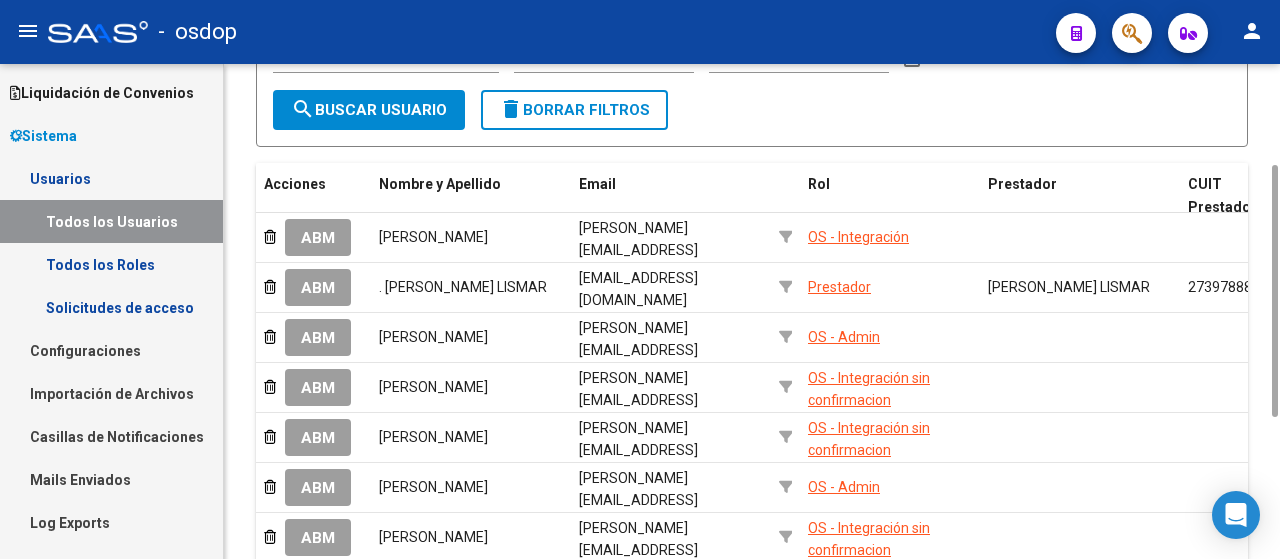 click on "Solicitudes de acceso" at bounding box center [111, 307] 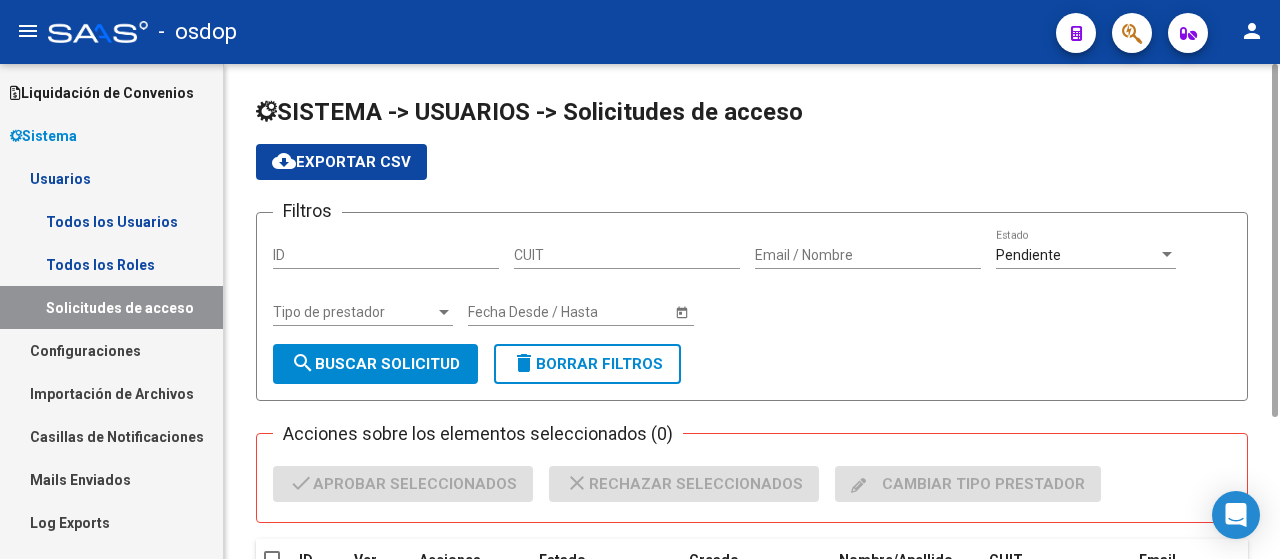 scroll, scrollTop: 200, scrollLeft: 0, axis: vertical 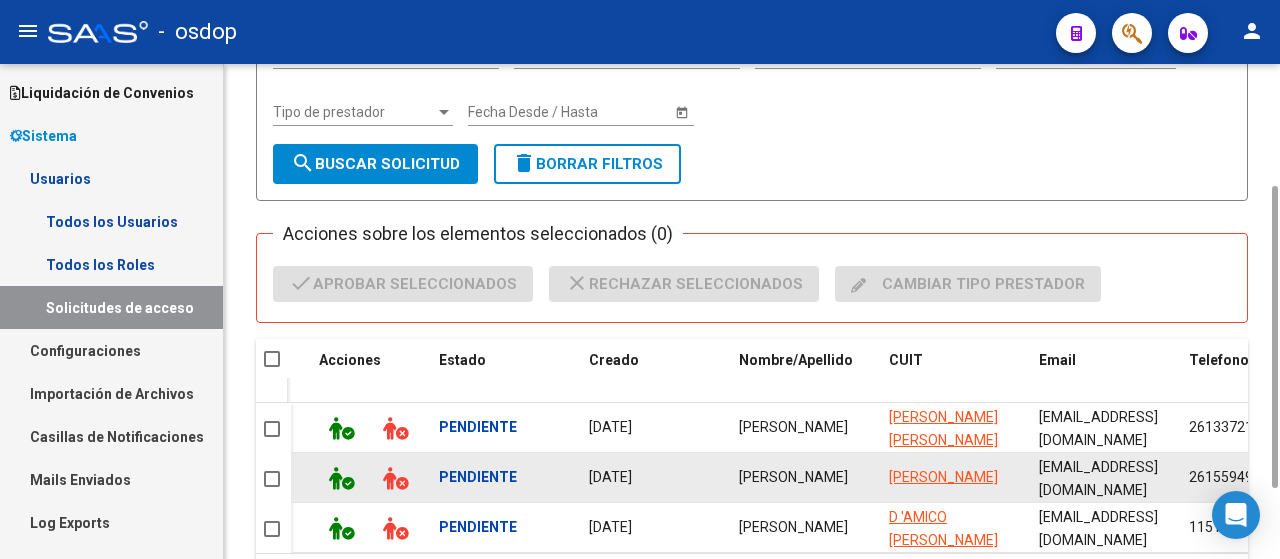 drag, startPoint x: 1036, startPoint y: 473, endPoint x: 1180, endPoint y: 470, distance: 144.03125 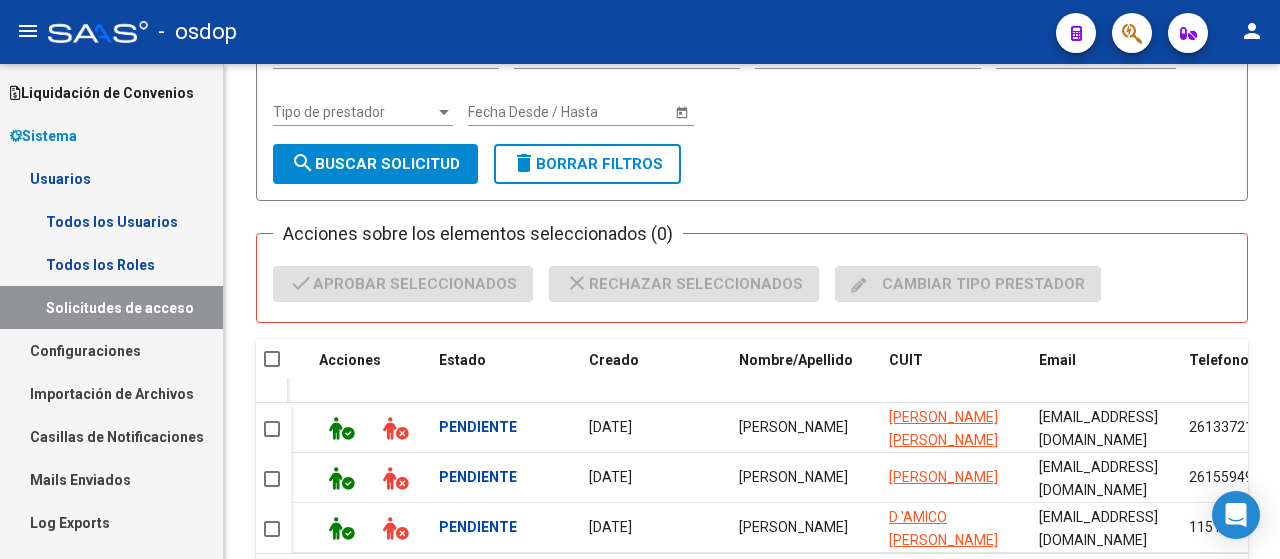 click on "Todos los Usuarios" at bounding box center [111, 221] 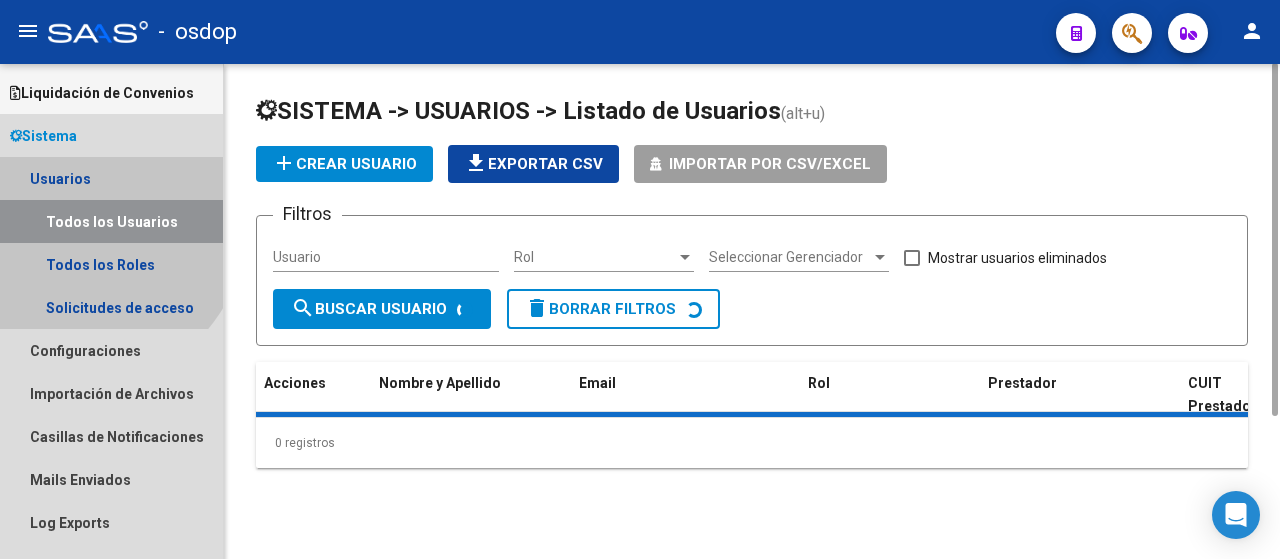 scroll, scrollTop: 0, scrollLeft: 0, axis: both 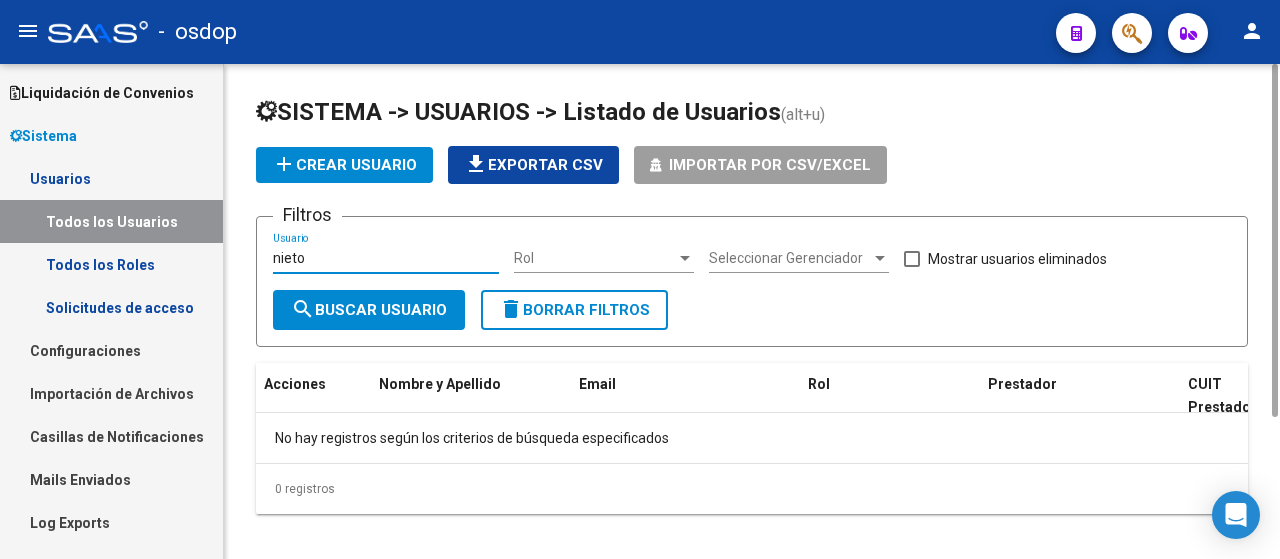 drag, startPoint x: 379, startPoint y: 258, endPoint x: 486, endPoint y: 411, distance: 186.70297 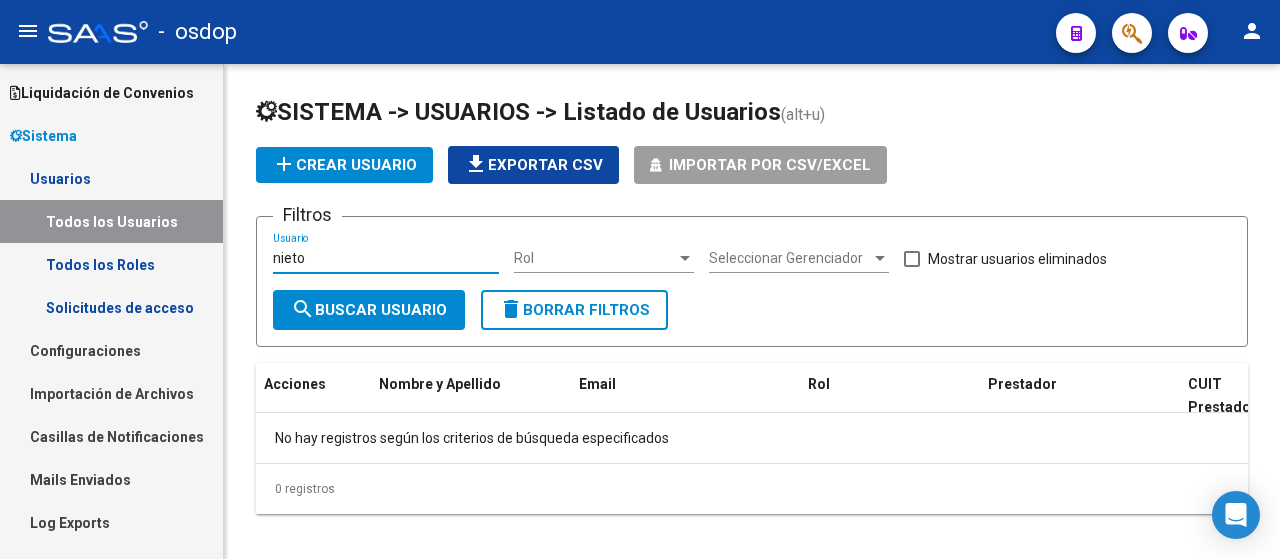 type on "nieto" 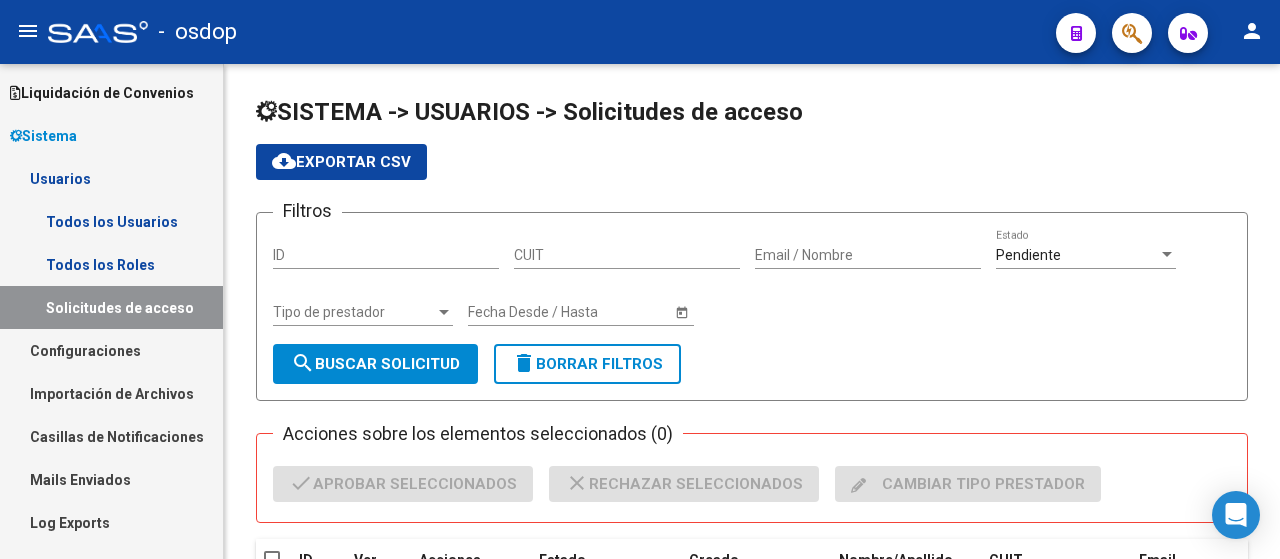 scroll, scrollTop: 316, scrollLeft: 0, axis: vertical 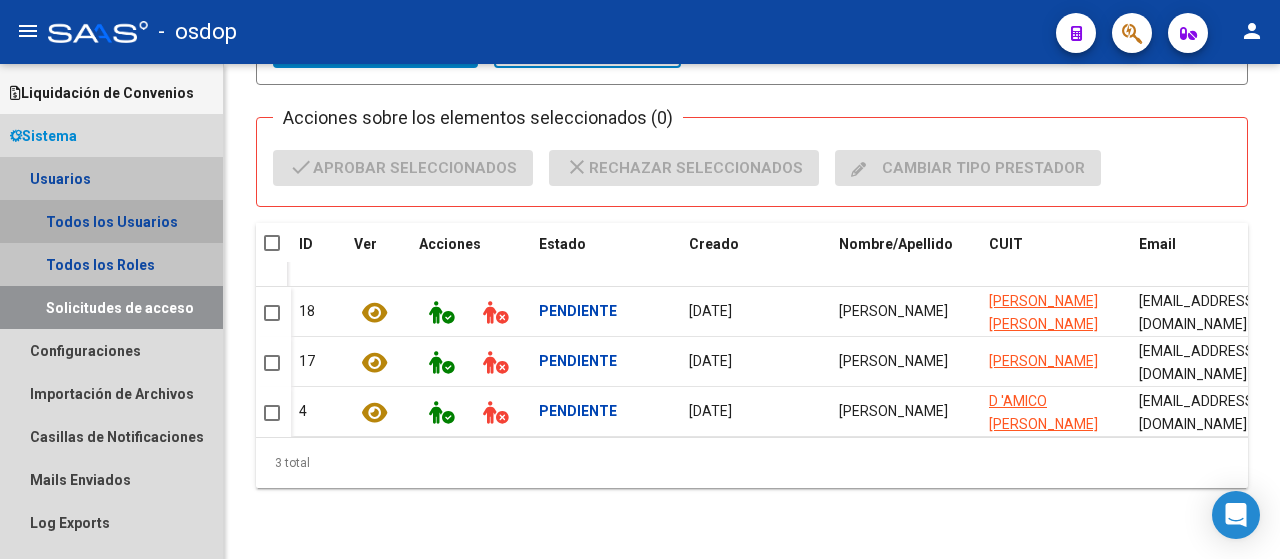 click on "Todos los Usuarios" at bounding box center (111, 221) 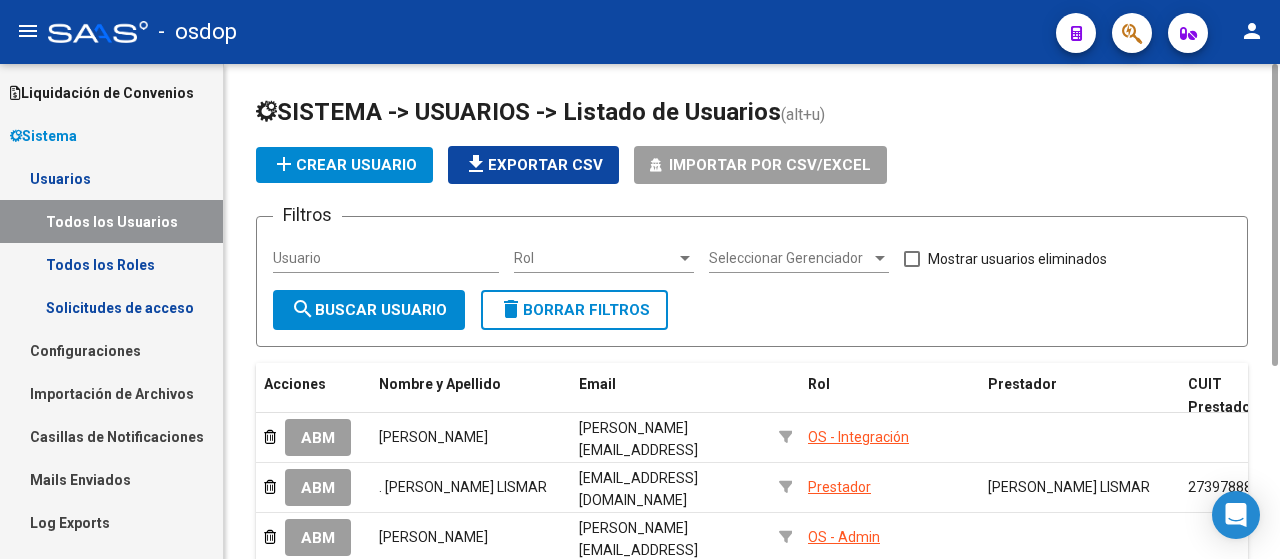 click on "Rol" at bounding box center (595, 258) 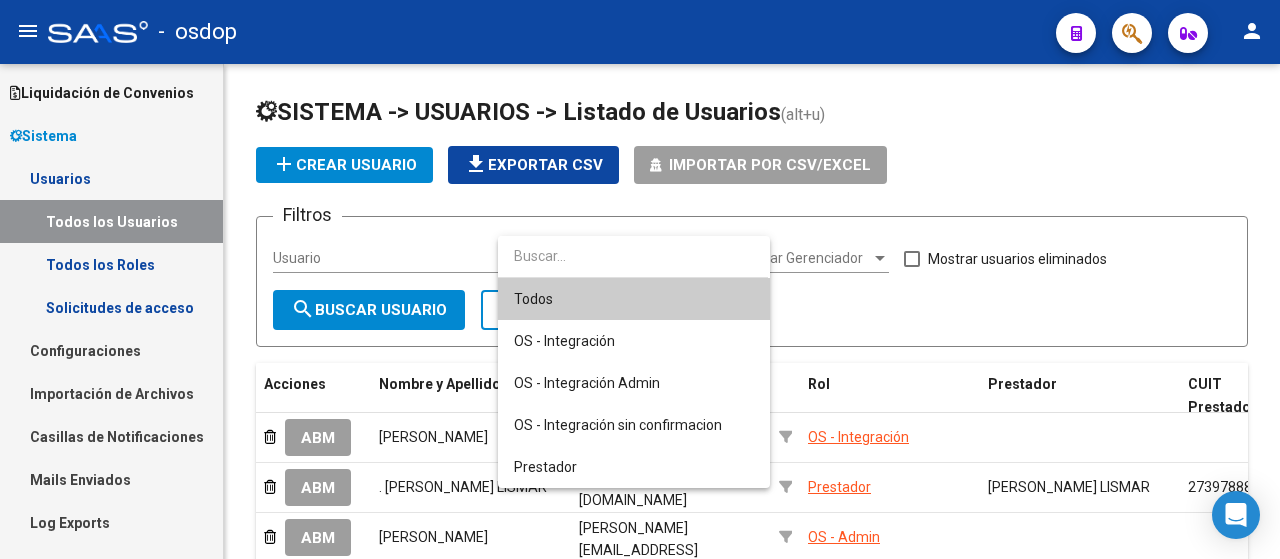 click at bounding box center [640, 279] 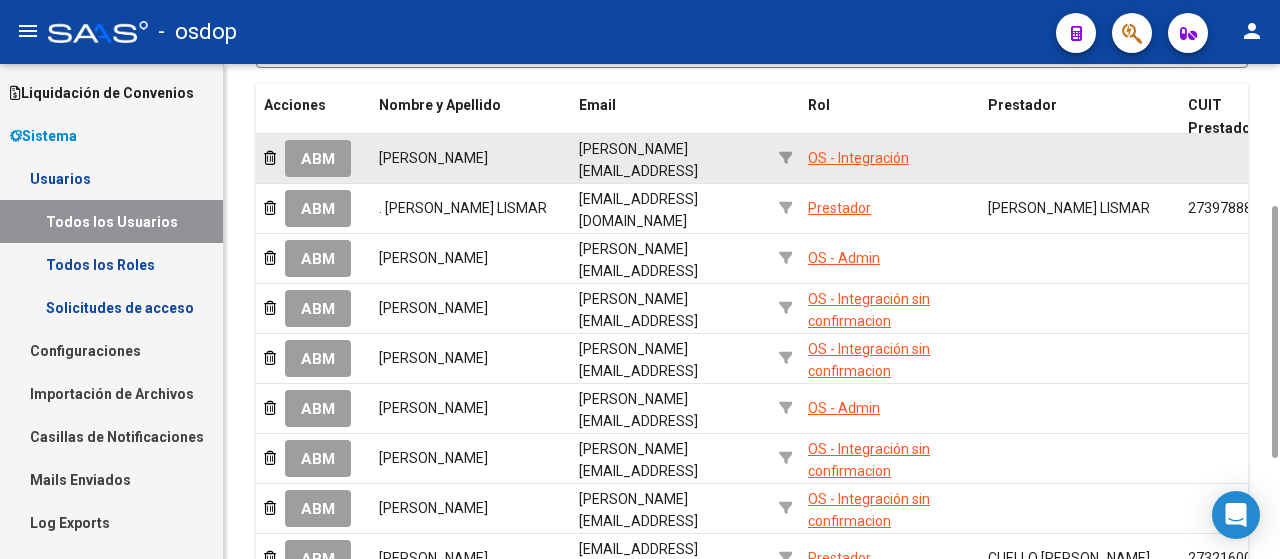 scroll, scrollTop: 79, scrollLeft: 0, axis: vertical 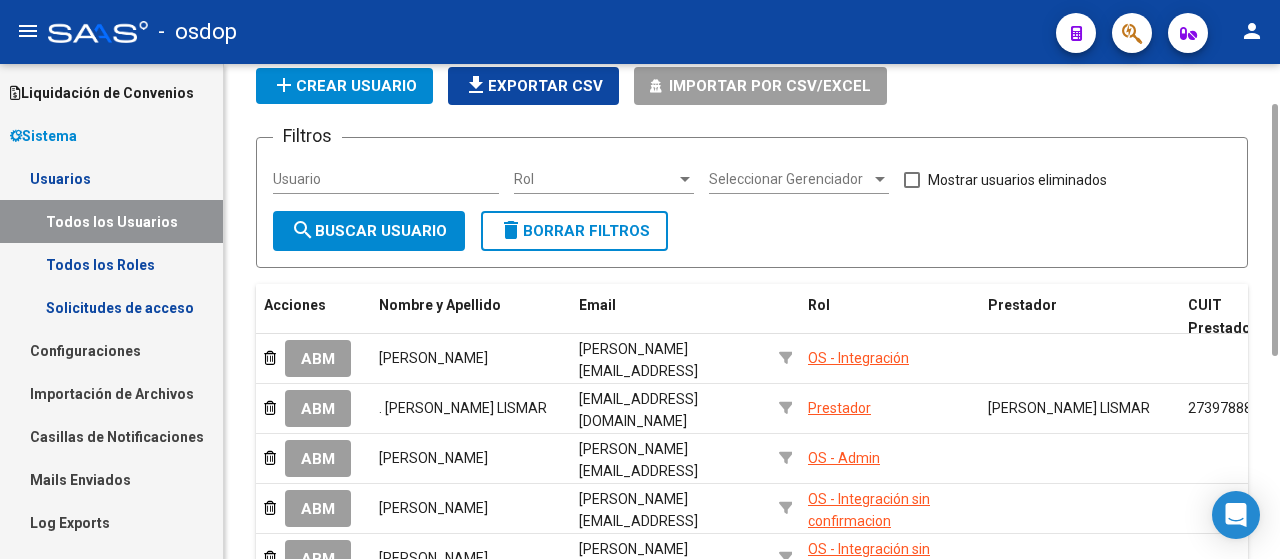 click on "Rol Rol" 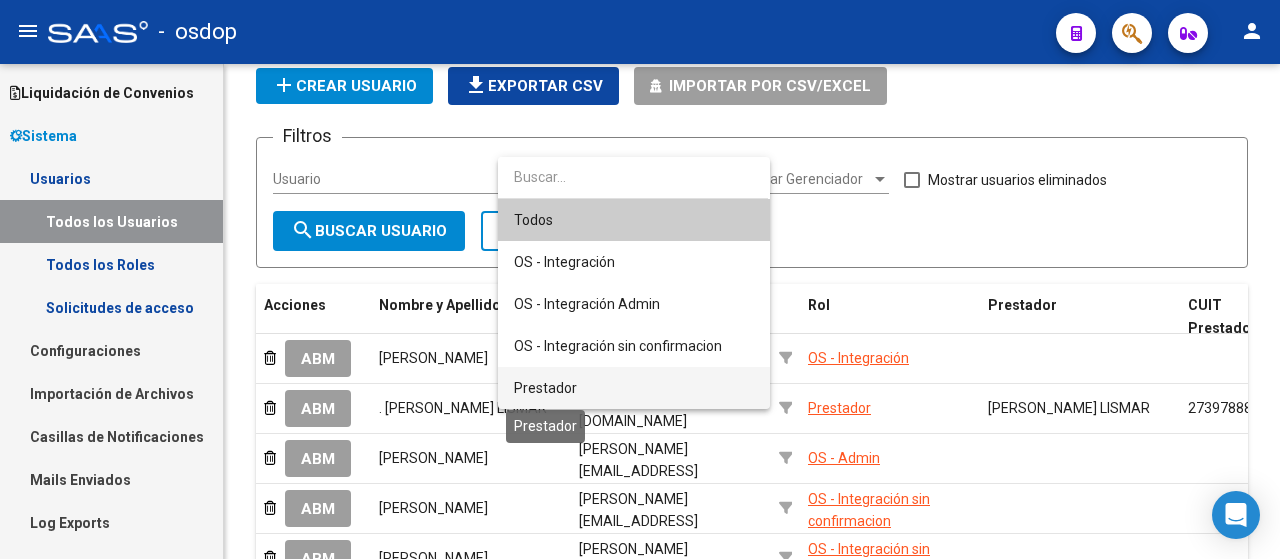 click on "Prestador" at bounding box center (545, 388) 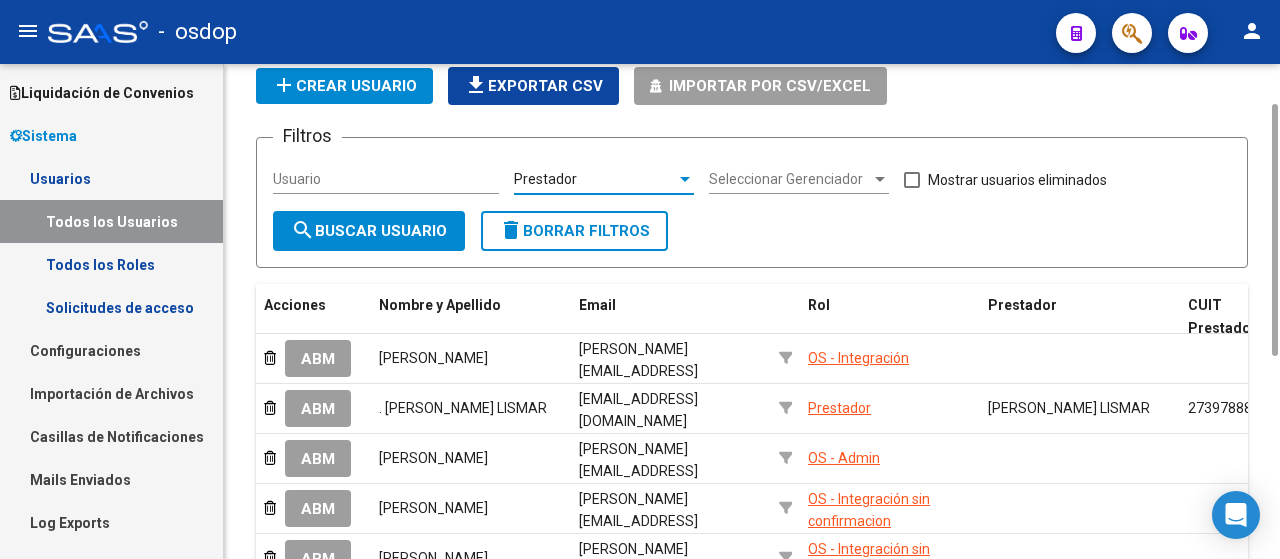 click on "search  Buscar Usuario" 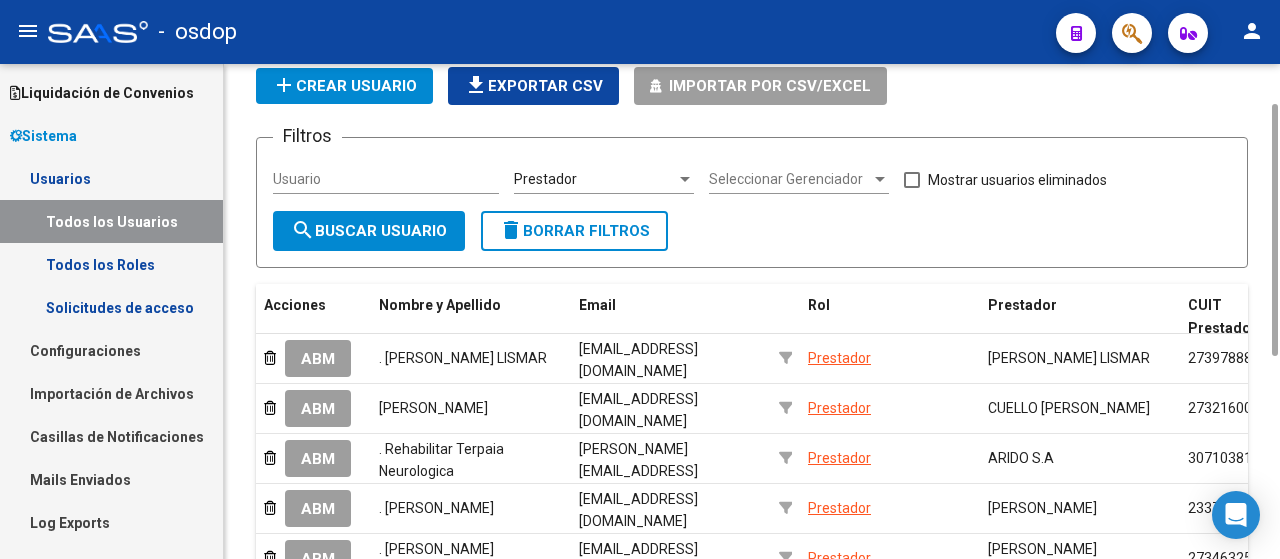 scroll, scrollTop: 465, scrollLeft: 0, axis: vertical 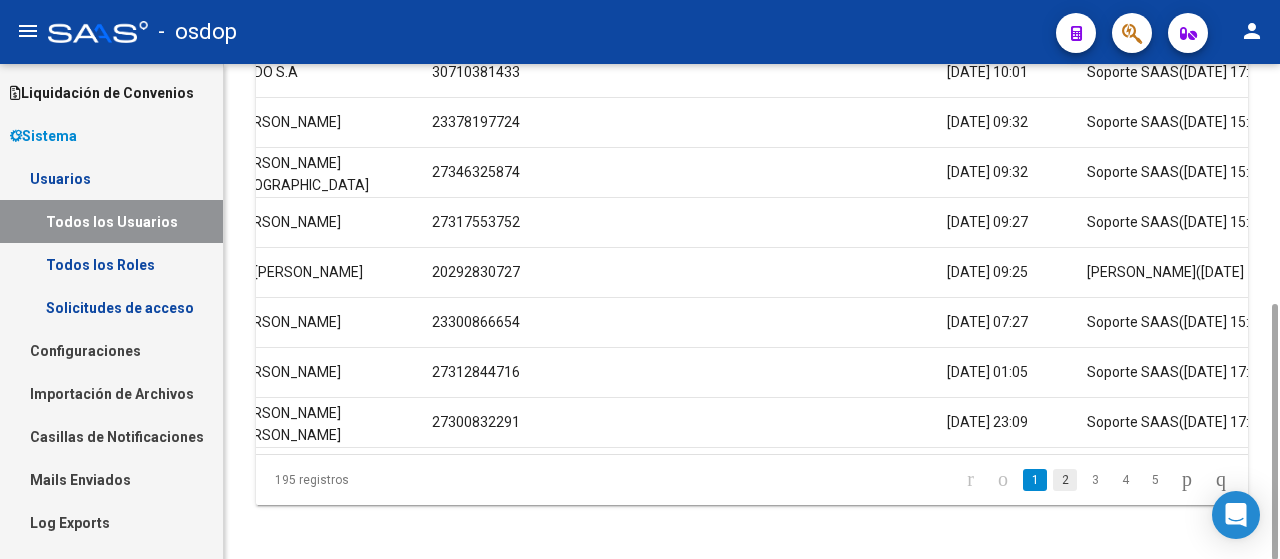 click on "2" 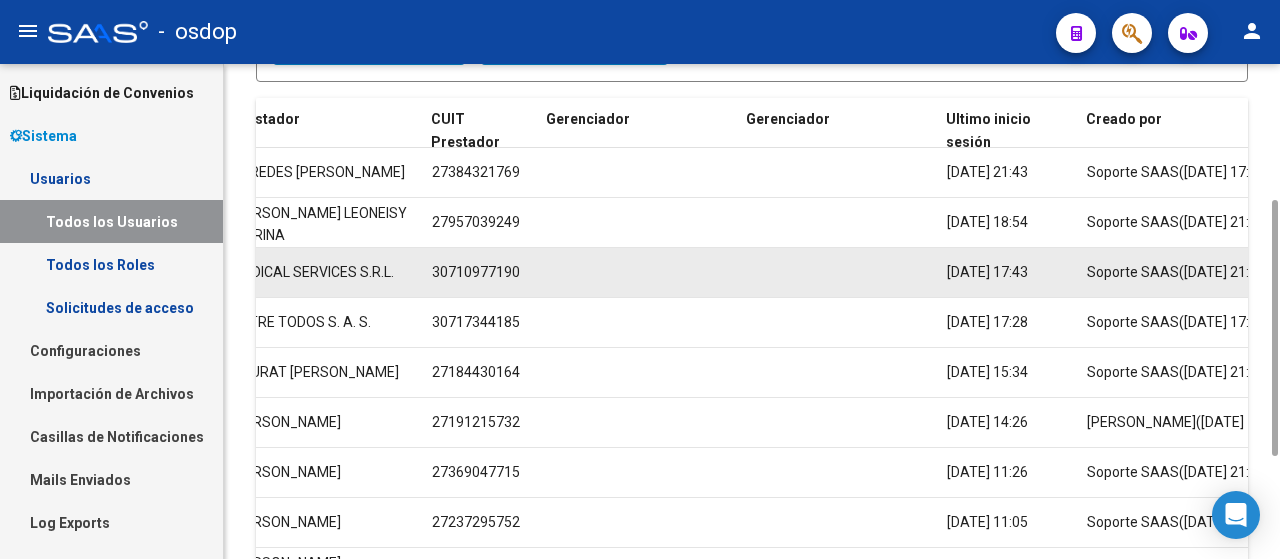 scroll, scrollTop: 465, scrollLeft: 0, axis: vertical 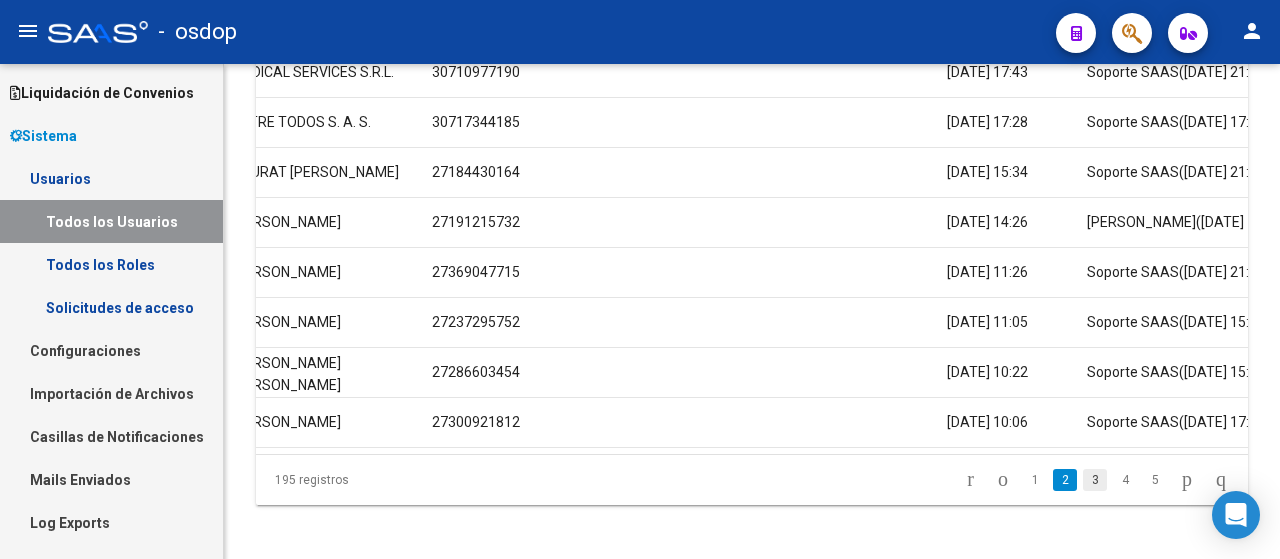 click on "3" 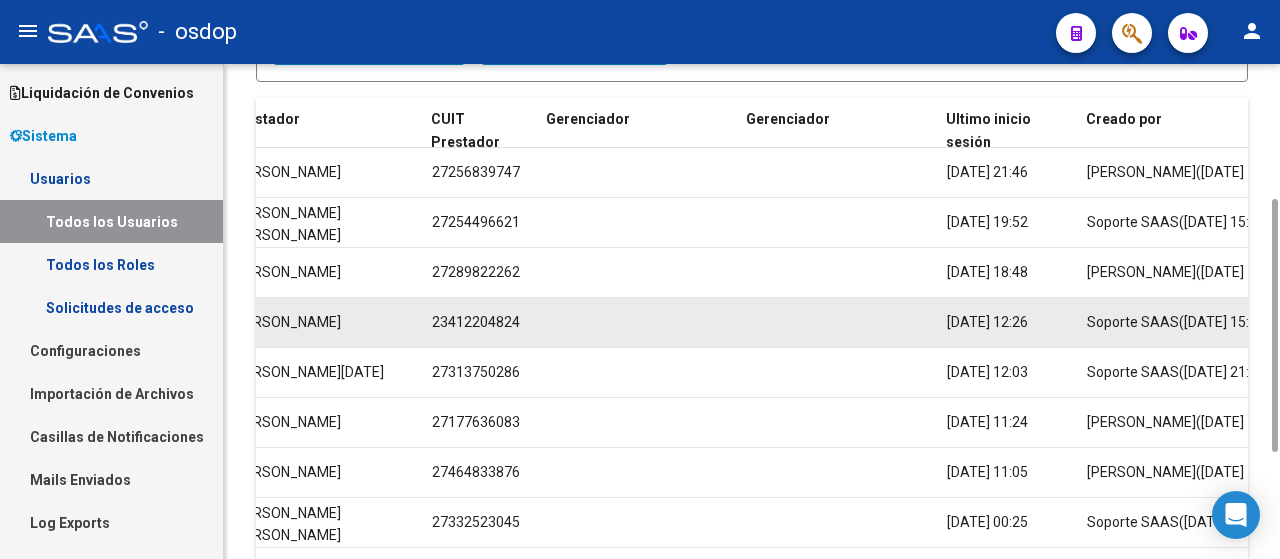 scroll, scrollTop: 465, scrollLeft: 0, axis: vertical 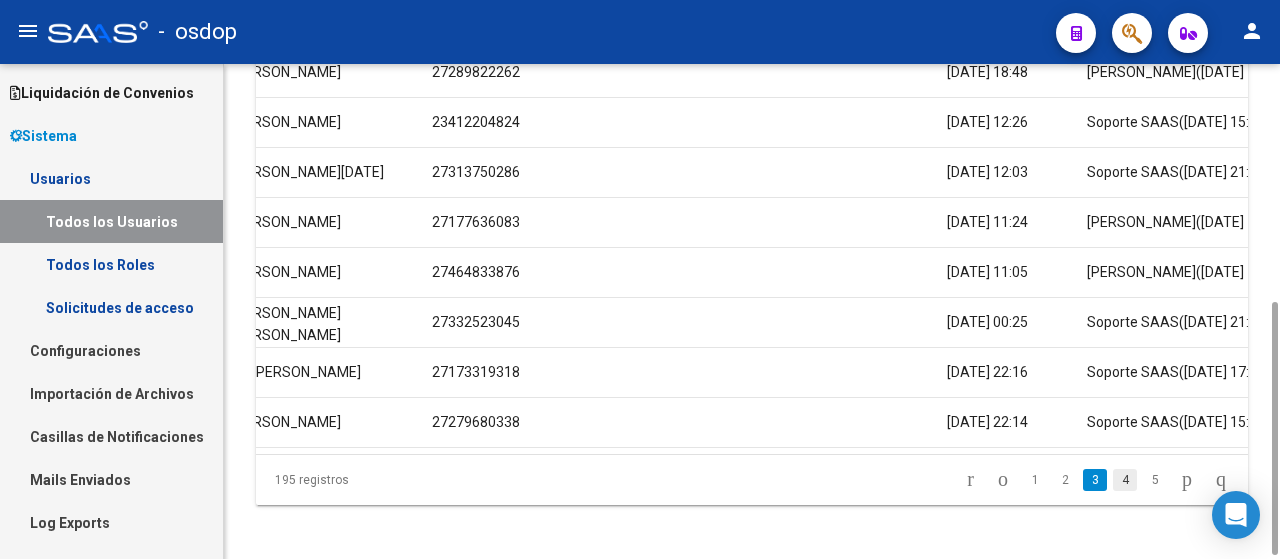 click on "4" 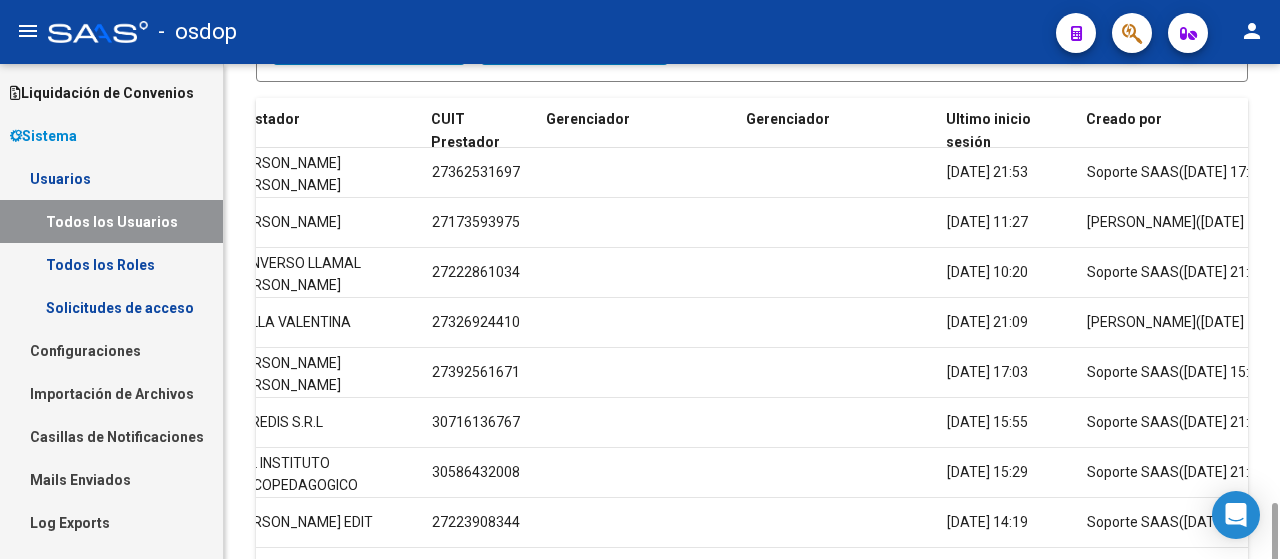 scroll, scrollTop: 465, scrollLeft: 0, axis: vertical 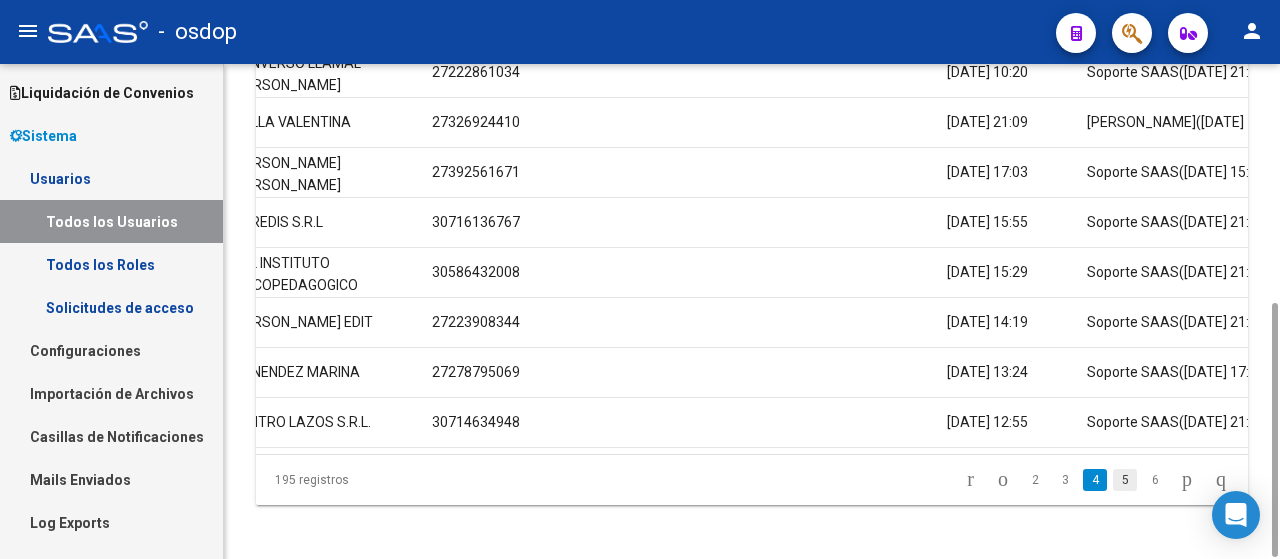 click on "5" 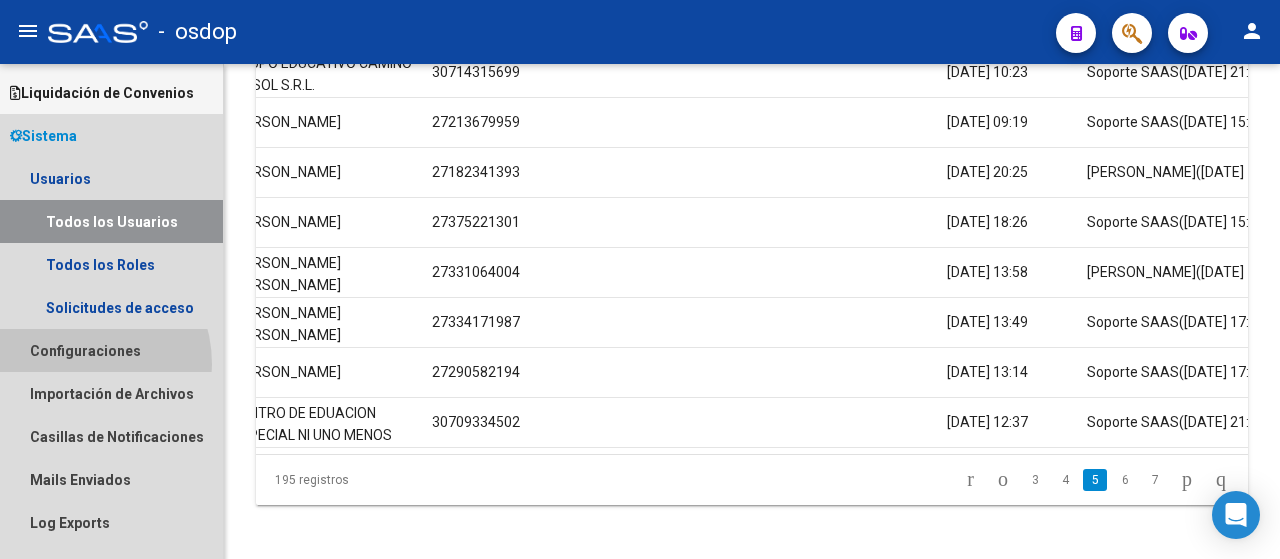 click on "Configuraciones" at bounding box center (111, 350) 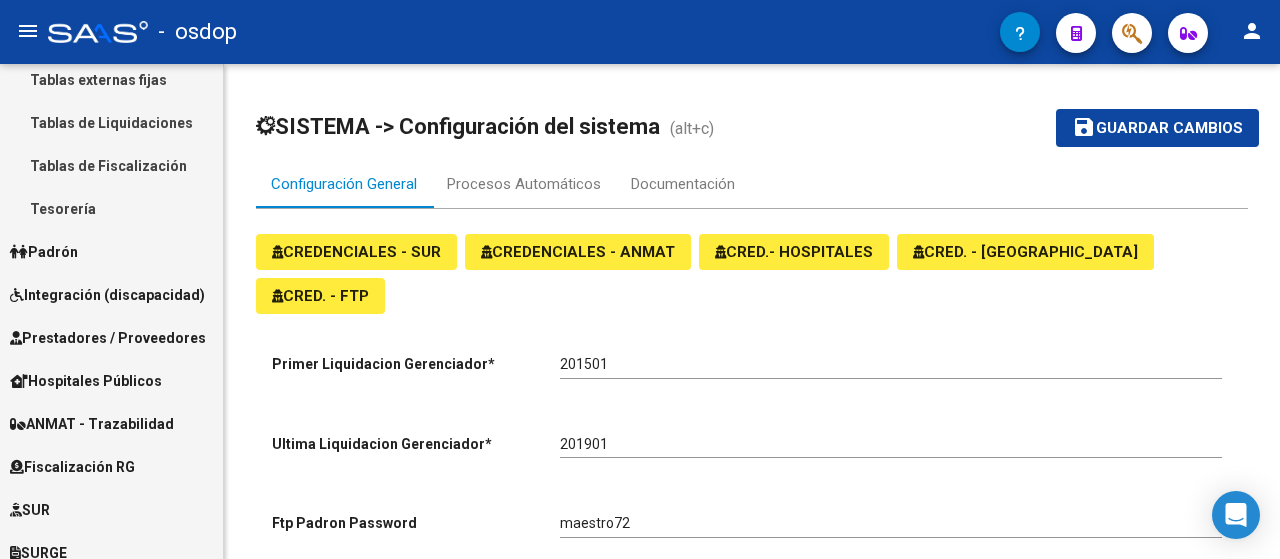scroll, scrollTop: 530, scrollLeft: 0, axis: vertical 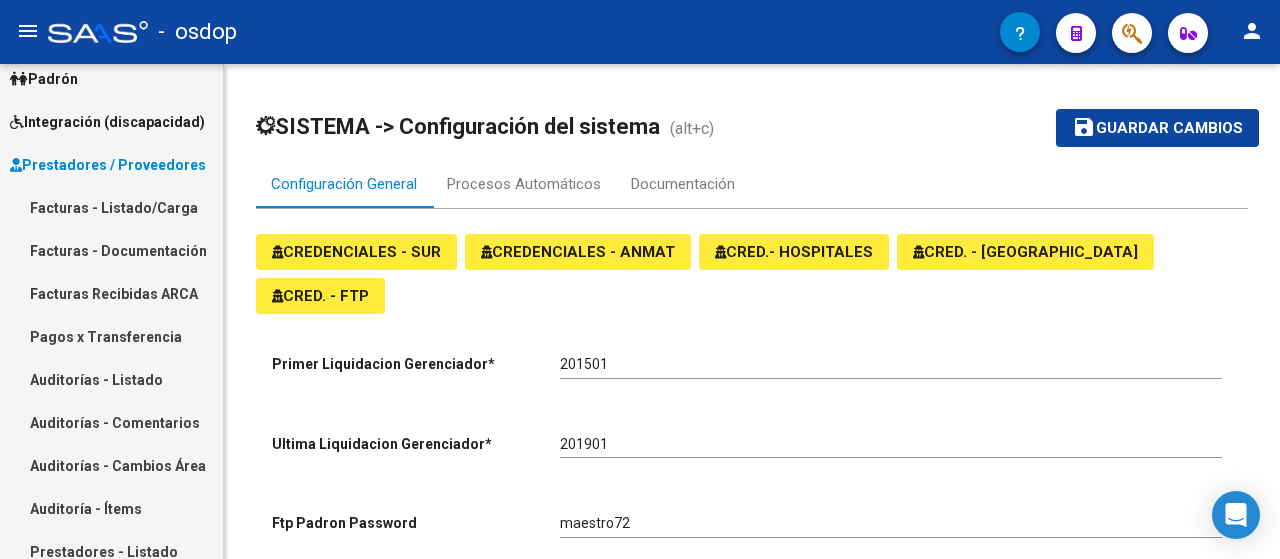 click on "Facturas - Listado/Carga" at bounding box center (111, 207) 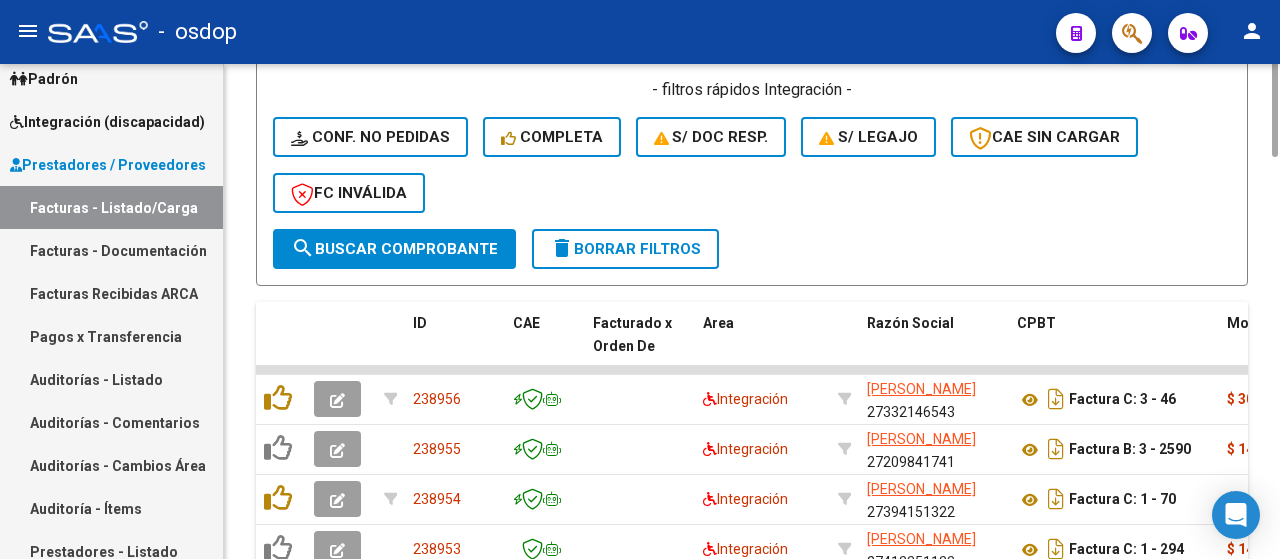 scroll, scrollTop: 376, scrollLeft: 0, axis: vertical 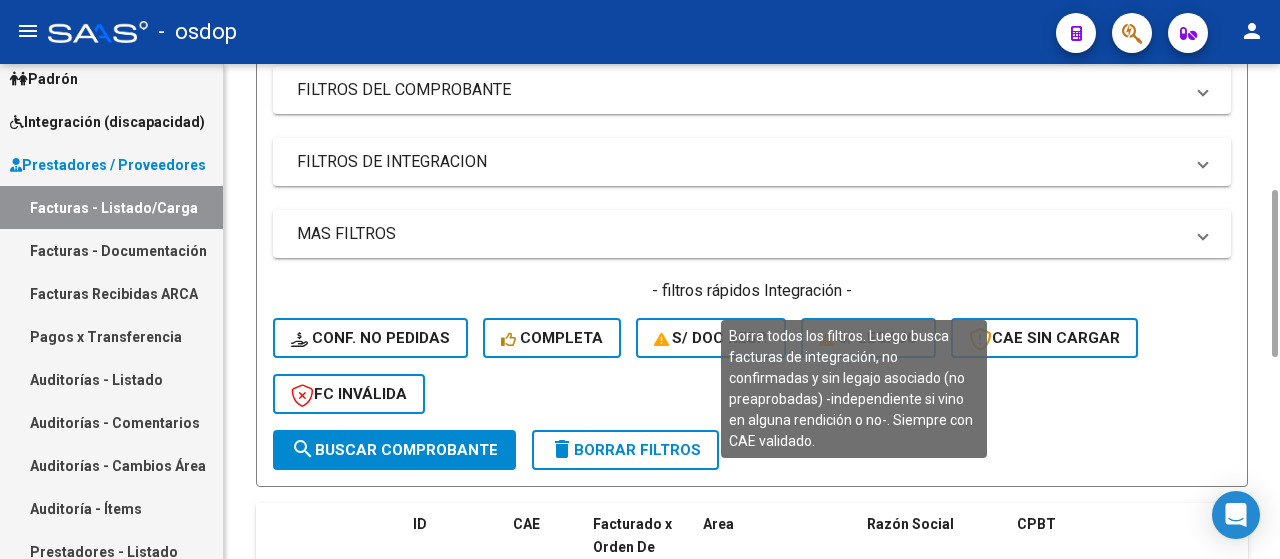 drag, startPoint x: 816, startPoint y: 278, endPoint x: 812, endPoint y: 411, distance: 133.06013 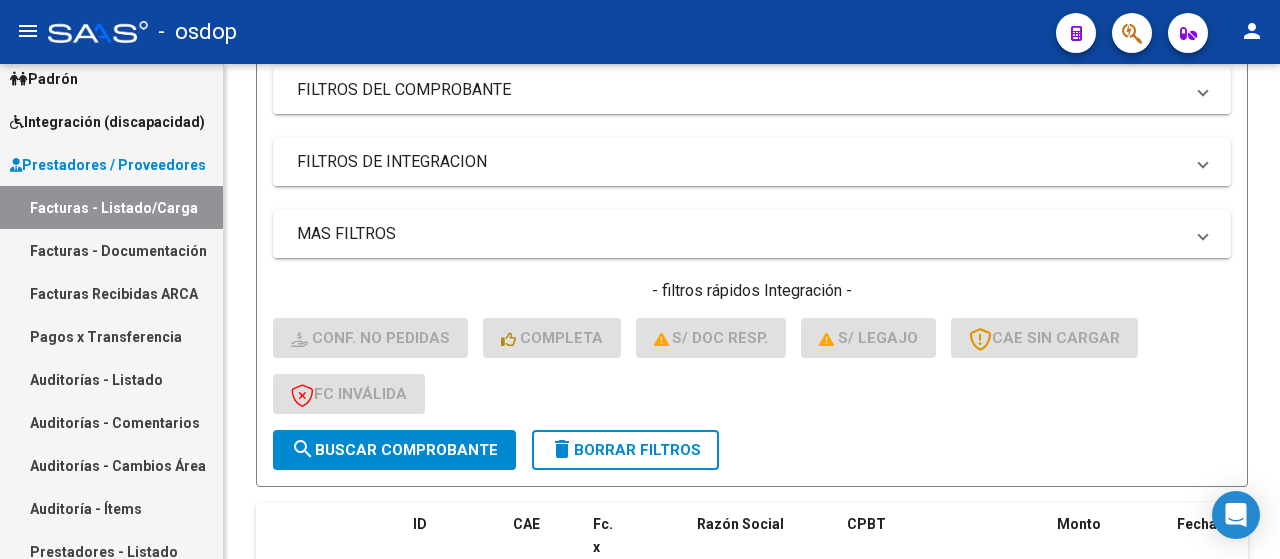 scroll, scrollTop: 980, scrollLeft: 0, axis: vertical 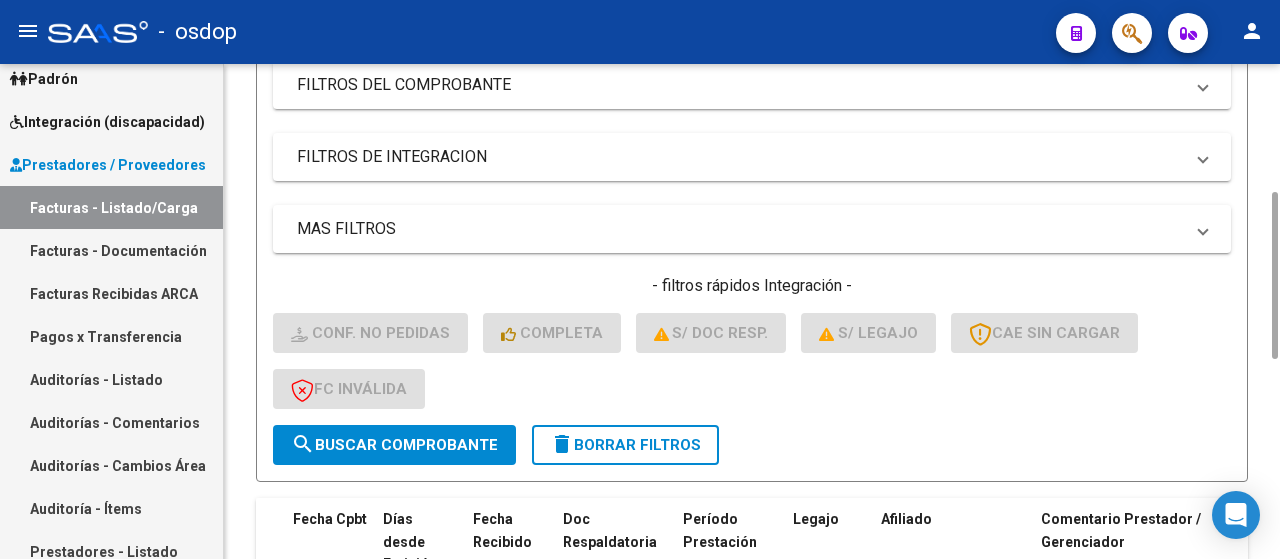 click on "delete  Borrar Filtros" 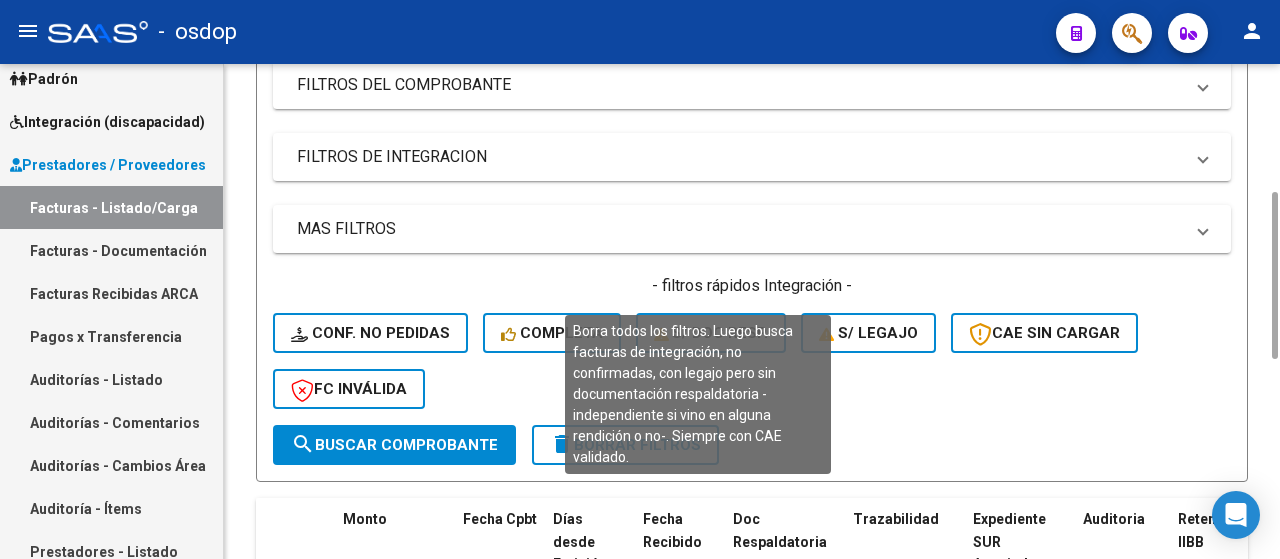 click on "S/ Doc Resp." 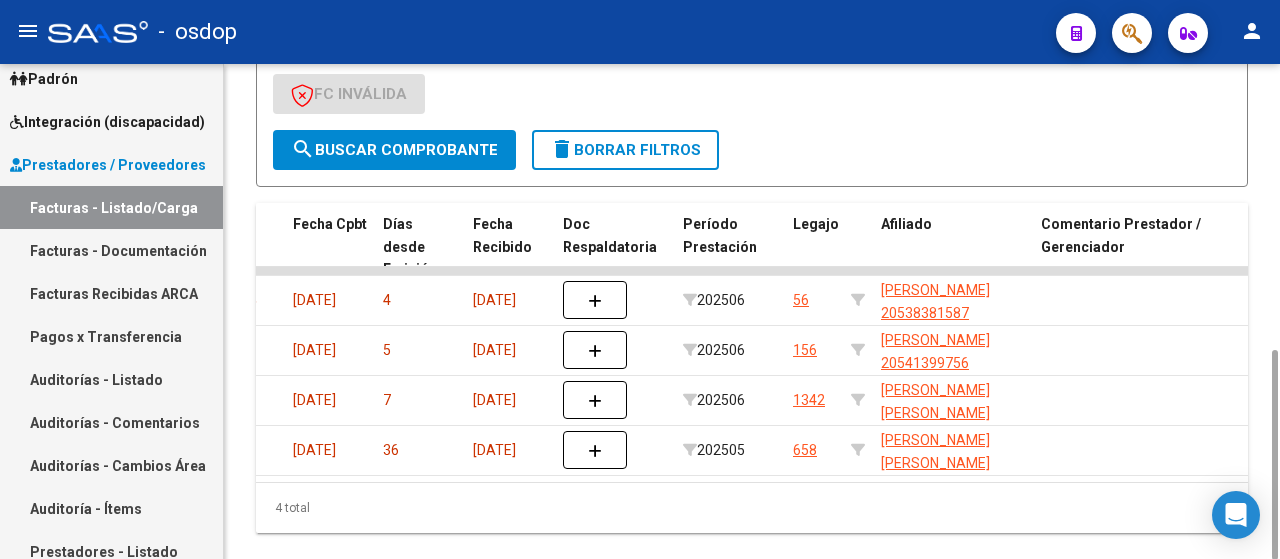 scroll, scrollTop: 676, scrollLeft: 0, axis: vertical 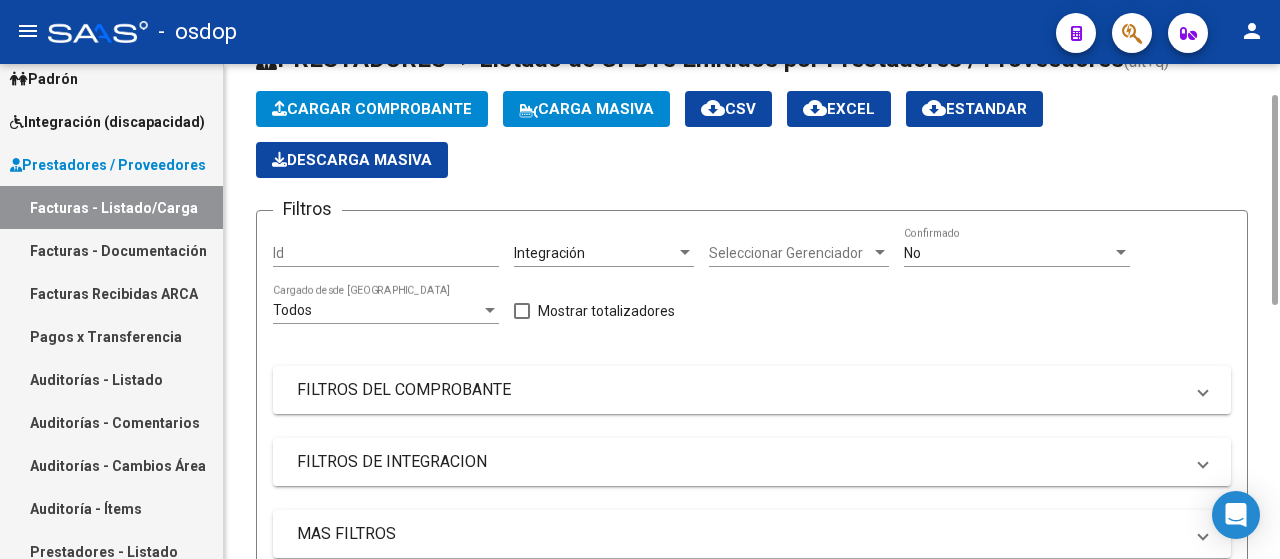 click on "FILTROS DE INTEGRACION" at bounding box center [740, 462] 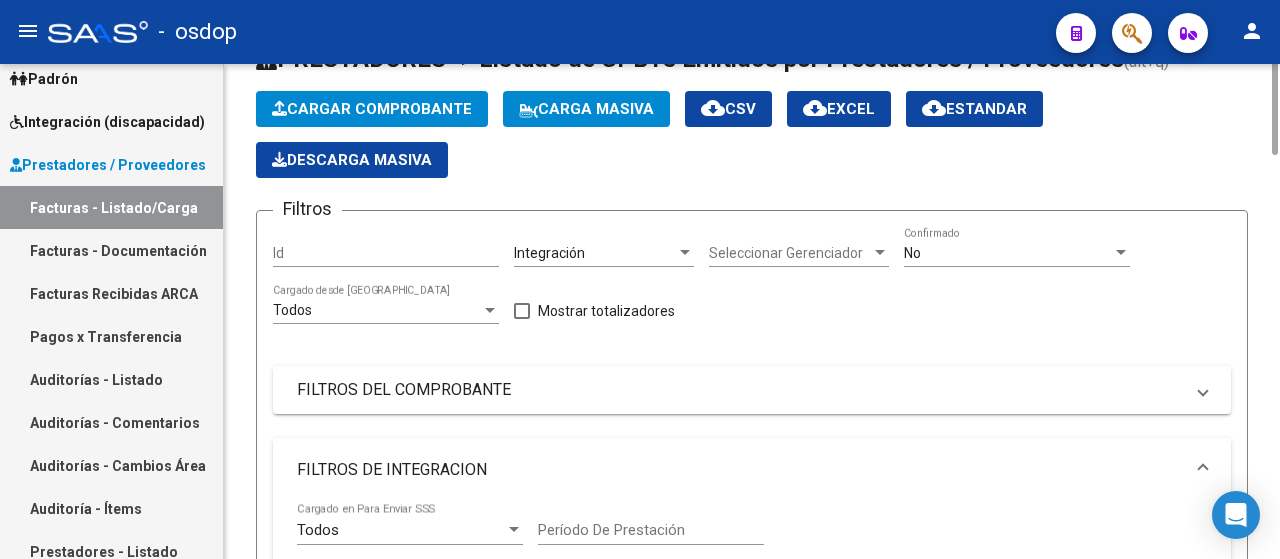 scroll, scrollTop: 0, scrollLeft: 0, axis: both 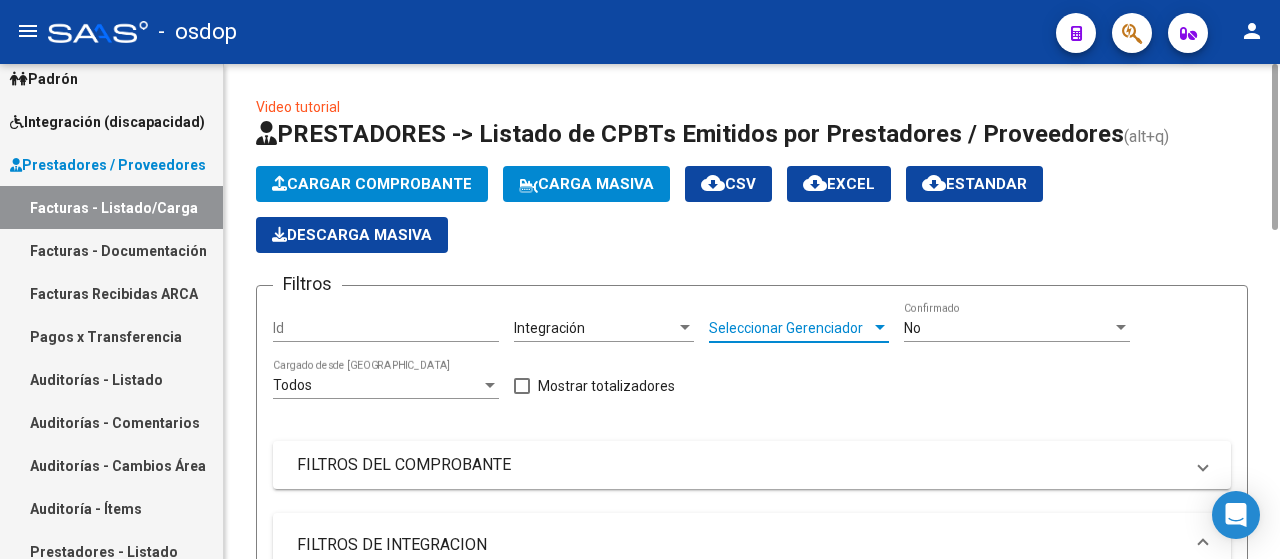 click on "Seleccionar Gerenciador" at bounding box center [790, 328] 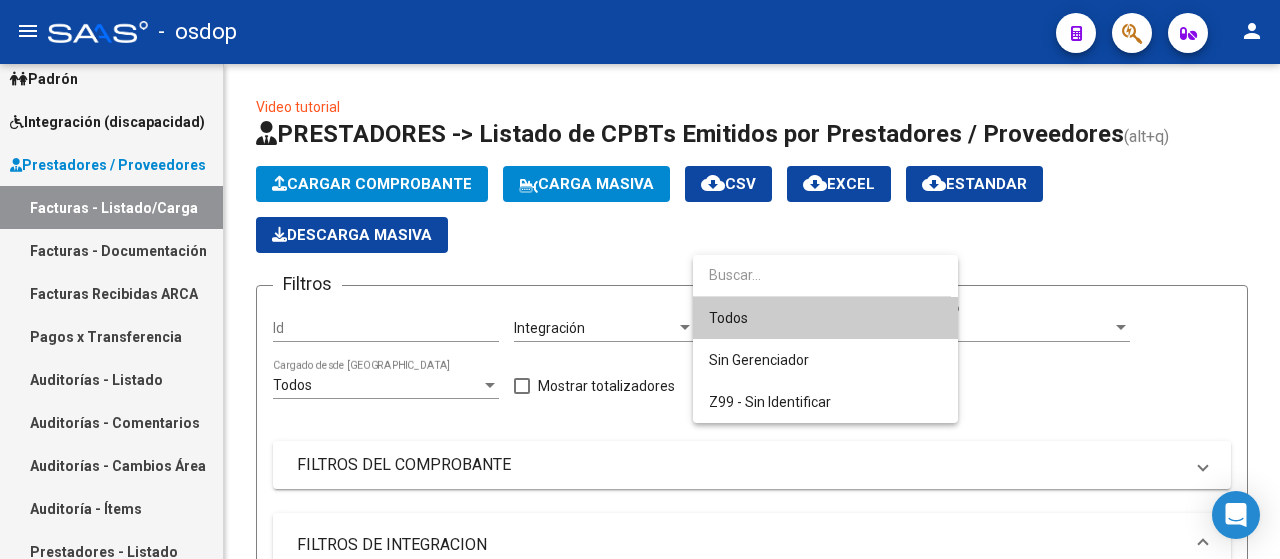 click at bounding box center (640, 279) 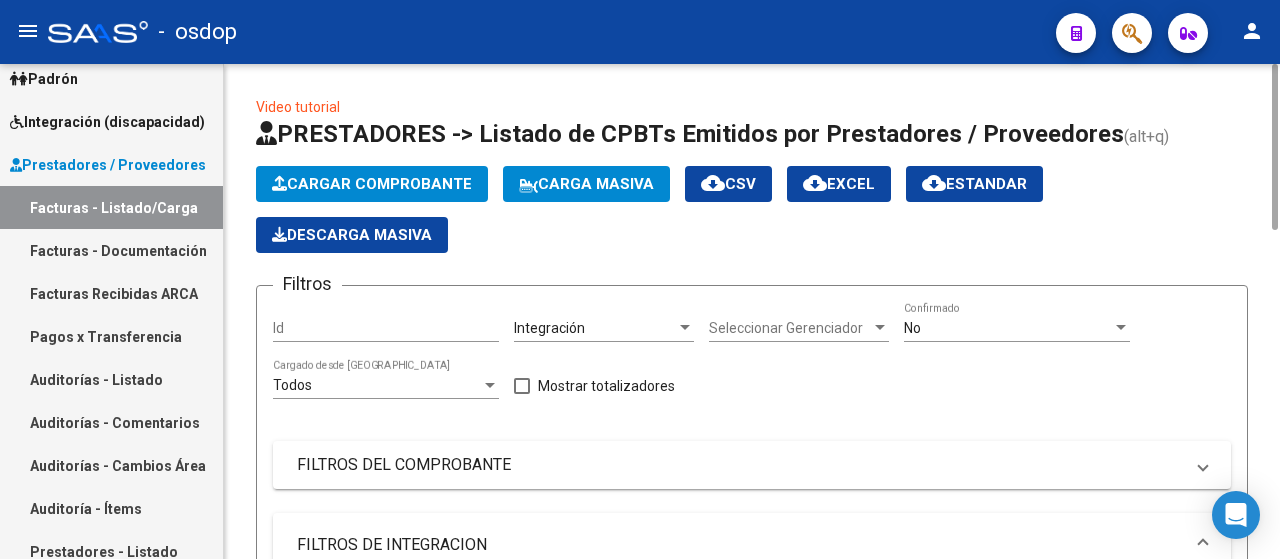 click on "Integración" at bounding box center [595, 328] 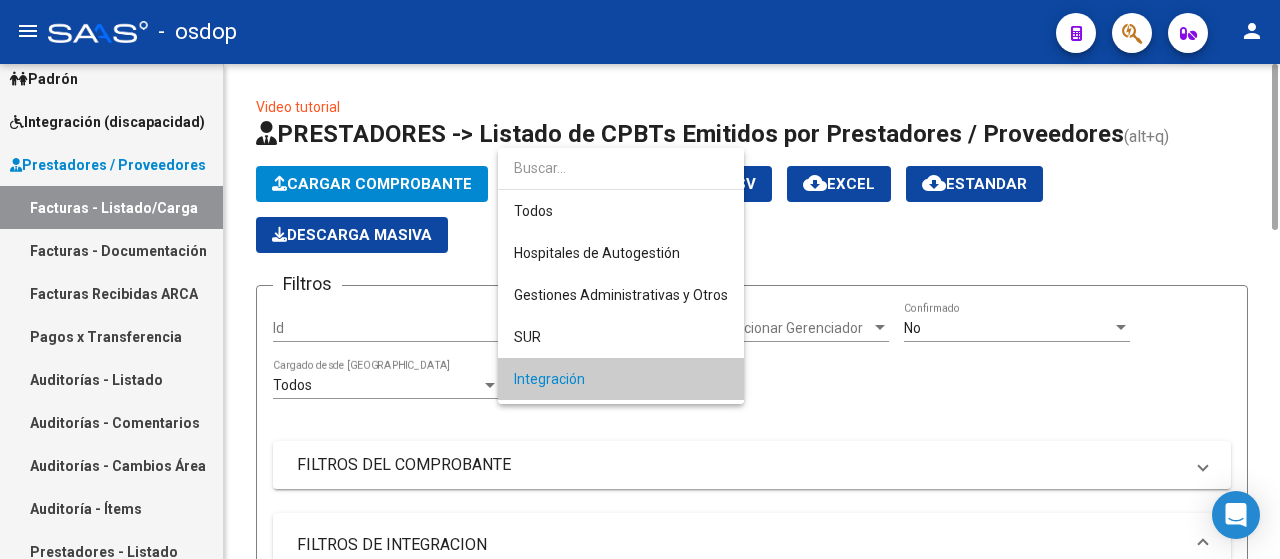 scroll, scrollTop: 103, scrollLeft: 0, axis: vertical 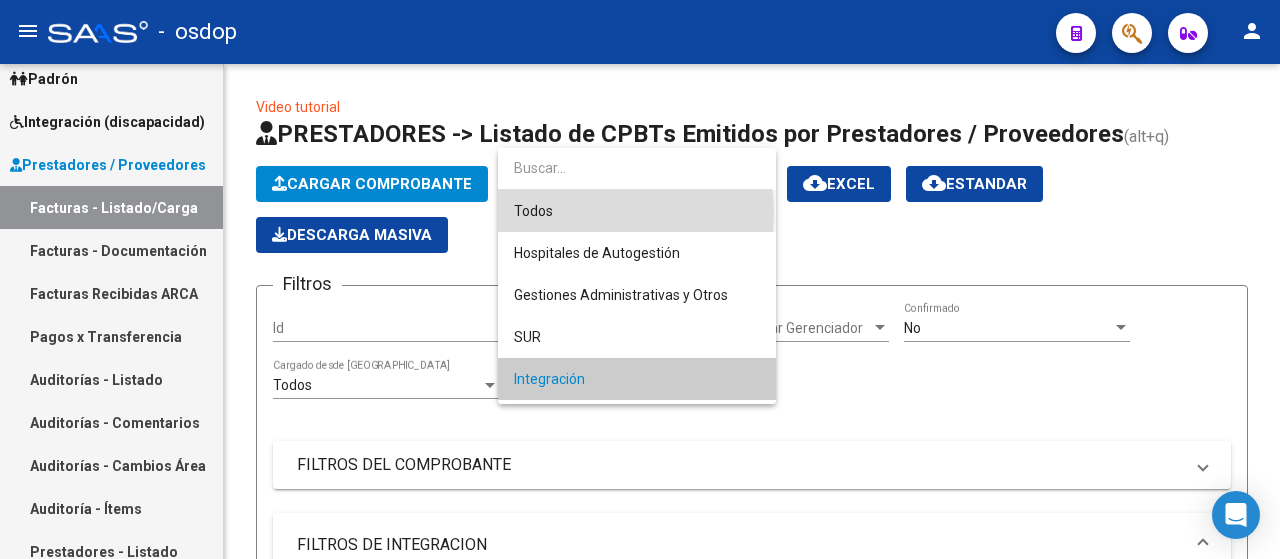 click on "Todos" at bounding box center (637, 211) 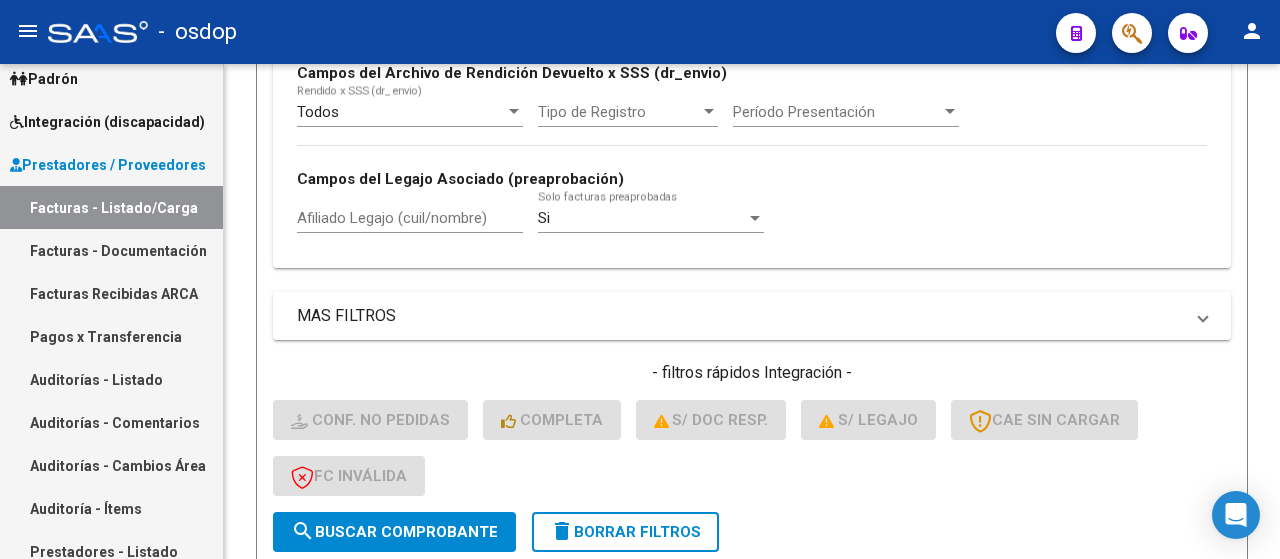 scroll, scrollTop: 0, scrollLeft: 0, axis: both 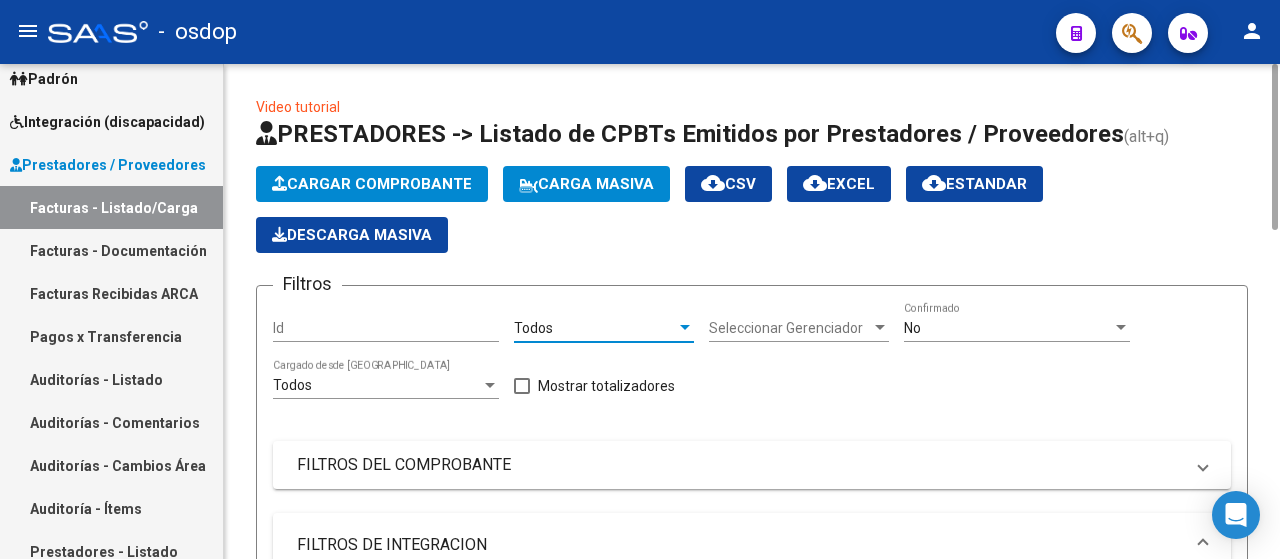 click on "Todos  Area" 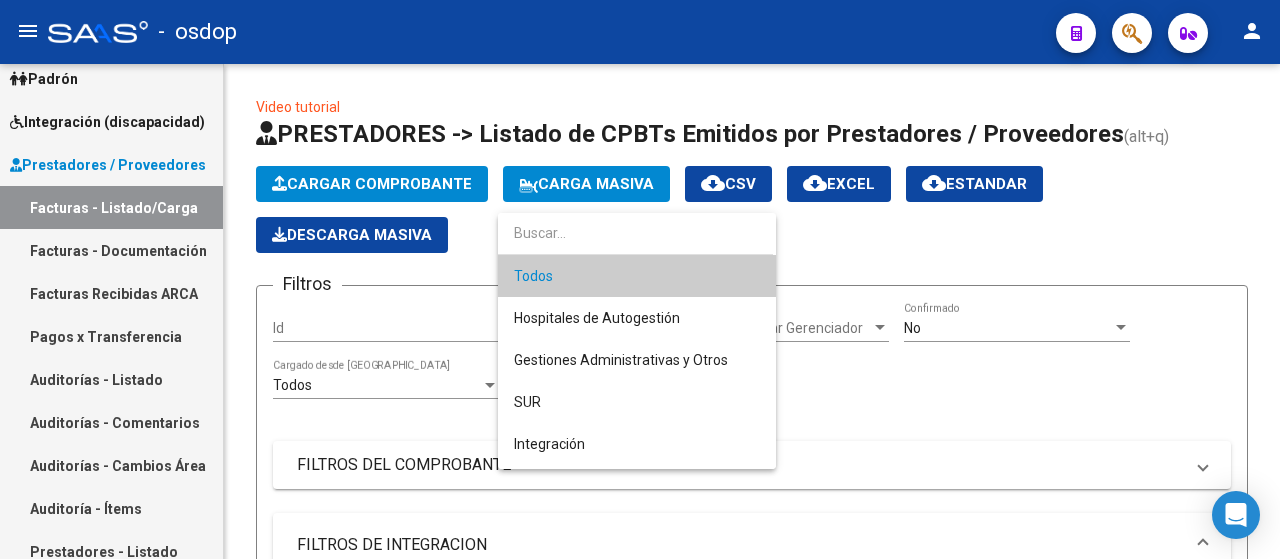 click at bounding box center [640, 279] 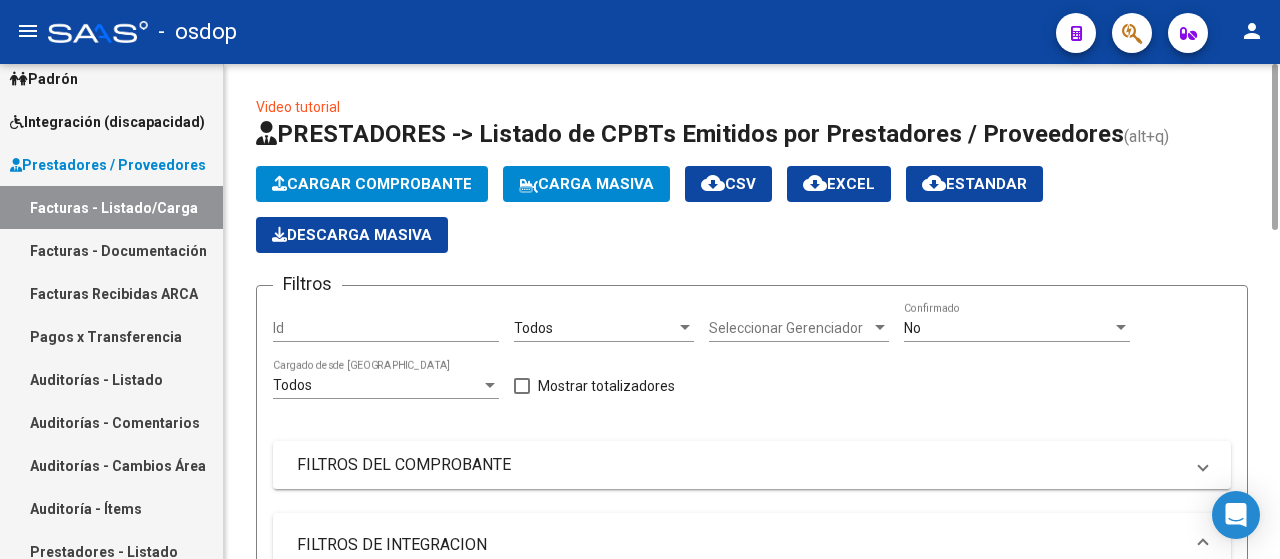 click on "Todos" at bounding box center [595, 328] 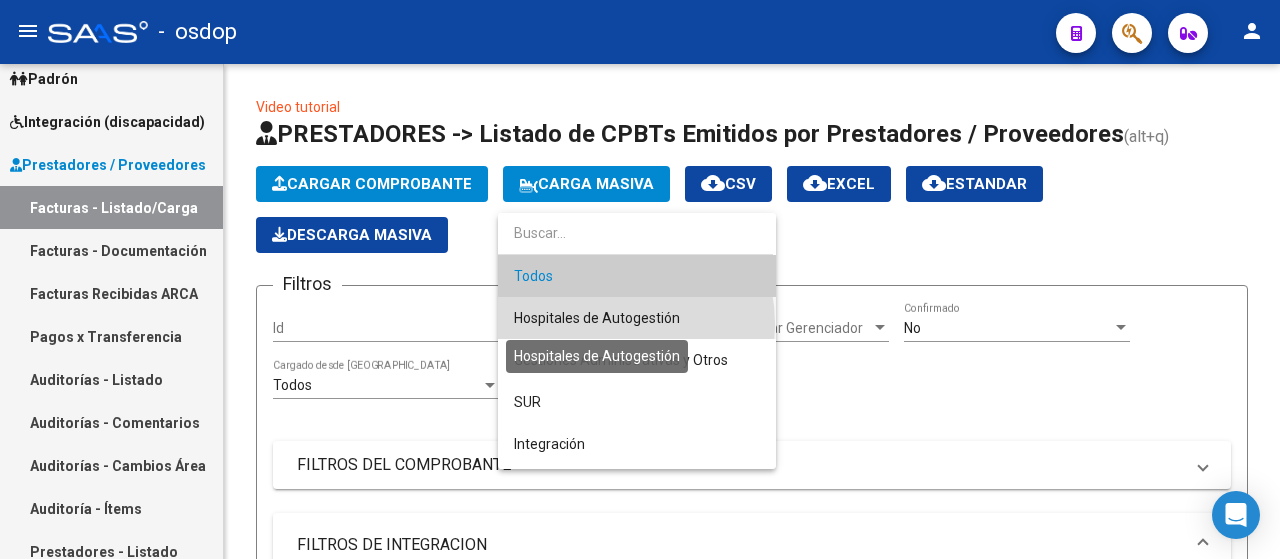 click on "Hospitales de Autogestión" at bounding box center [597, 318] 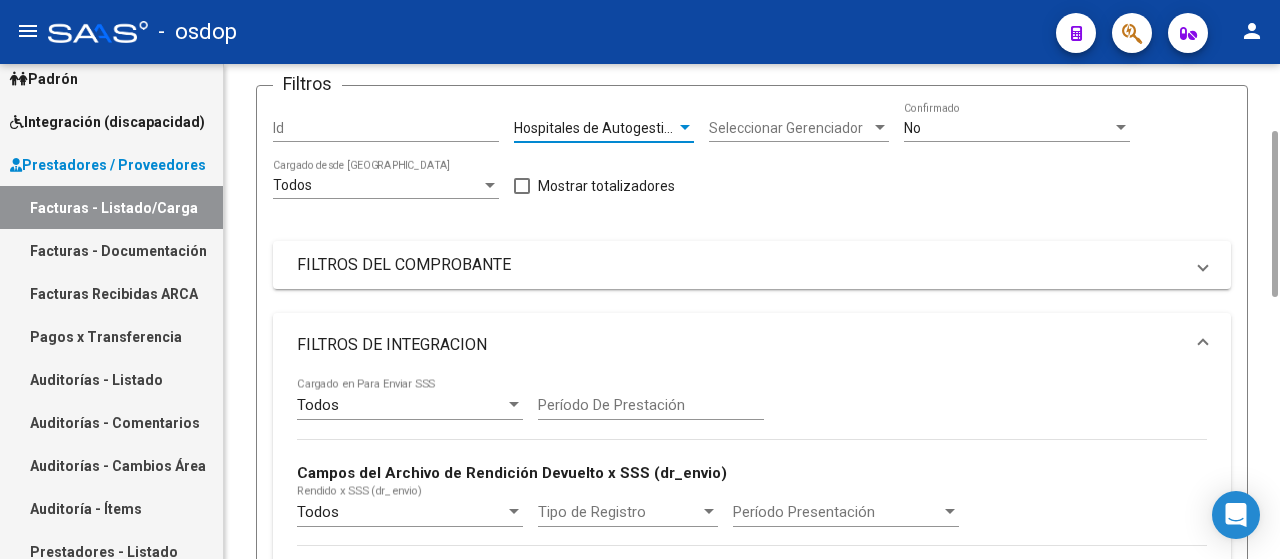 scroll, scrollTop: 600, scrollLeft: 0, axis: vertical 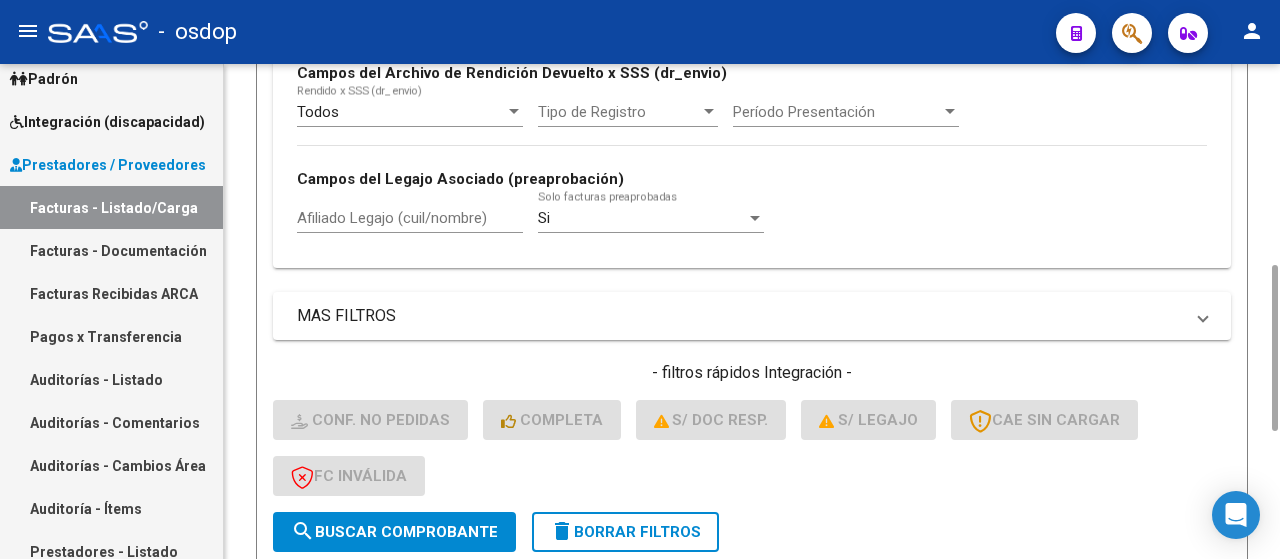 click on "search  Buscar Comprobante" 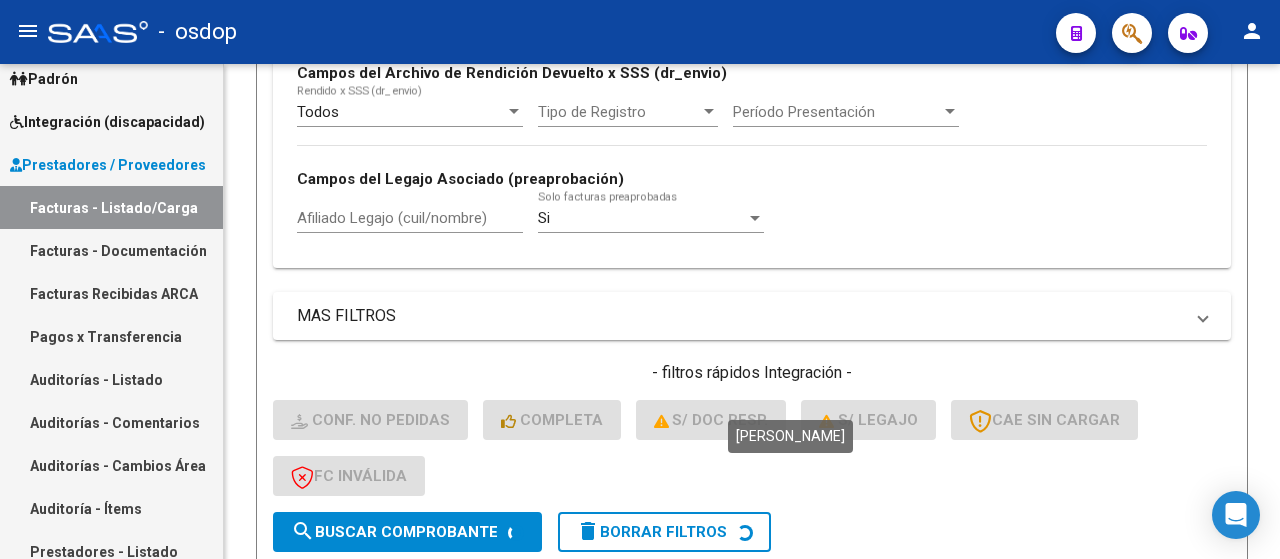 scroll, scrollTop: 988, scrollLeft: 0, axis: vertical 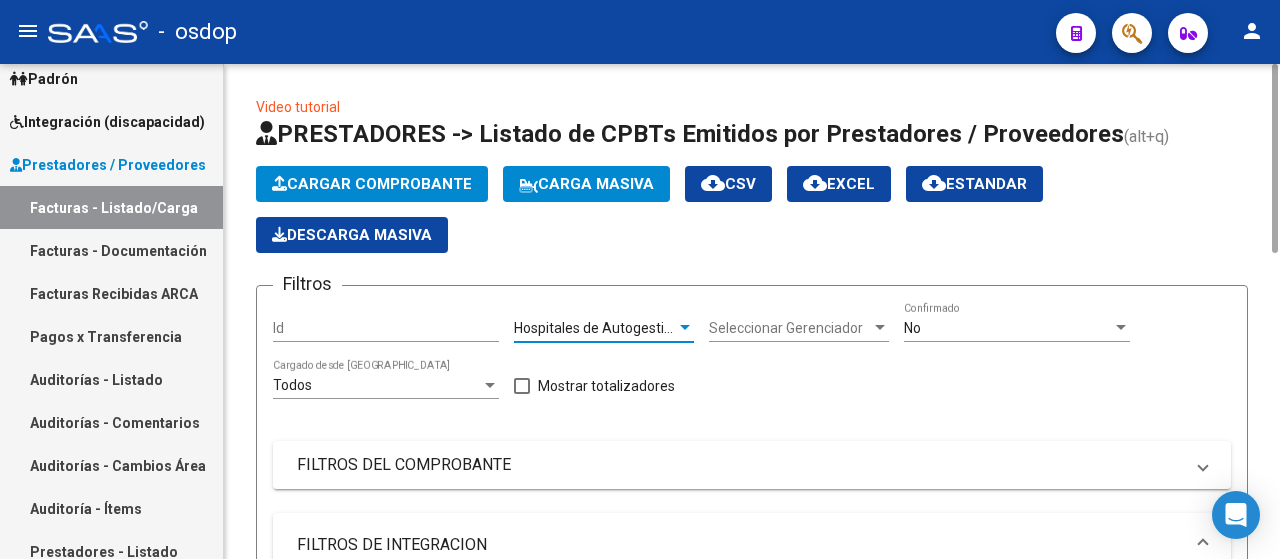 click on "Hospitales de Autogestión" at bounding box center (597, 328) 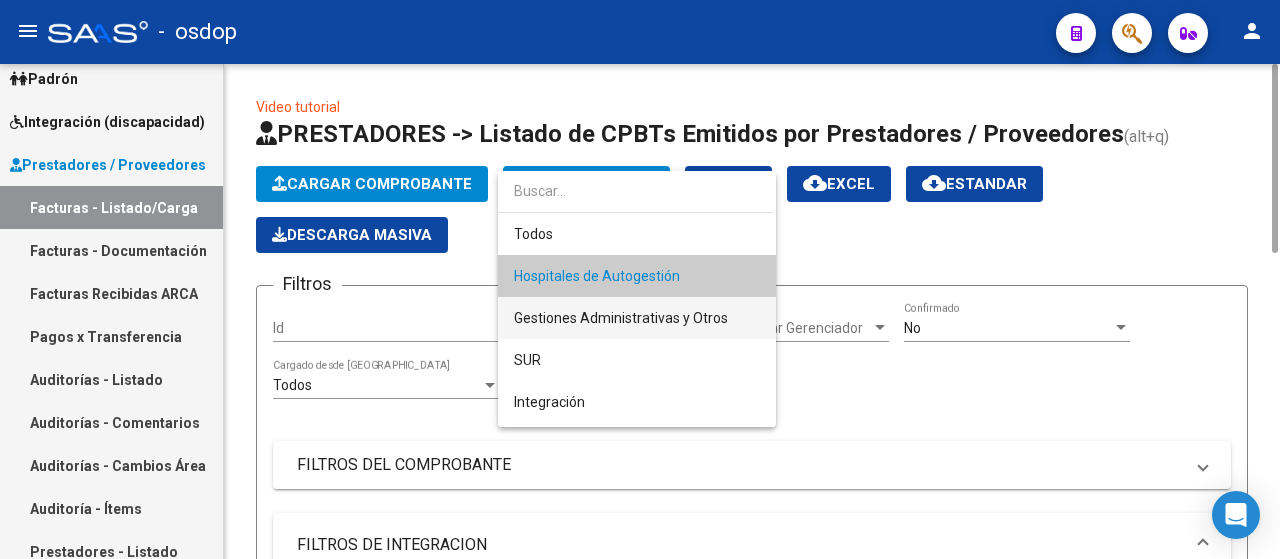 click on "Gestiones Administrativas y Otros" at bounding box center (637, 318) 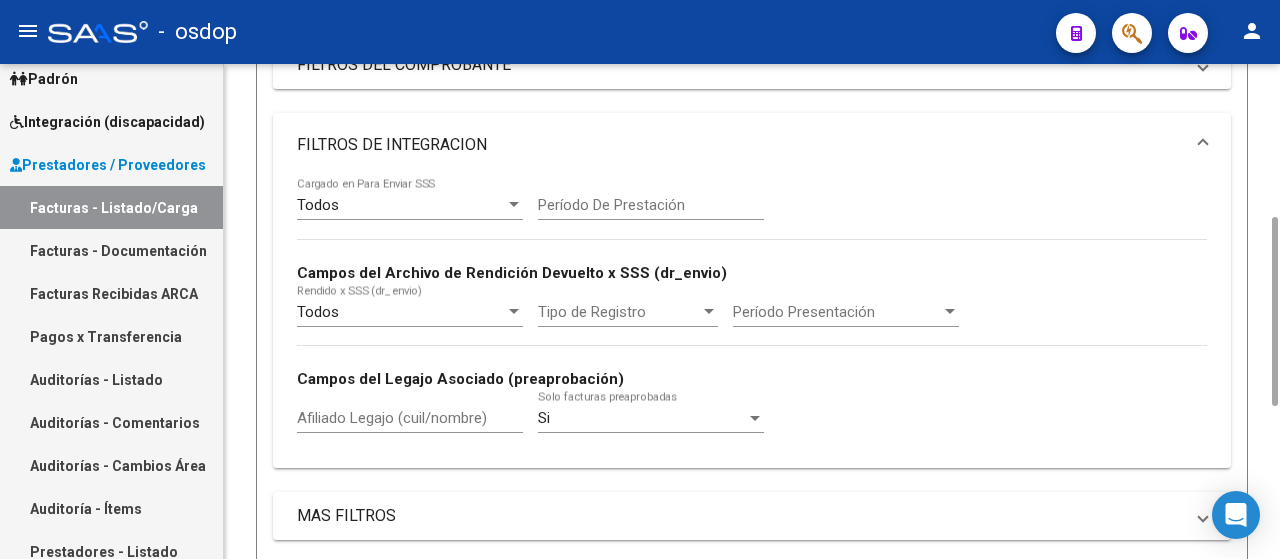 scroll, scrollTop: 600, scrollLeft: 0, axis: vertical 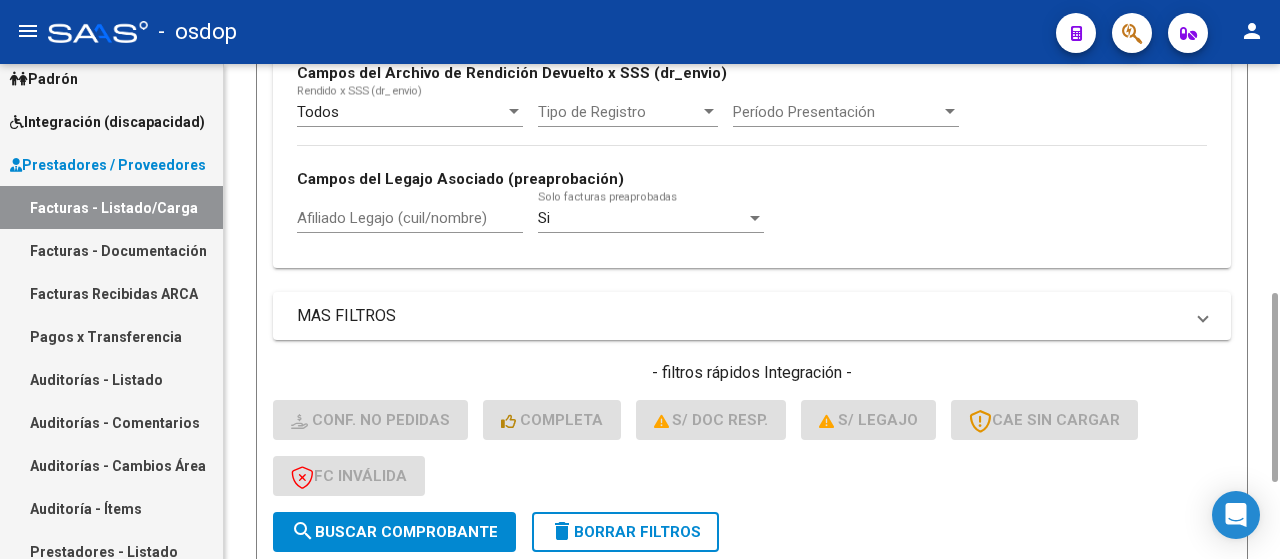 click on "search  Buscar Comprobante" 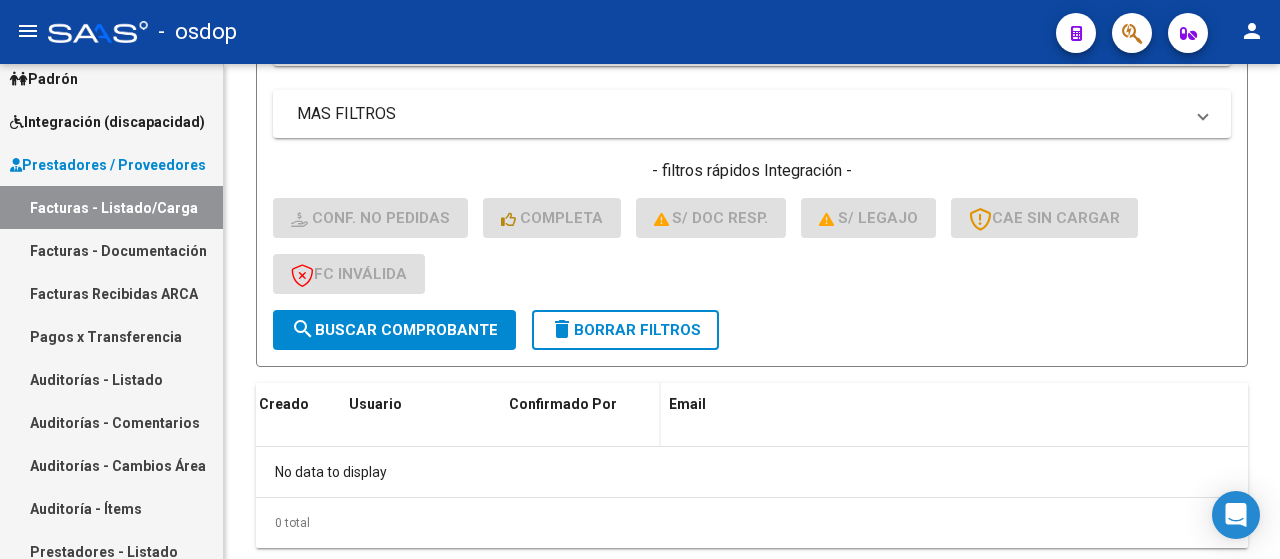 scroll, scrollTop: 0, scrollLeft: 0, axis: both 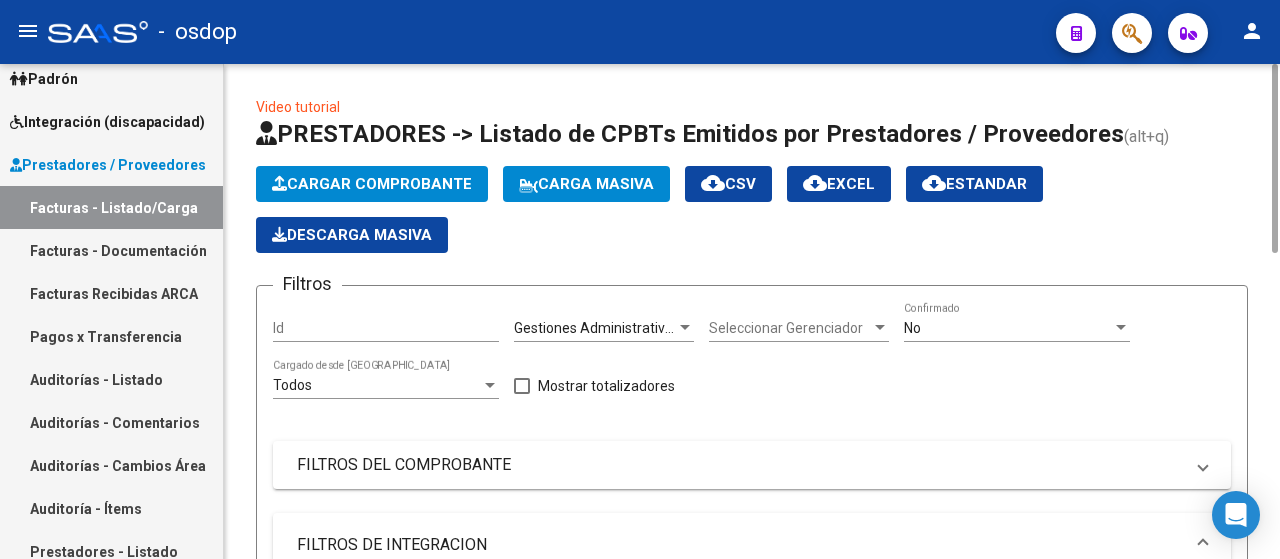 click on "Gestiones Administrativas y Otros Area" 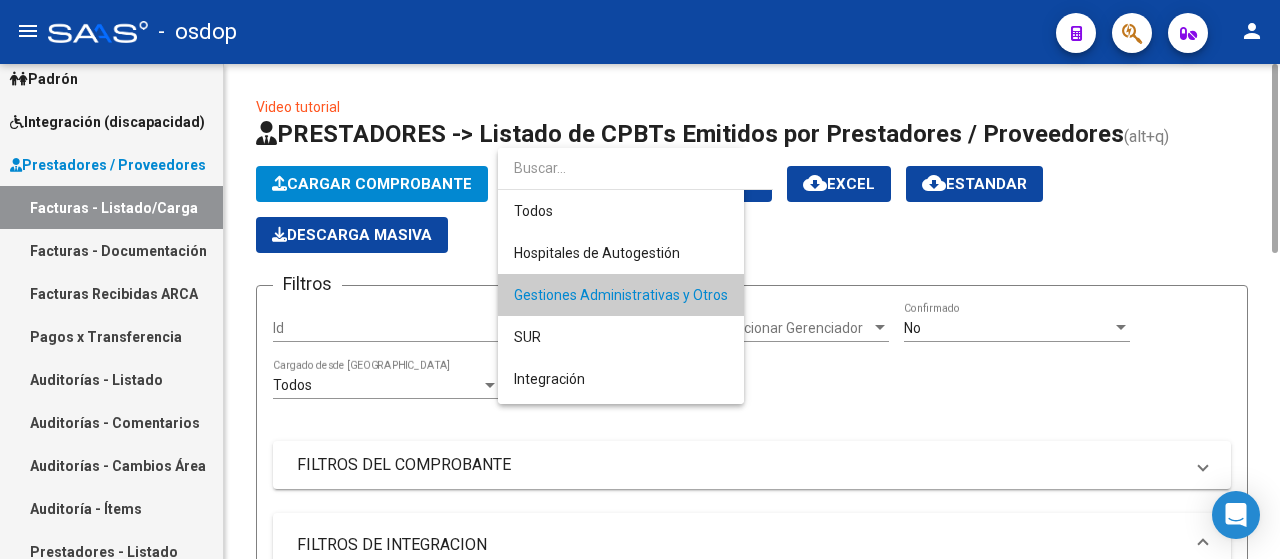 scroll, scrollTop: 19, scrollLeft: 0, axis: vertical 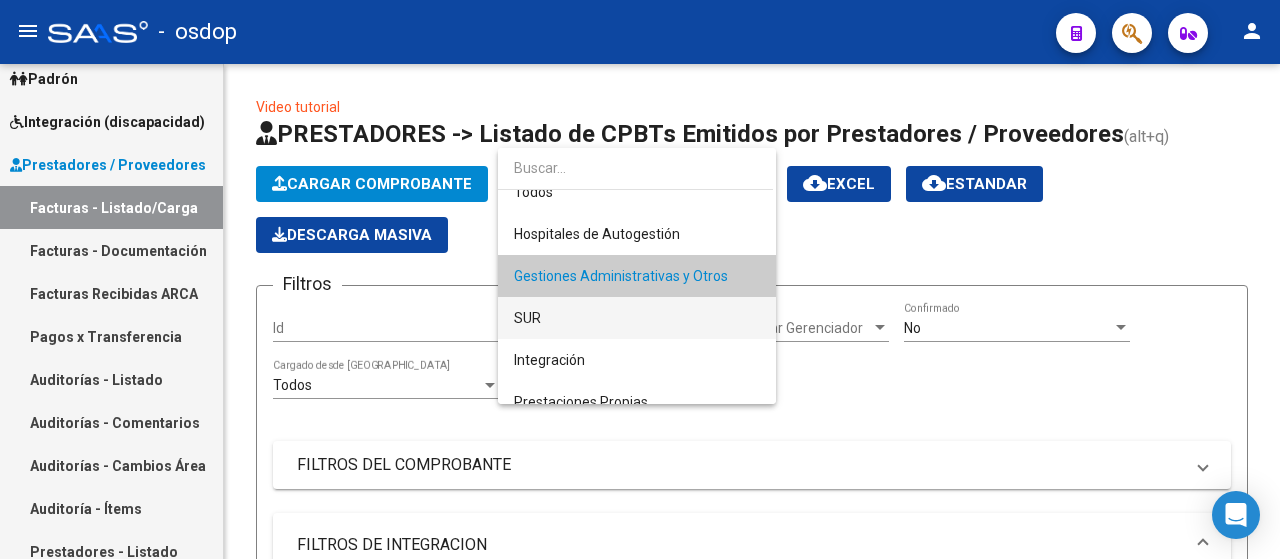 click on "SUR" at bounding box center [637, 318] 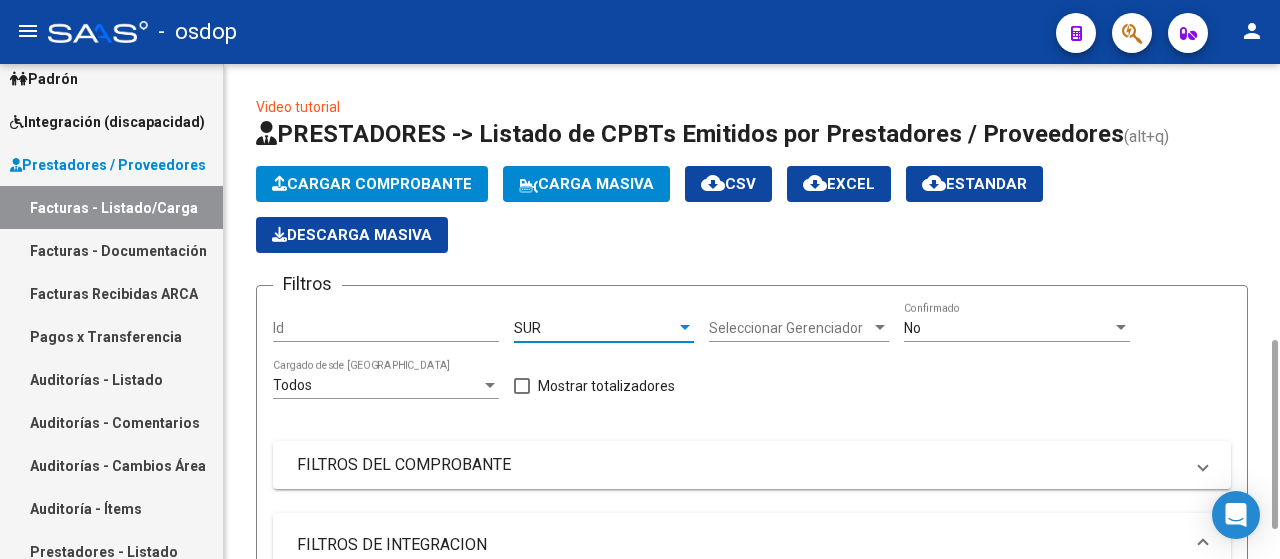 scroll, scrollTop: 600, scrollLeft: 0, axis: vertical 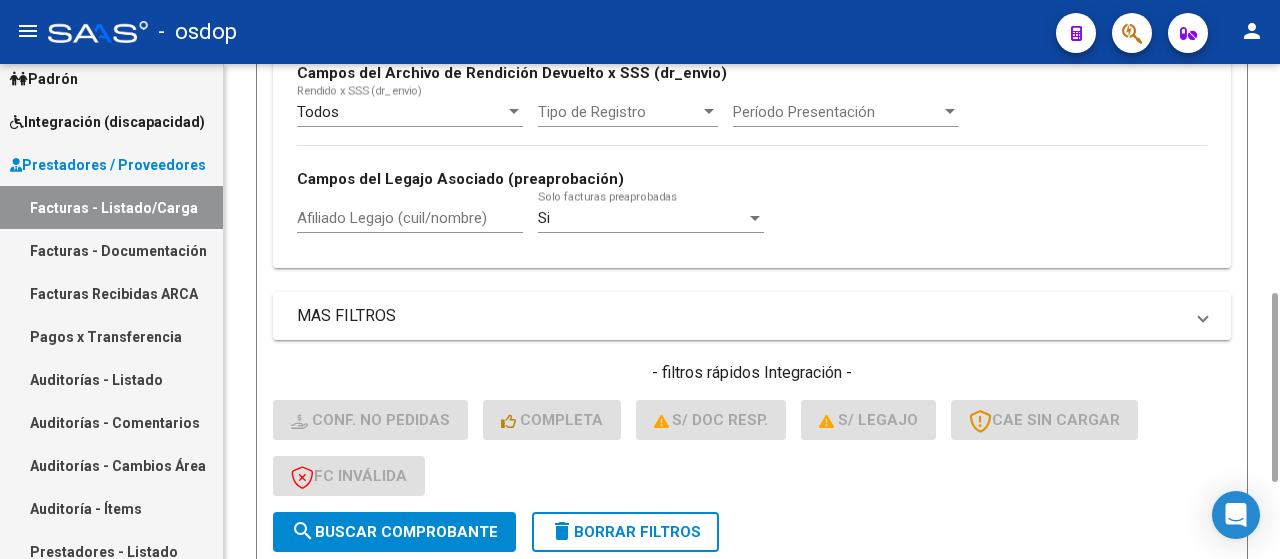 click on "search  Buscar Comprobante" 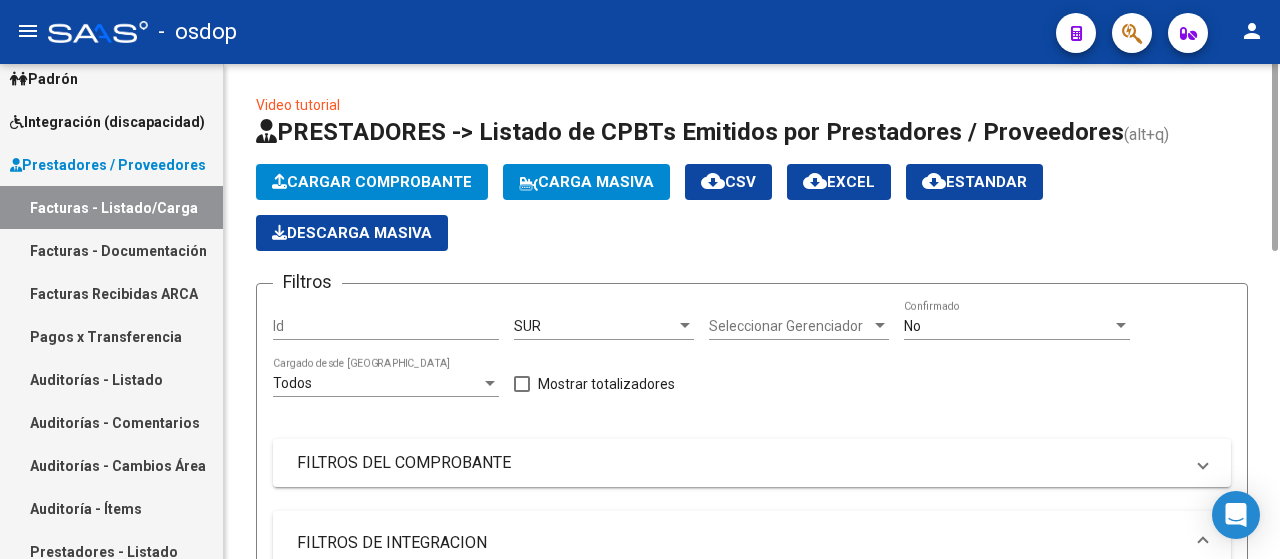 scroll, scrollTop: 0, scrollLeft: 0, axis: both 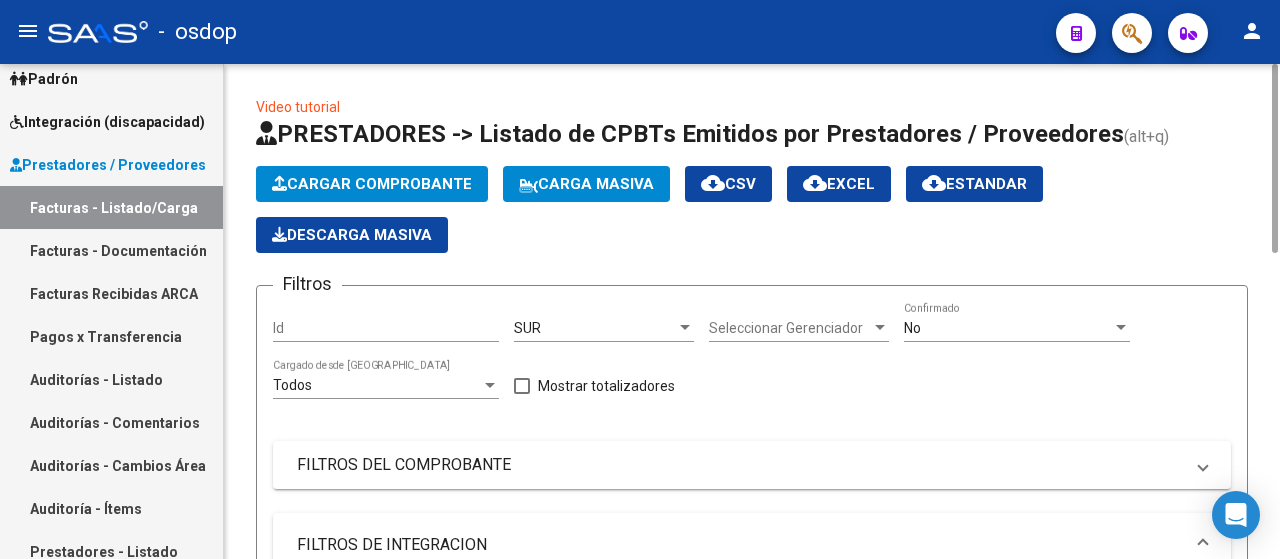 click on "SUR" at bounding box center (595, 328) 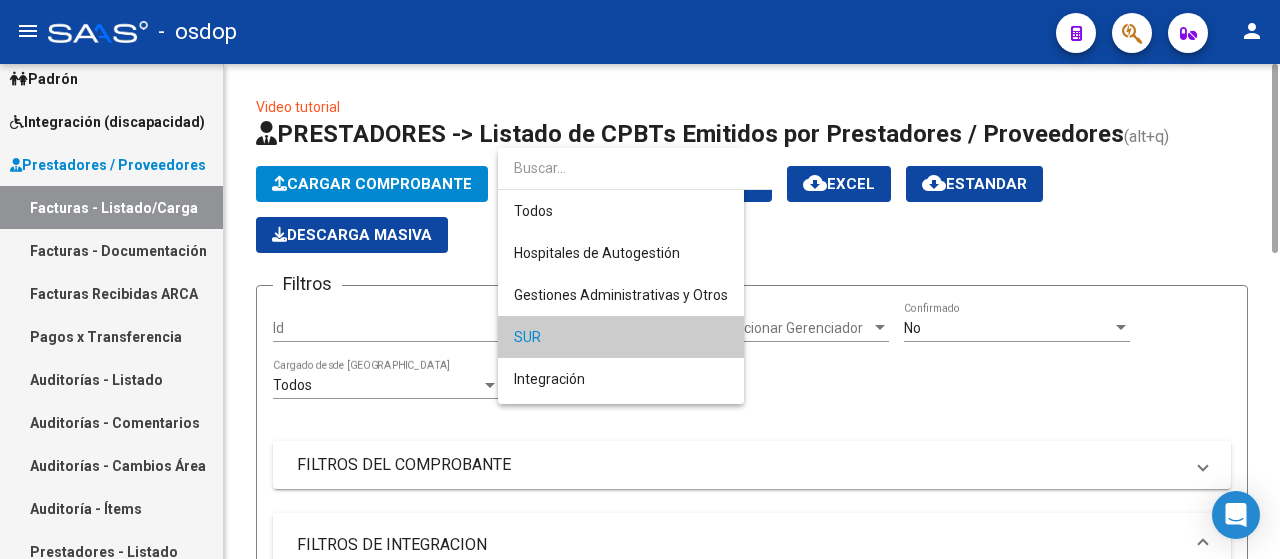 scroll, scrollTop: 61, scrollLeft: 0, axis: vertical 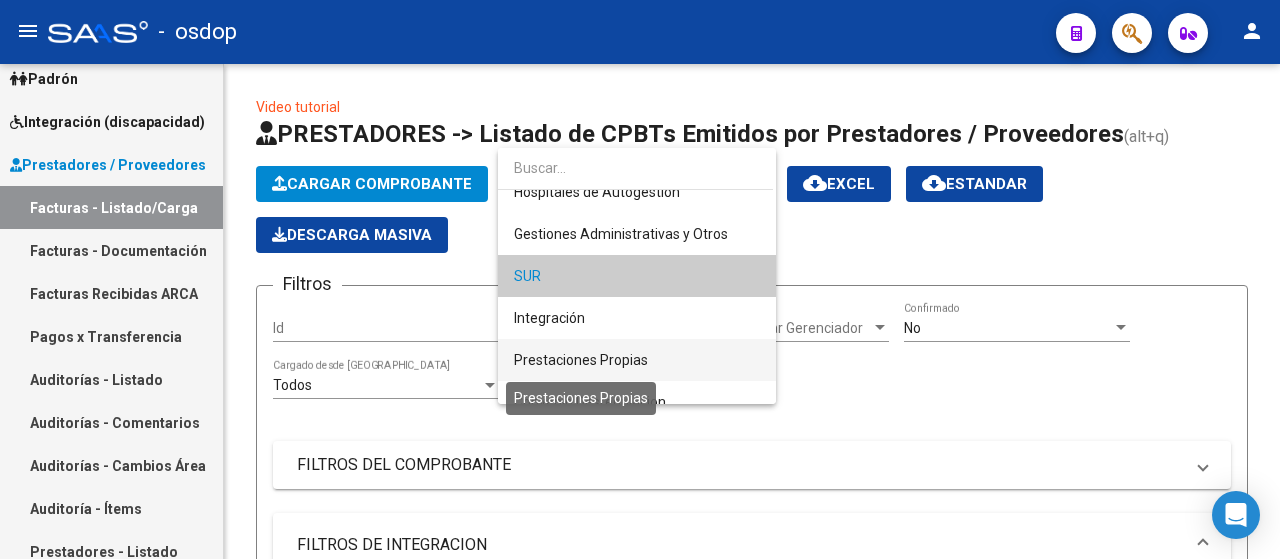 click on "Prestaciones Propias" at bounding box center [581, 360] 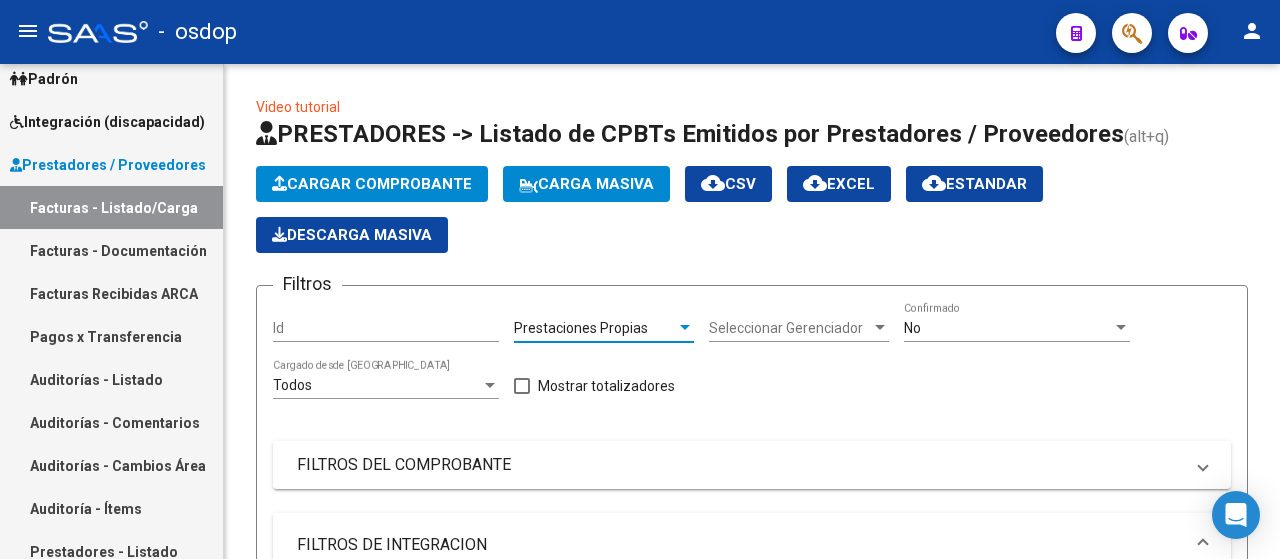 scroll, scrollTop: 600, scrollLeft: 0, axis: vertical 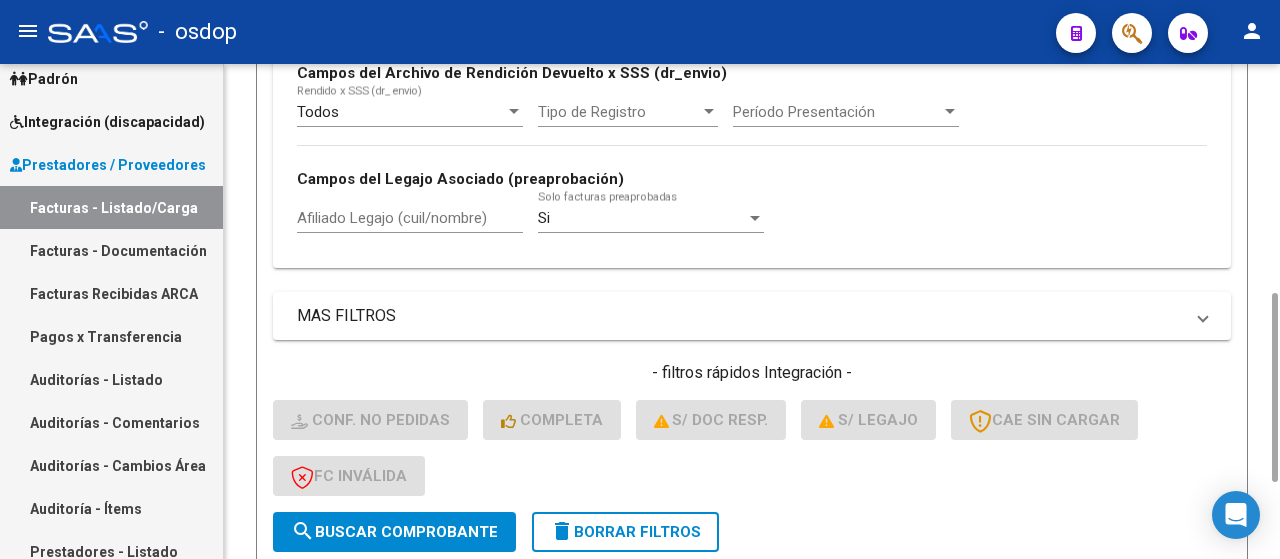 click on "search  Buscar Comprobante" 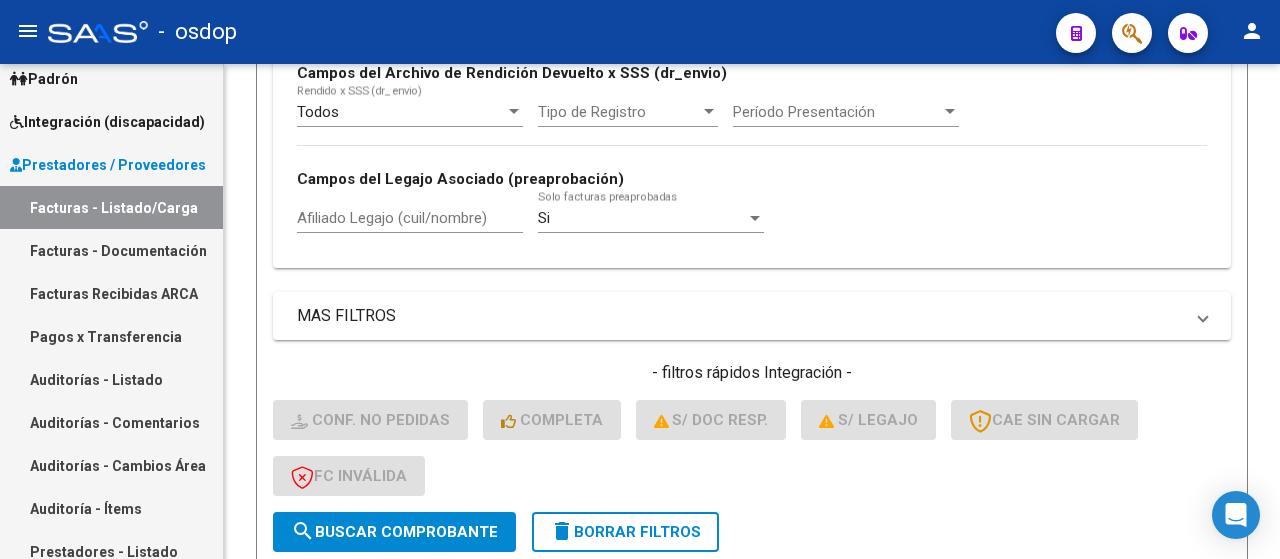 scroll 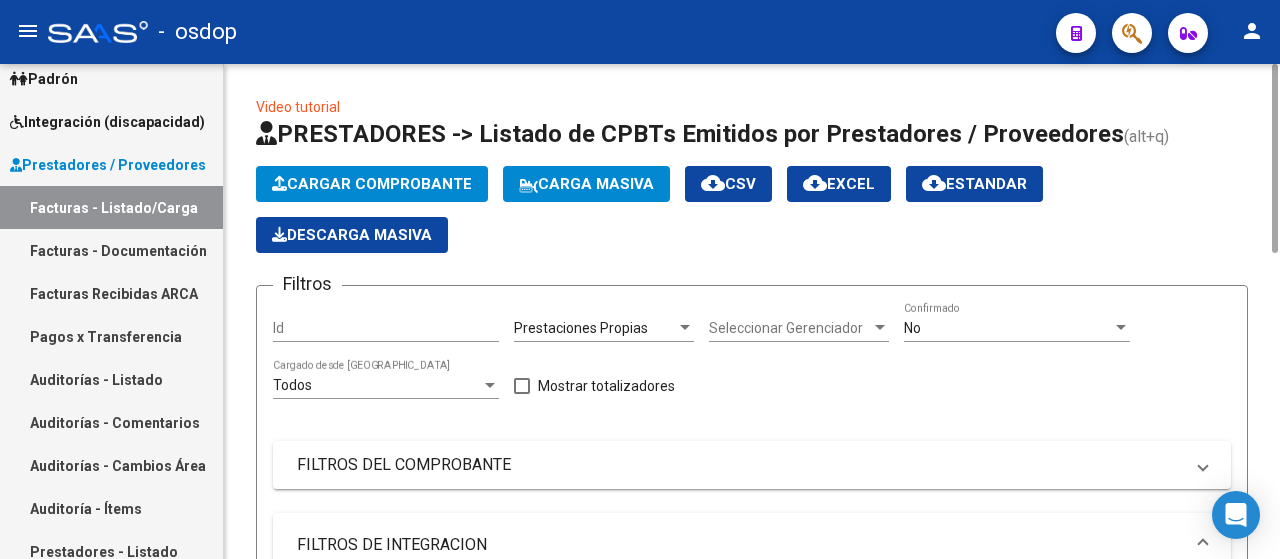 click on "Prestaciones Propias Area" 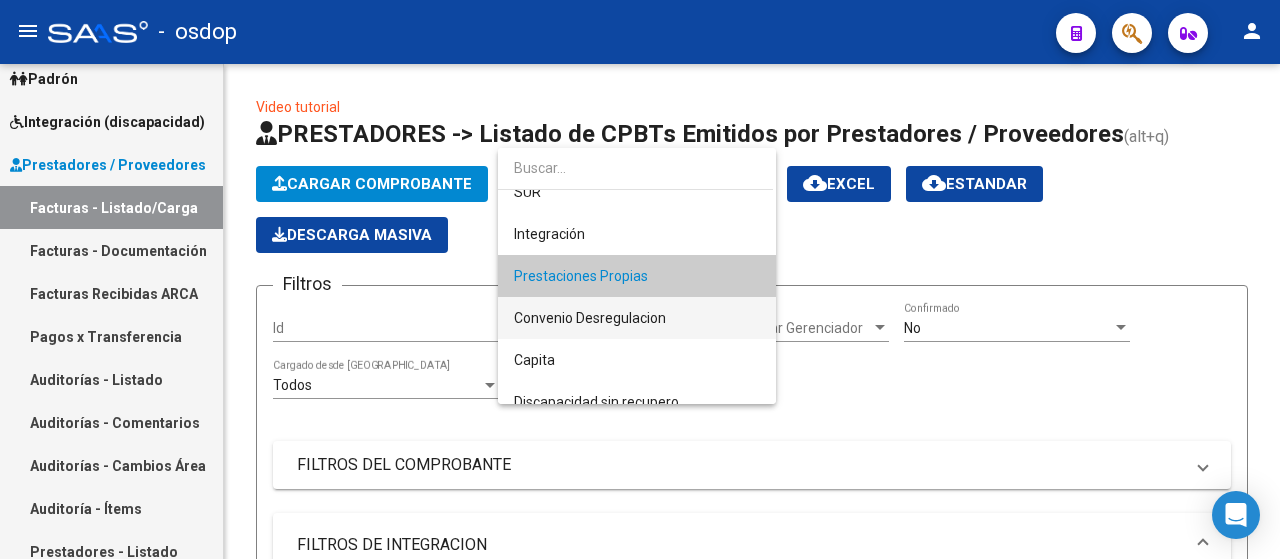 click on "Convenio Desregulacion" at bounding box center [590, 318] 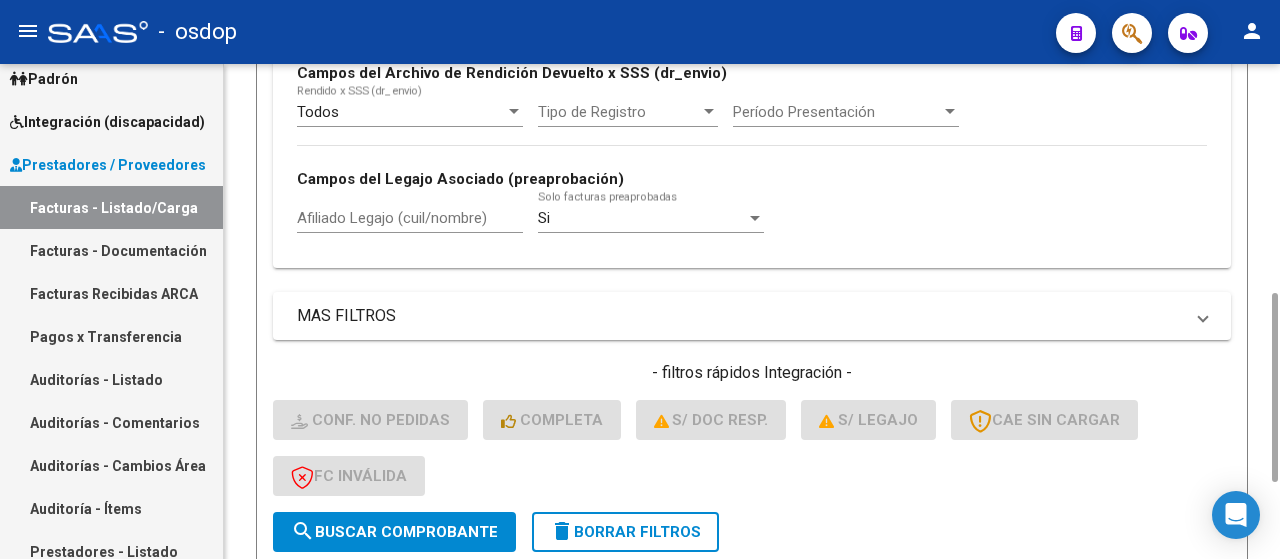 click on "search  Buscar Comprobante" 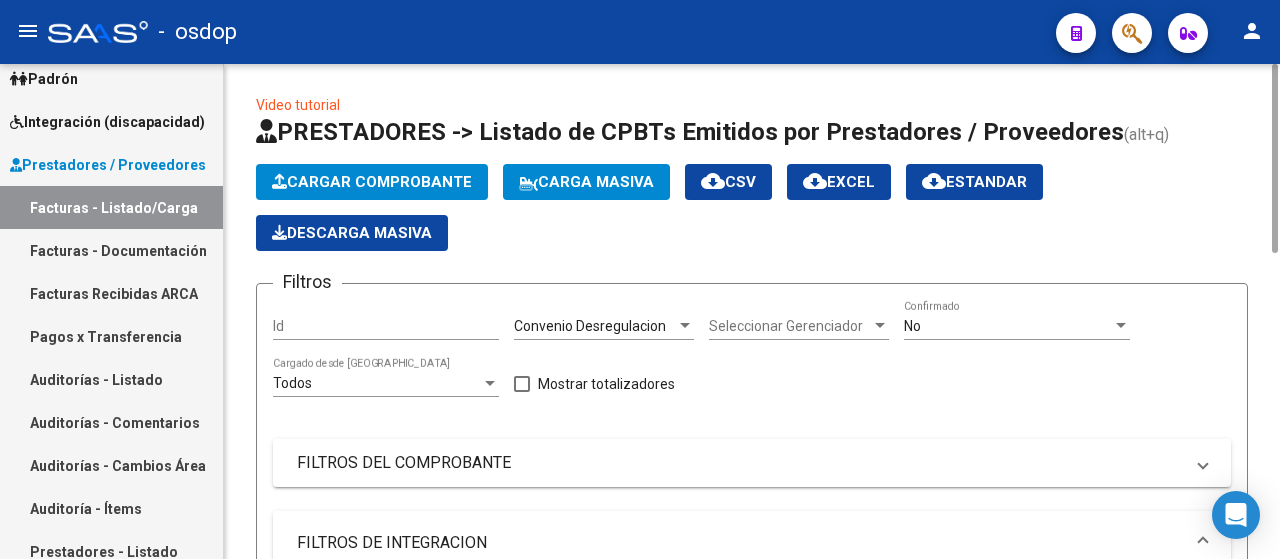 click on "Convenio Desregulacion Area" 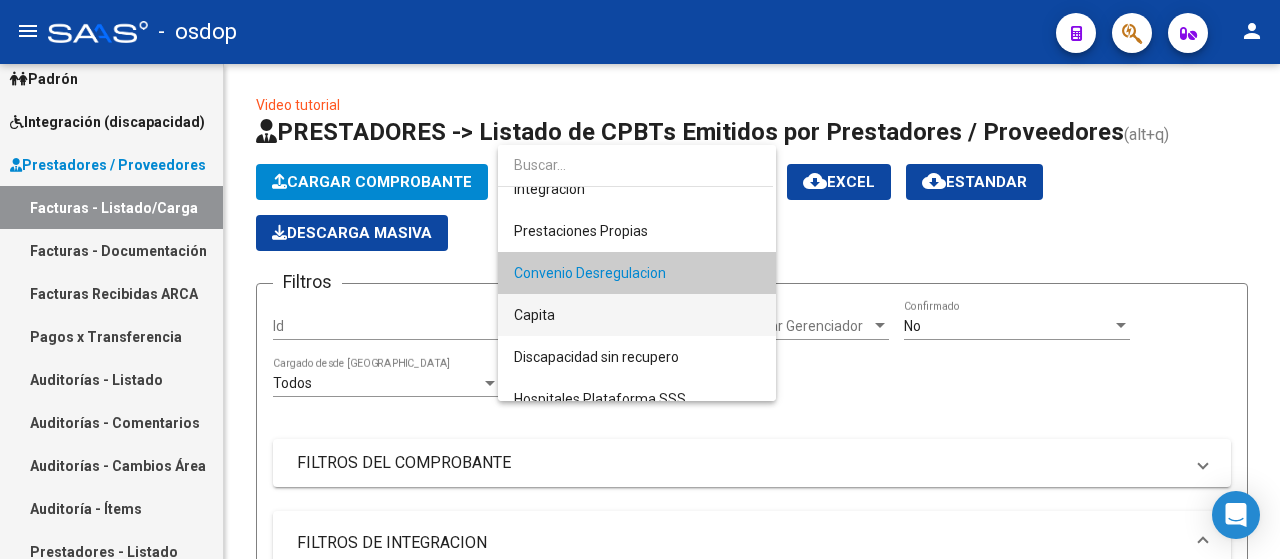 click on "Capita" at bounding box center (637, 315) 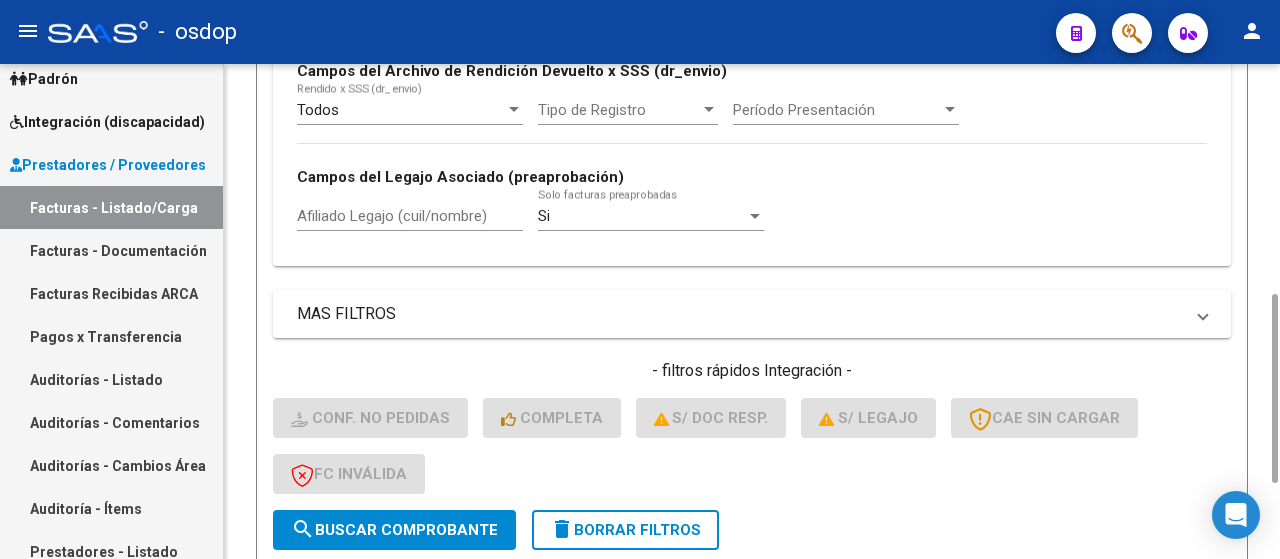 click on "search  Buscar Comprobante" 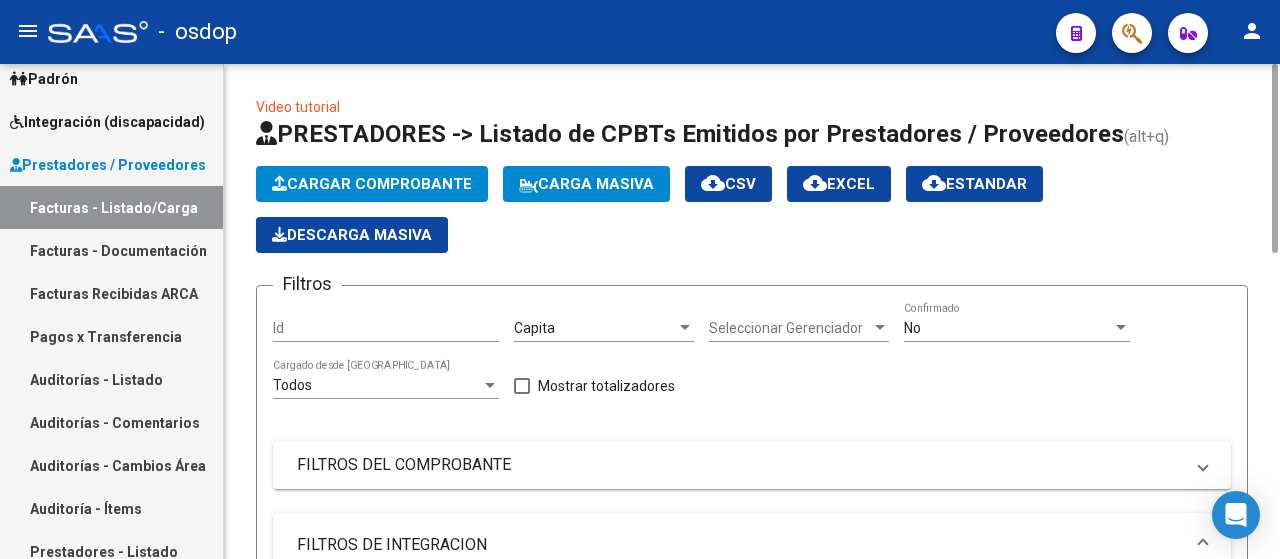 click on "Capita" at bounding box center [595, 328] 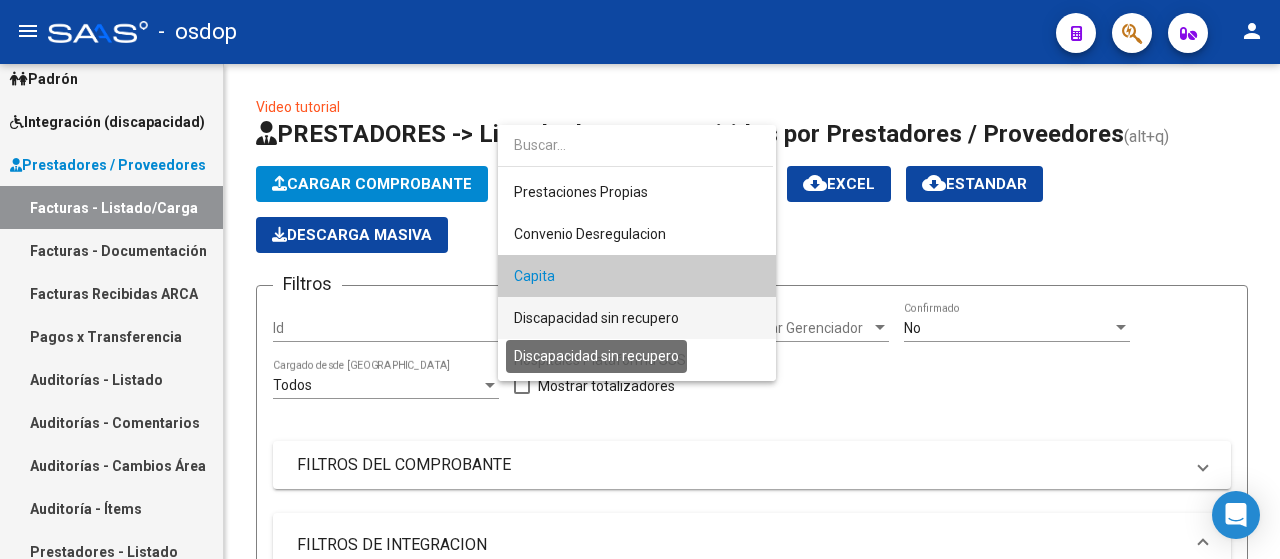 click on "Discapacidad sin recupero" at bounding box center [637, 318] 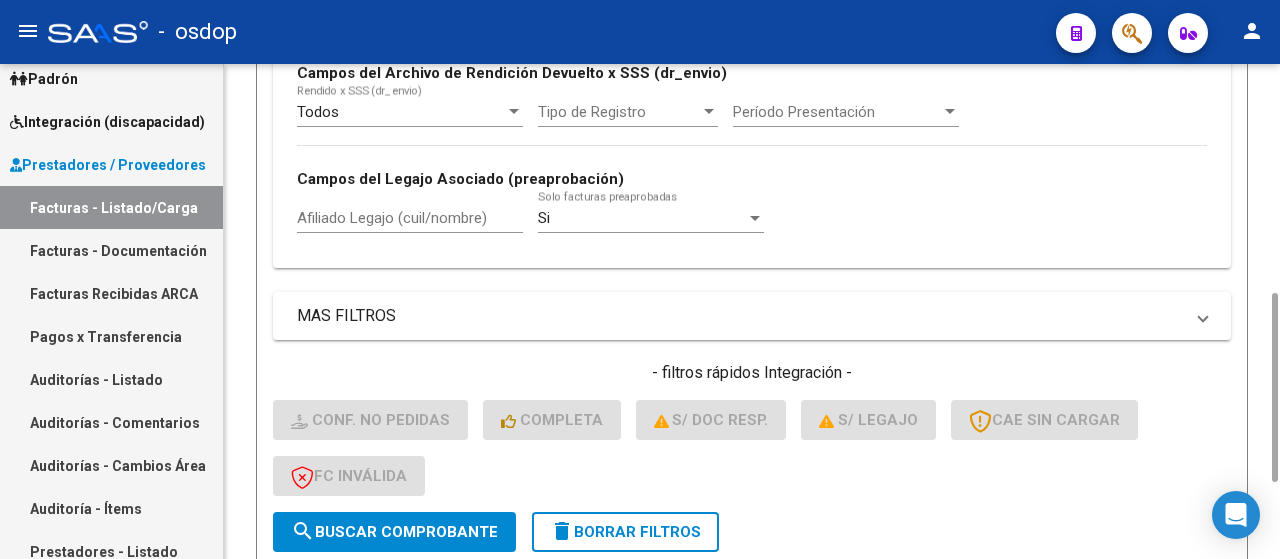 click on "search  Buscar Comprobante" 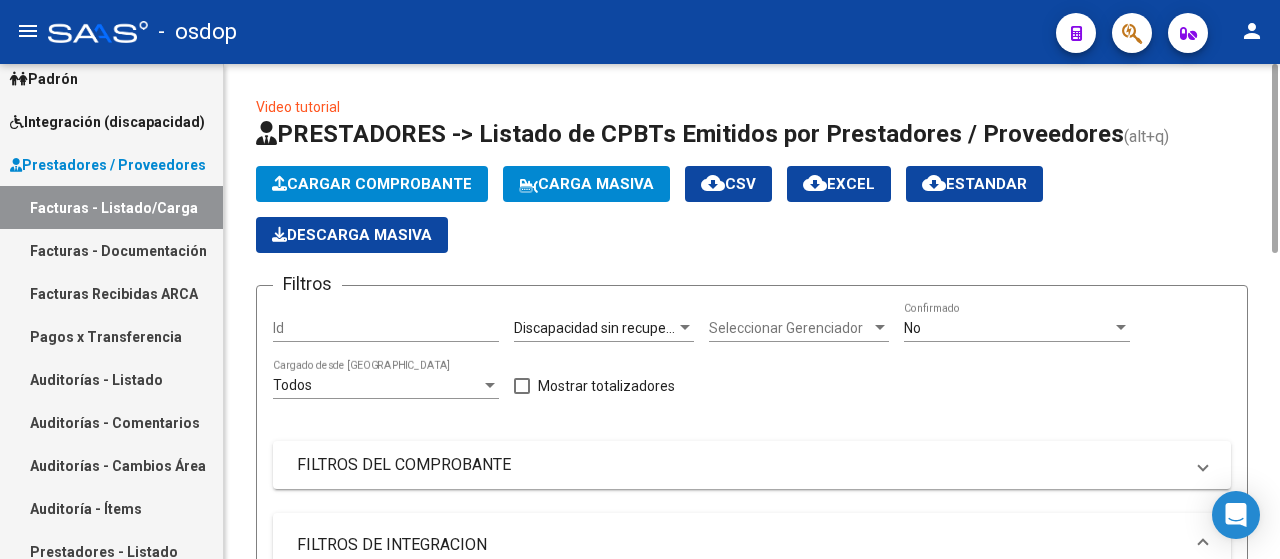 click on "Discapacidad sin recupero" at bounding box center [596, 328] 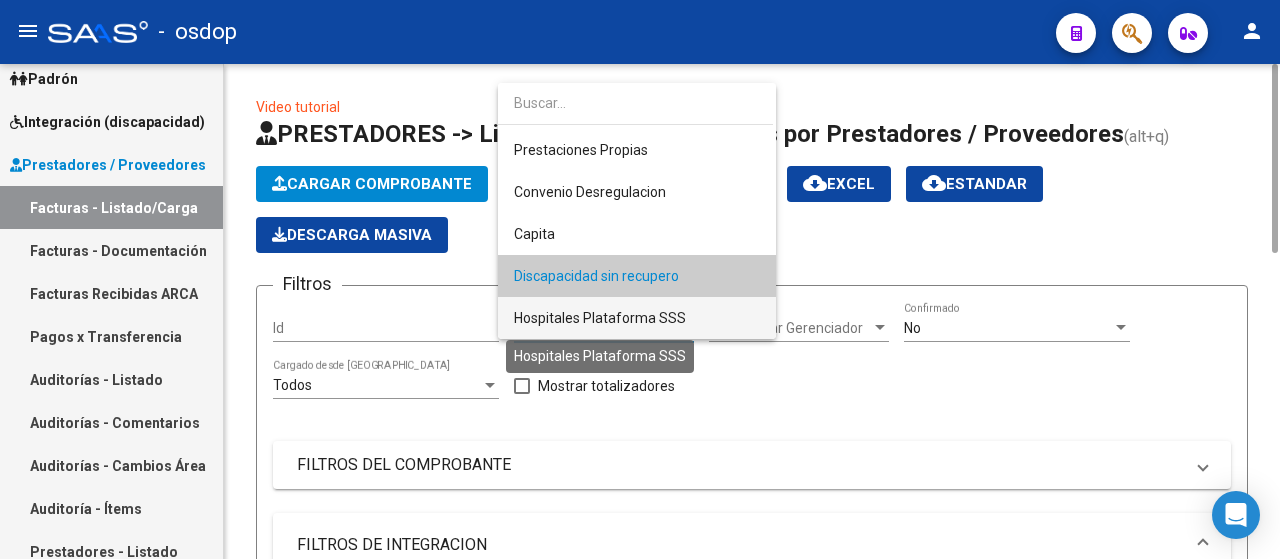 click on "Hospitales Plataforma SSS" at bounding box center [600, 318] 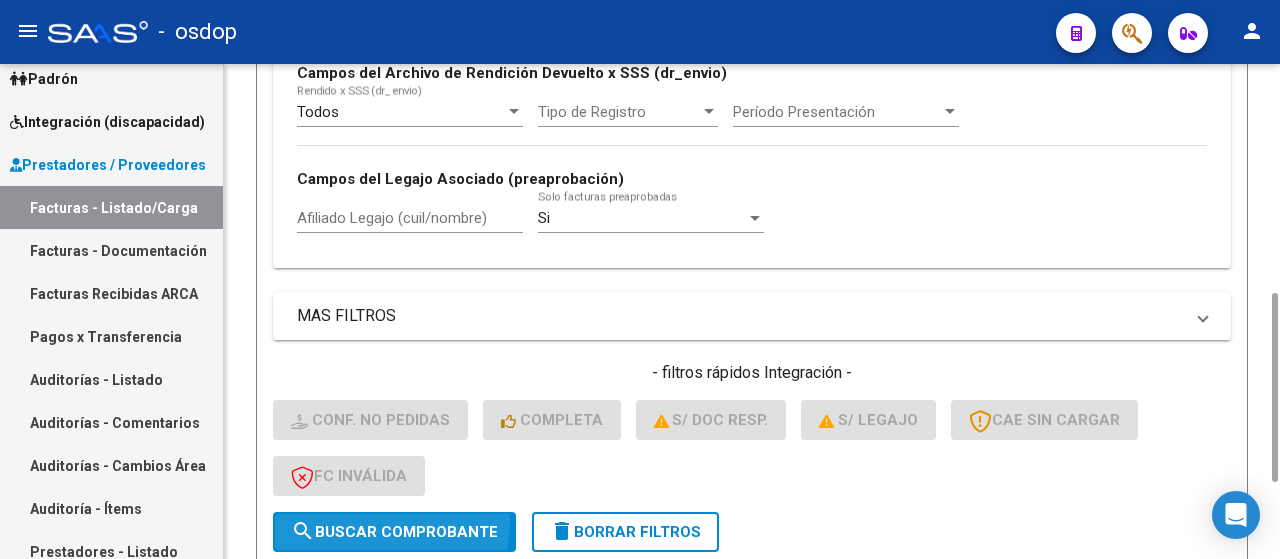 click on "search  Buscar Comprobante" 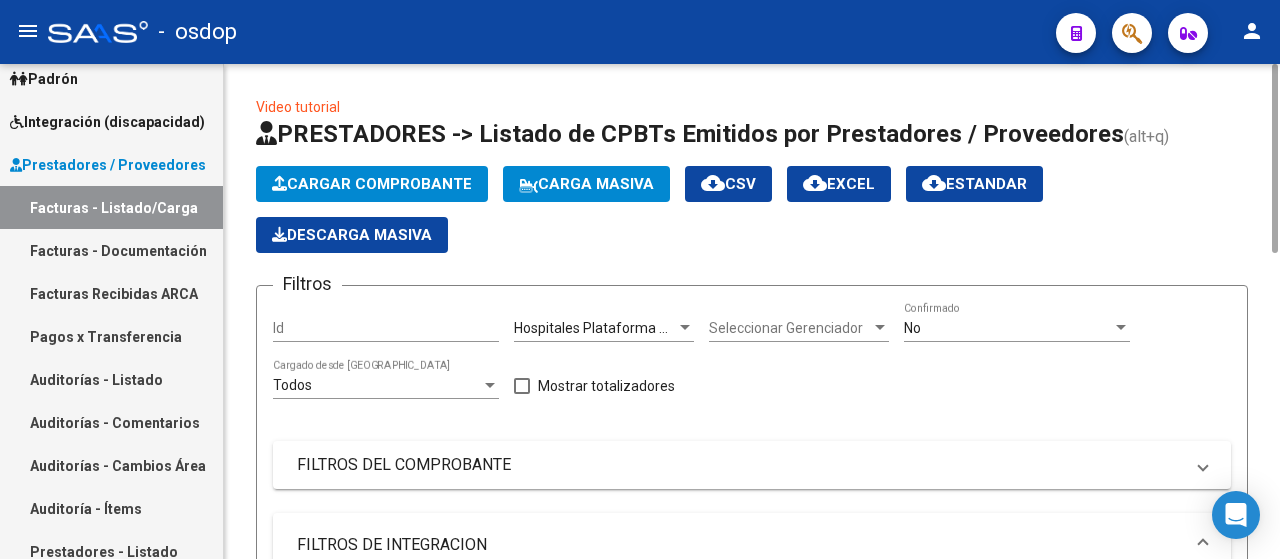 click on "Hospitales Plataforma SSS Area" 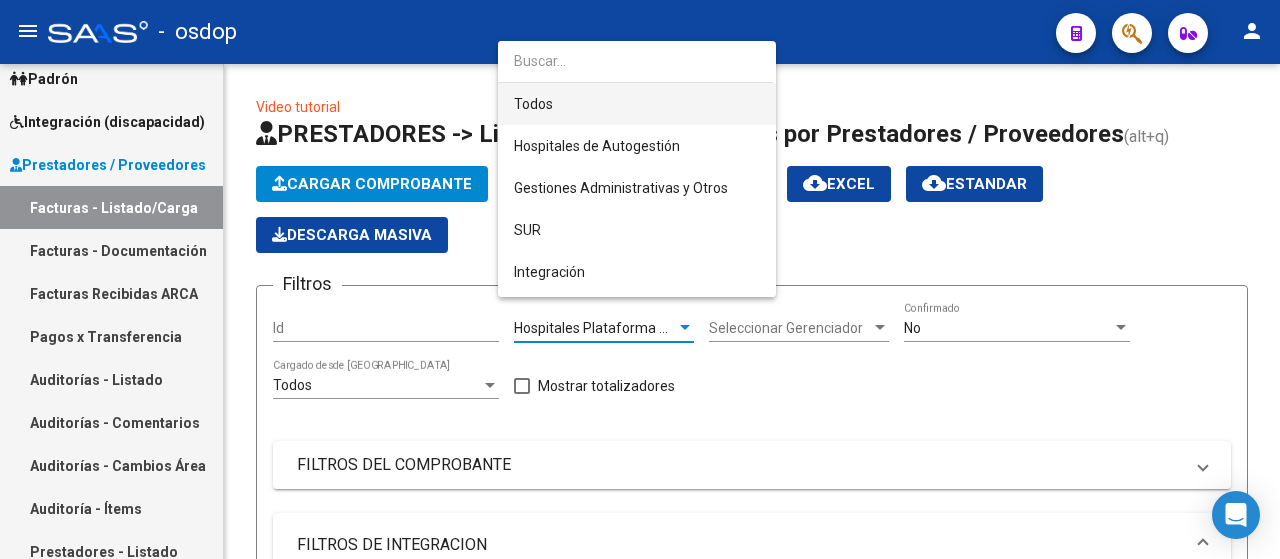 click on "Todos" at bounding box center (637, 104) 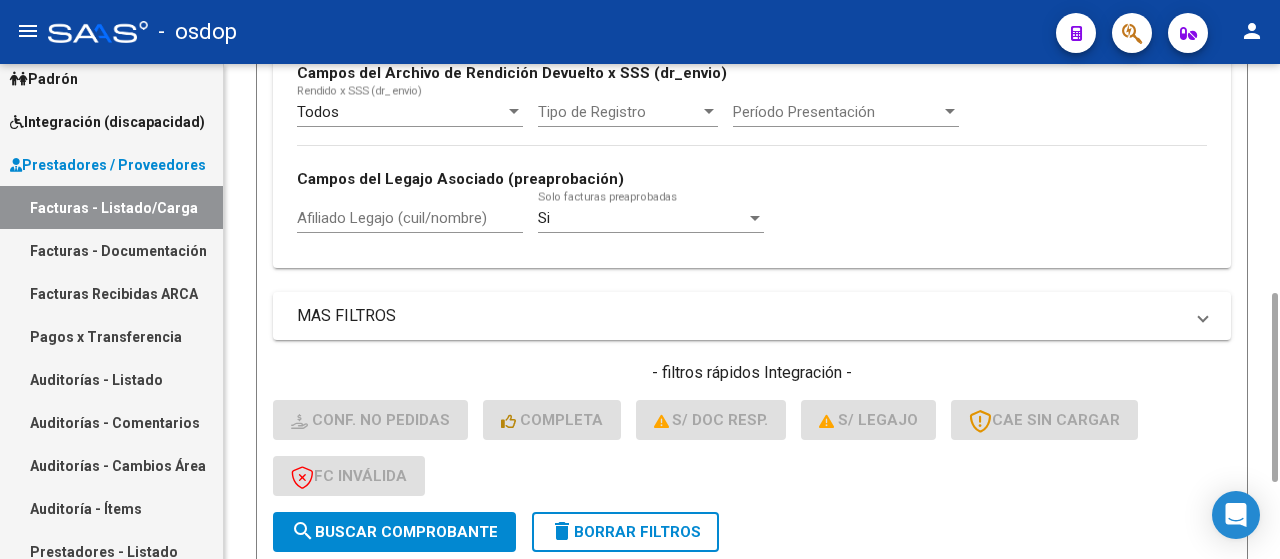 click on "search  Buscar Comprobante" 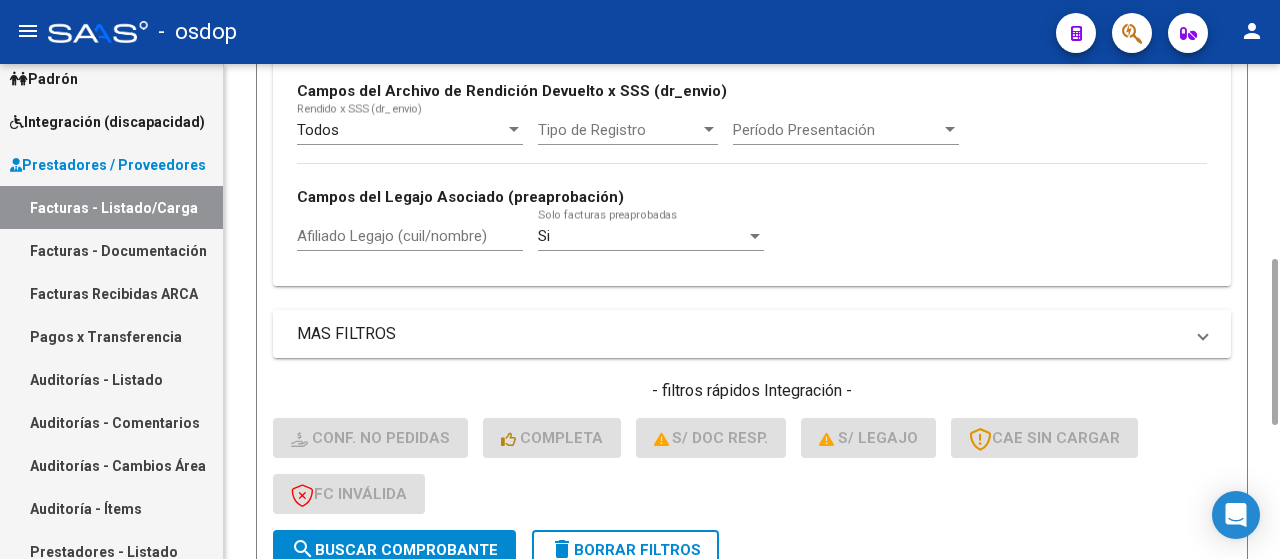 click on "delete  Borrar Filtros" 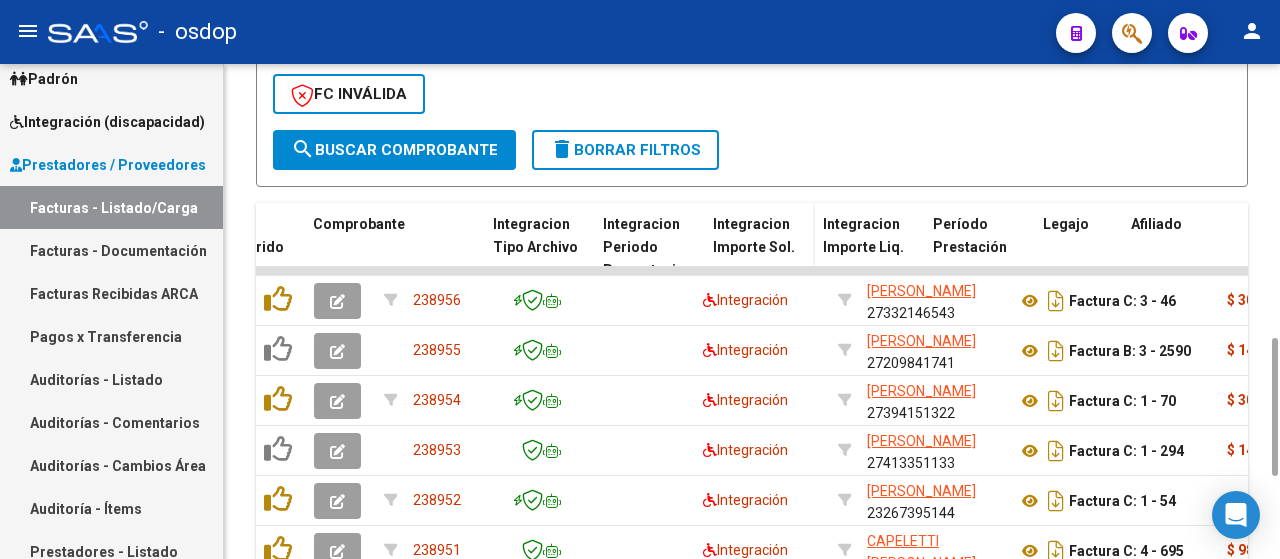 click on "Integracion Importe Sol." 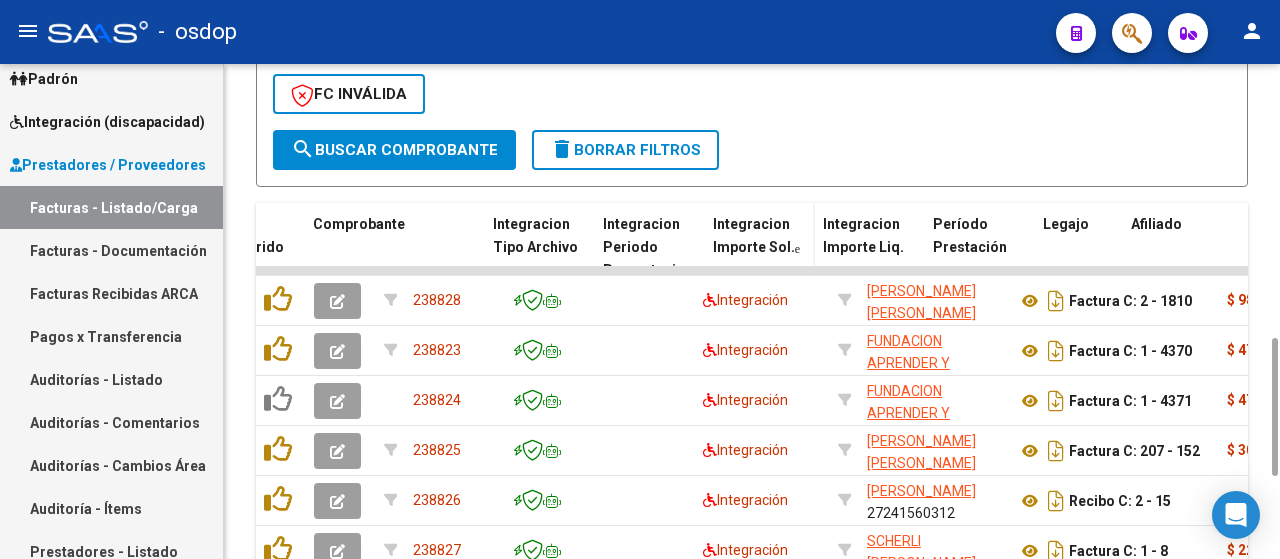 click on "Integracion Importe Sol." 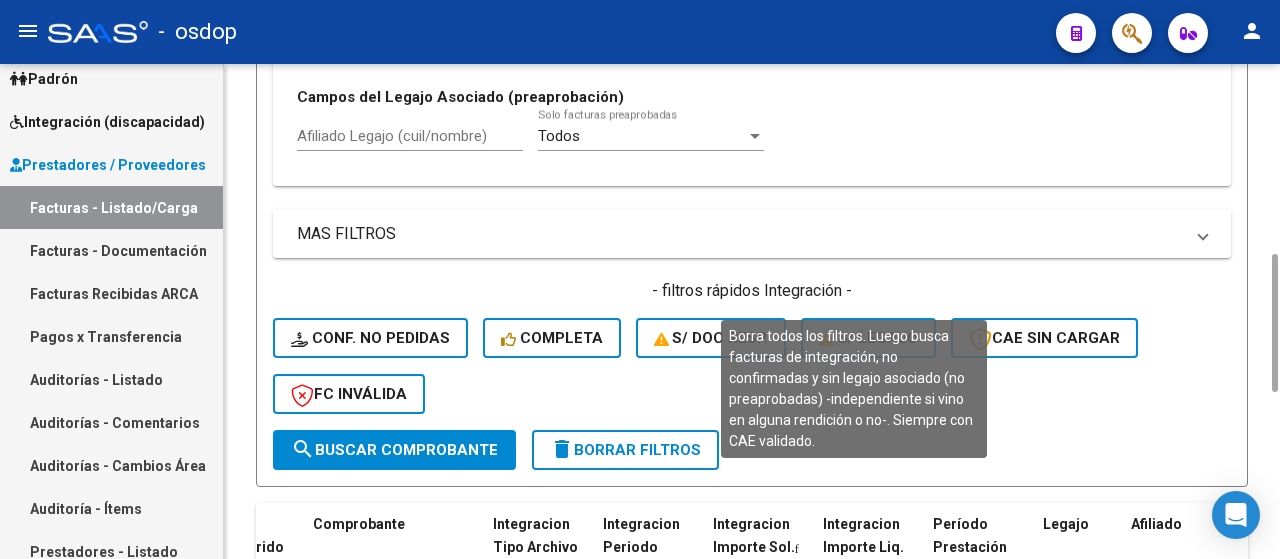 click 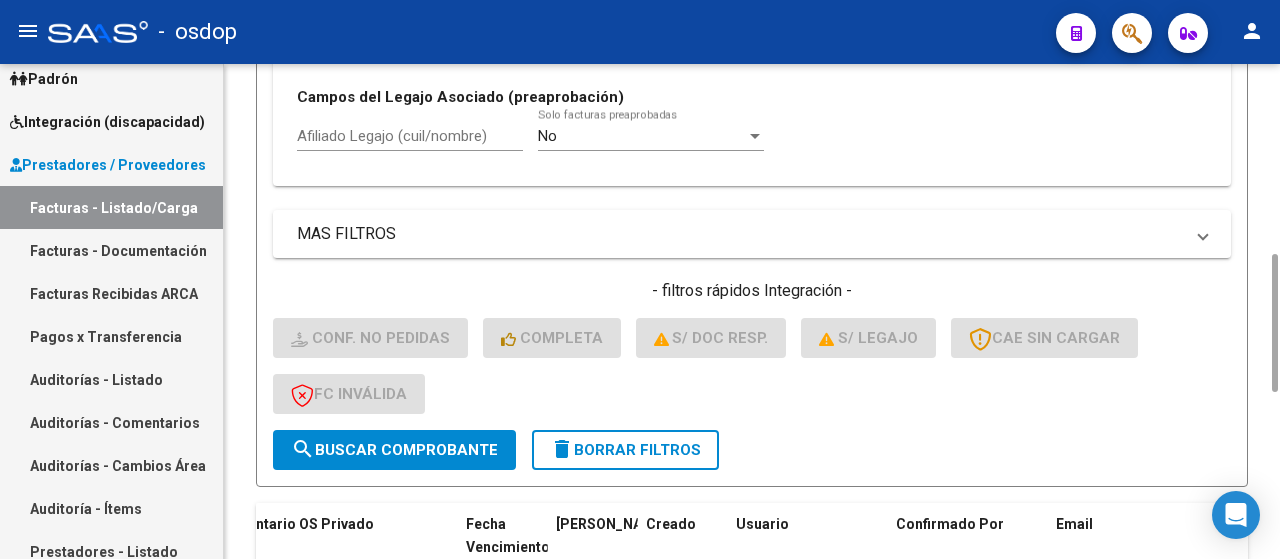 click on "delete  Borrar Filtros" 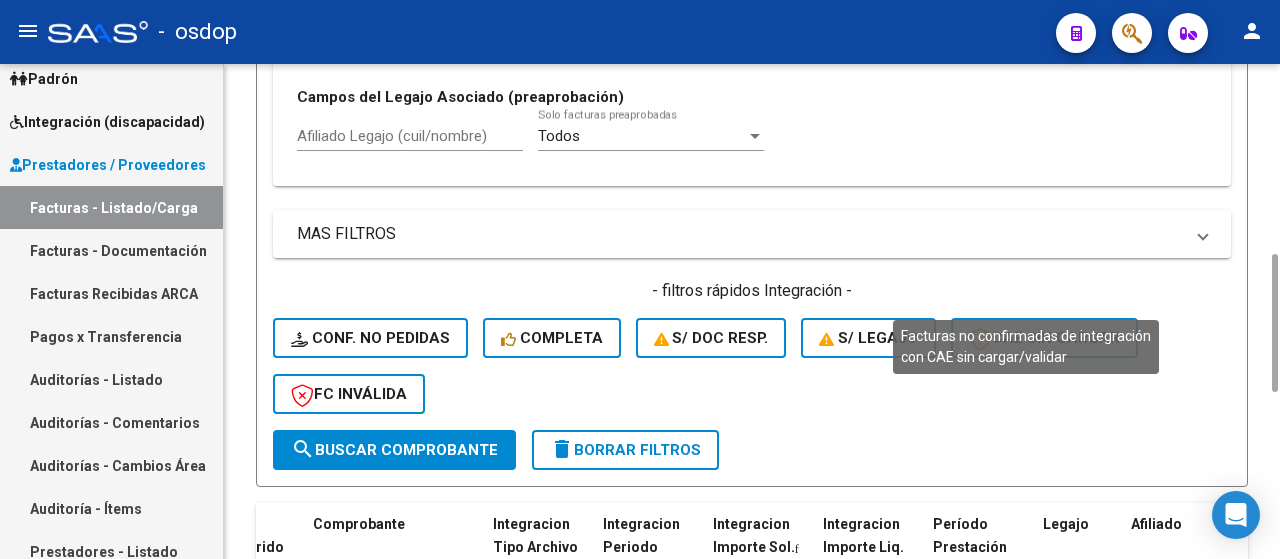 click on "CAE SIN CARGAR" 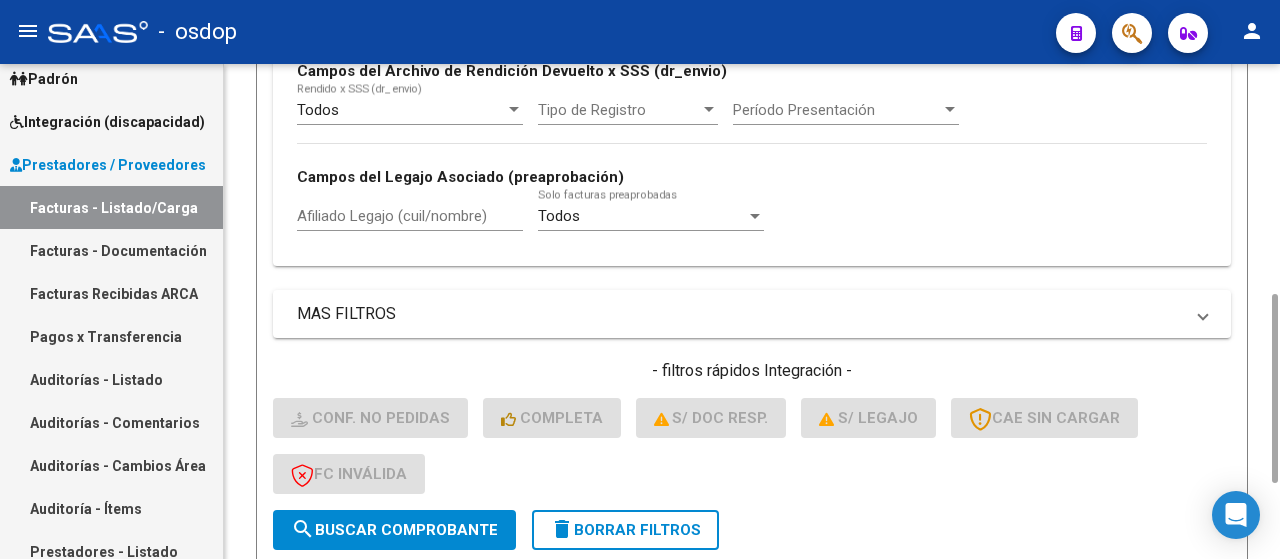 click on "delete  Borrar Filtros" 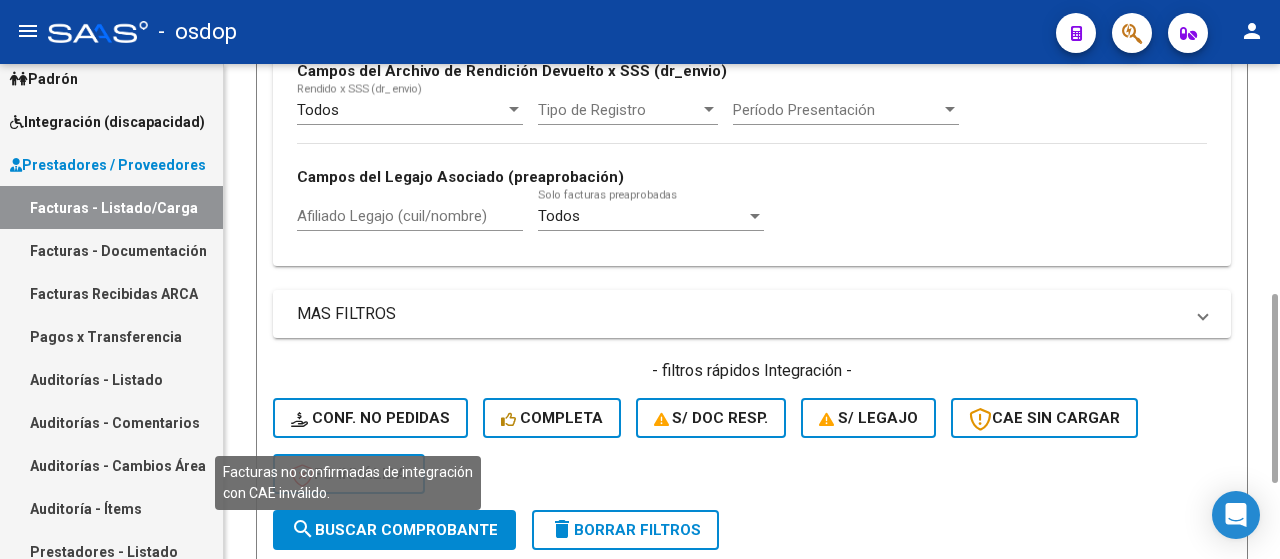 click on "FC Inválida" 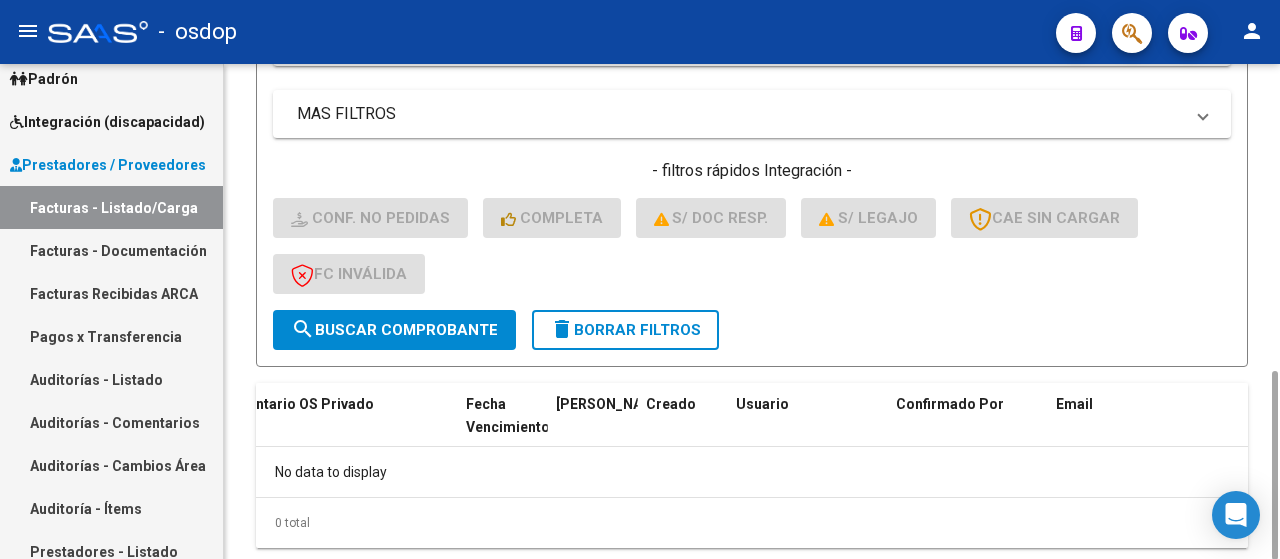 click on "delete  Borrar Filtros" 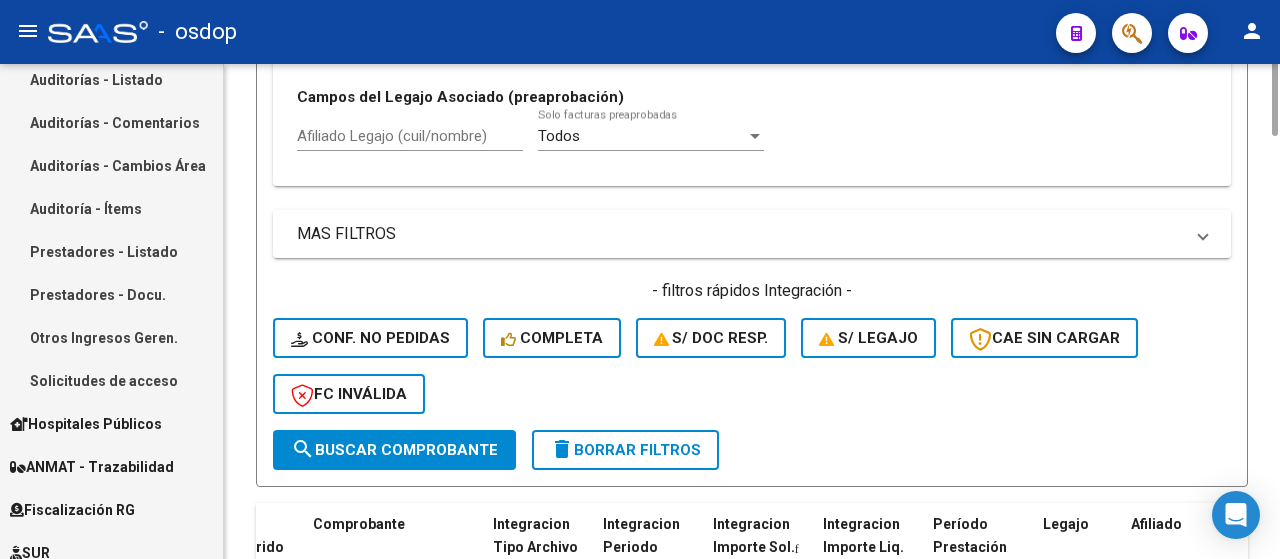 scroll, scrollTop: 282, scrollLeft: 0, axis: vertical 